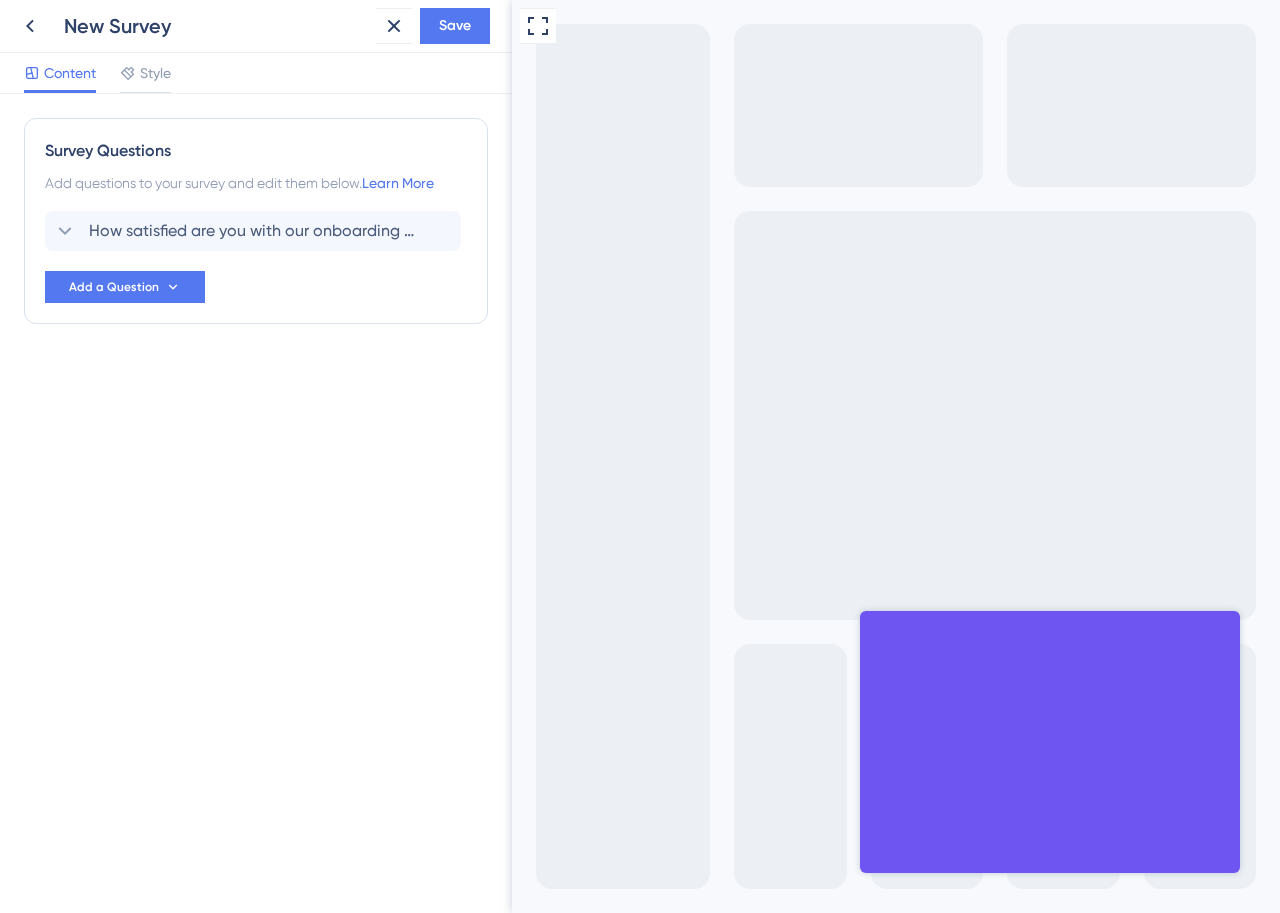 scroll, scrollTop: 0, scrollLeft: 0, axis: both 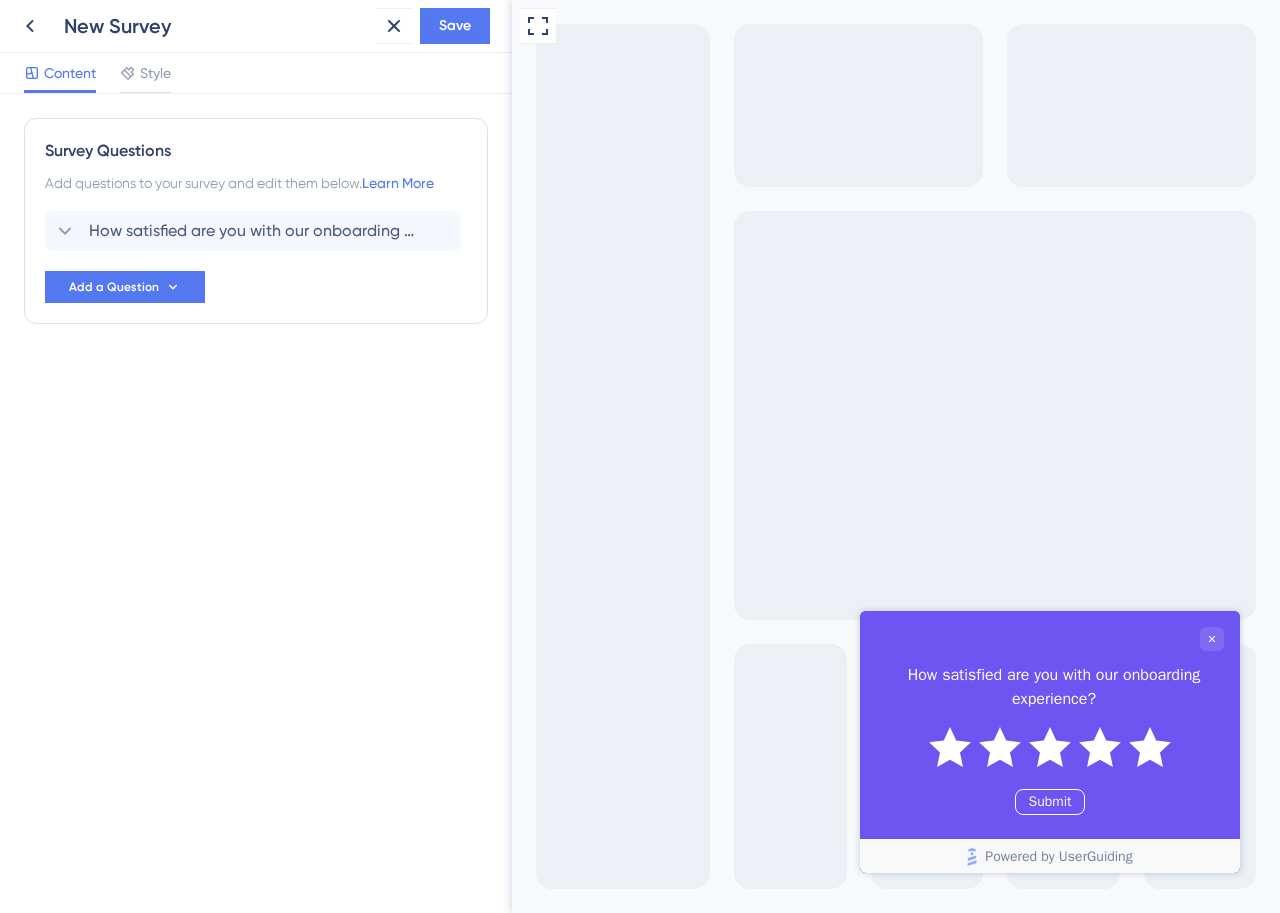 click on "Submit" at bounding box center [1049, 802] 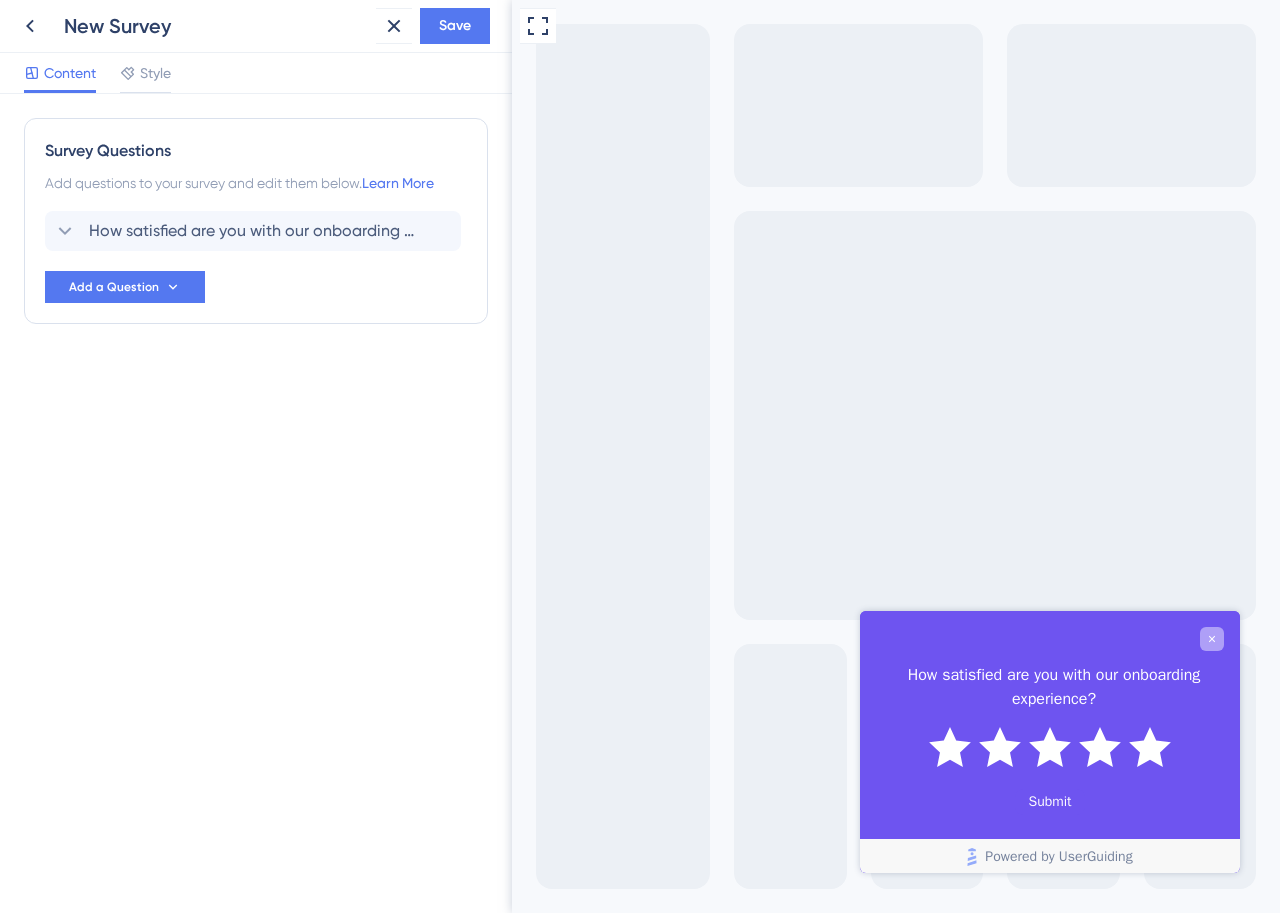 click 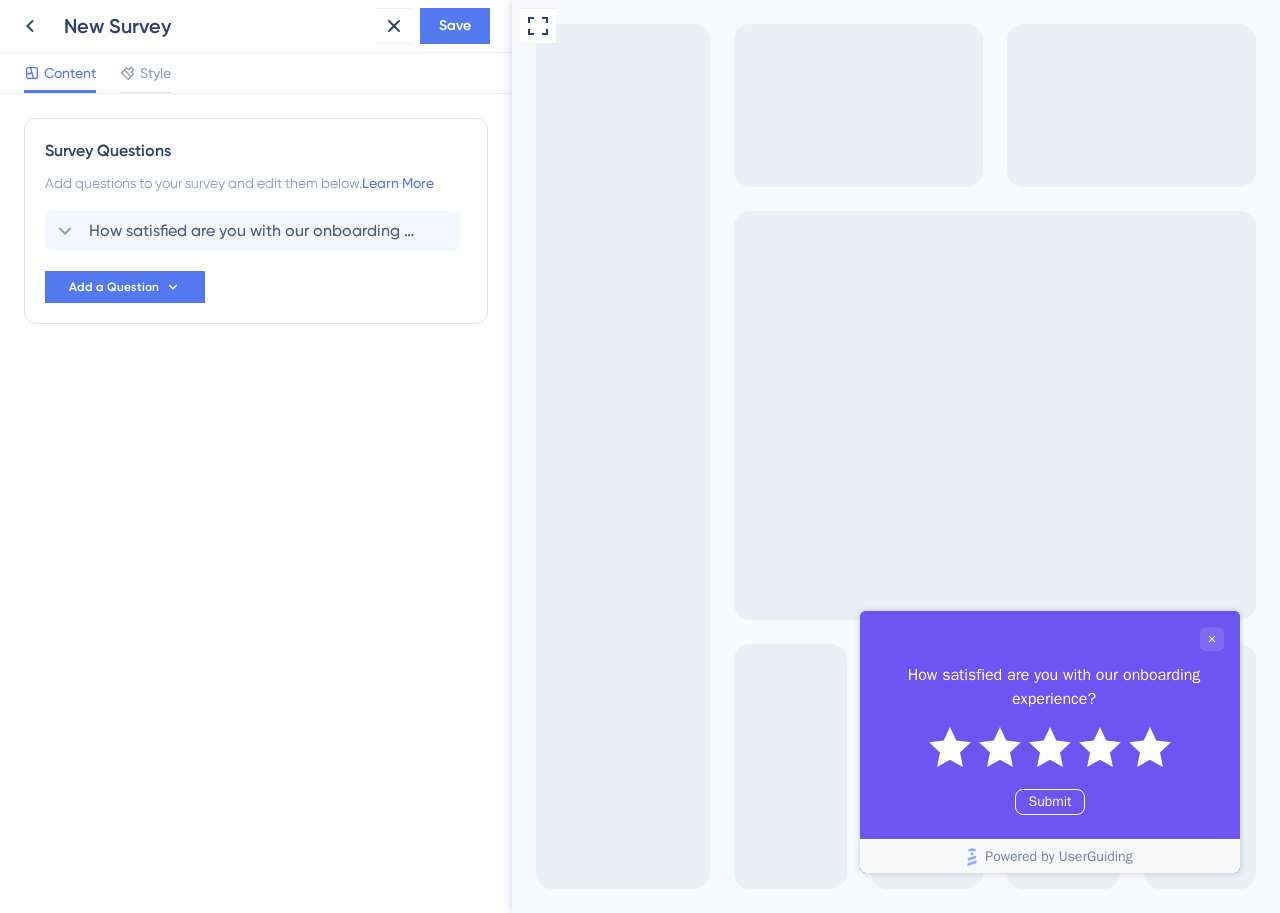 click on "How satisfied are you with our onboarding experience? Submit Powered by UserGuiding" at bounding box center (1050, 743) 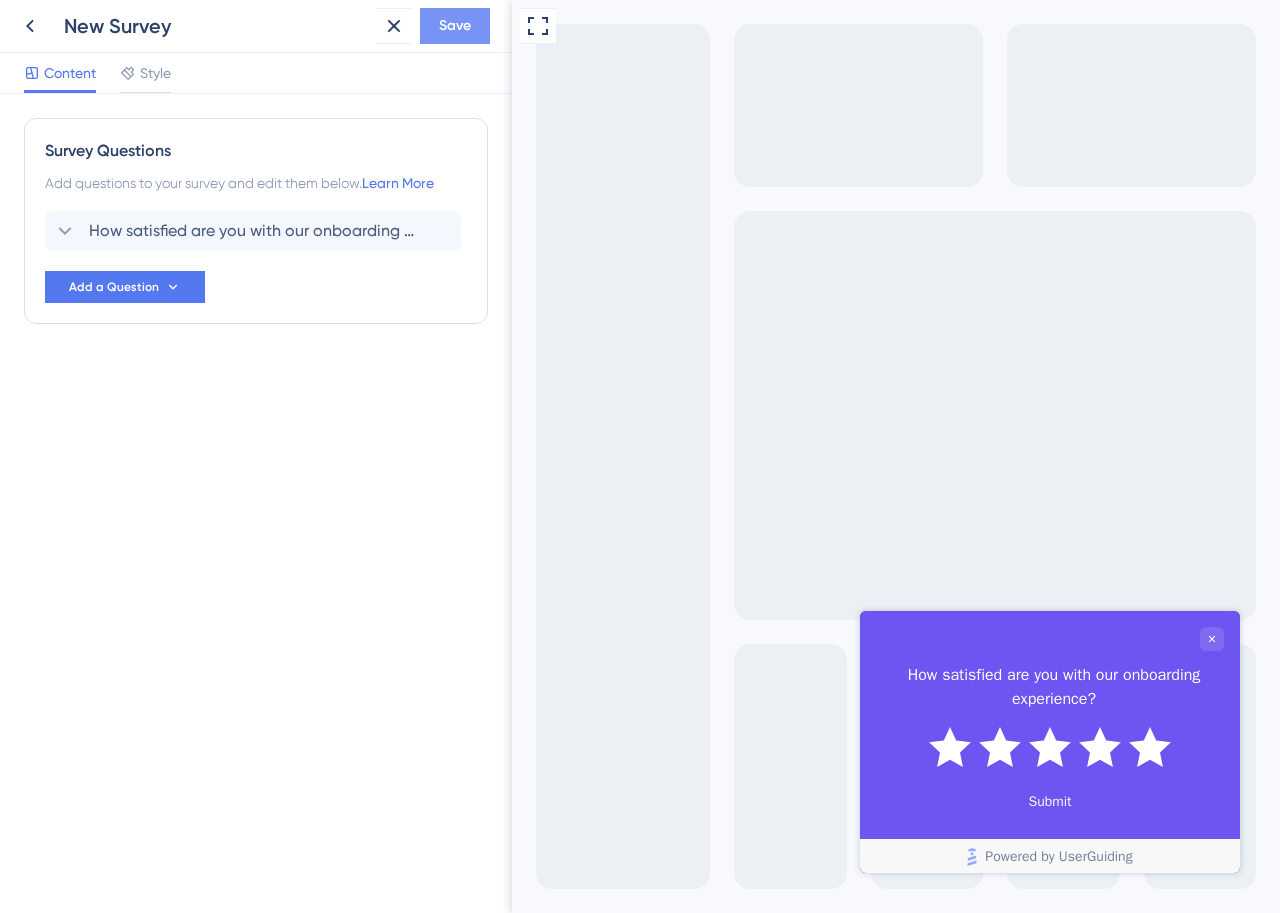 click on "Save" at bounding box center (455, 26) 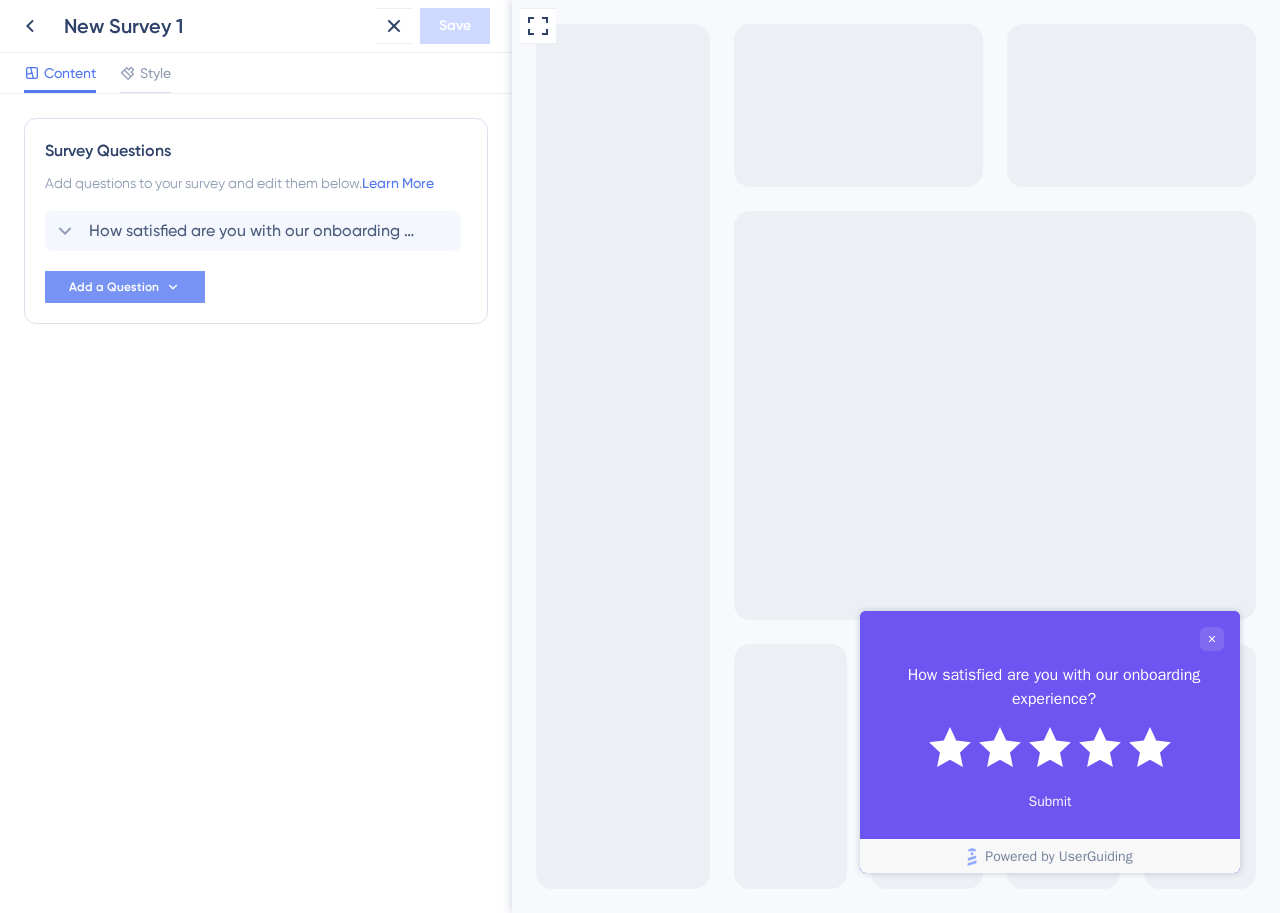 scroll, scrollTop: 0, scrollLeft: 0, axis: both 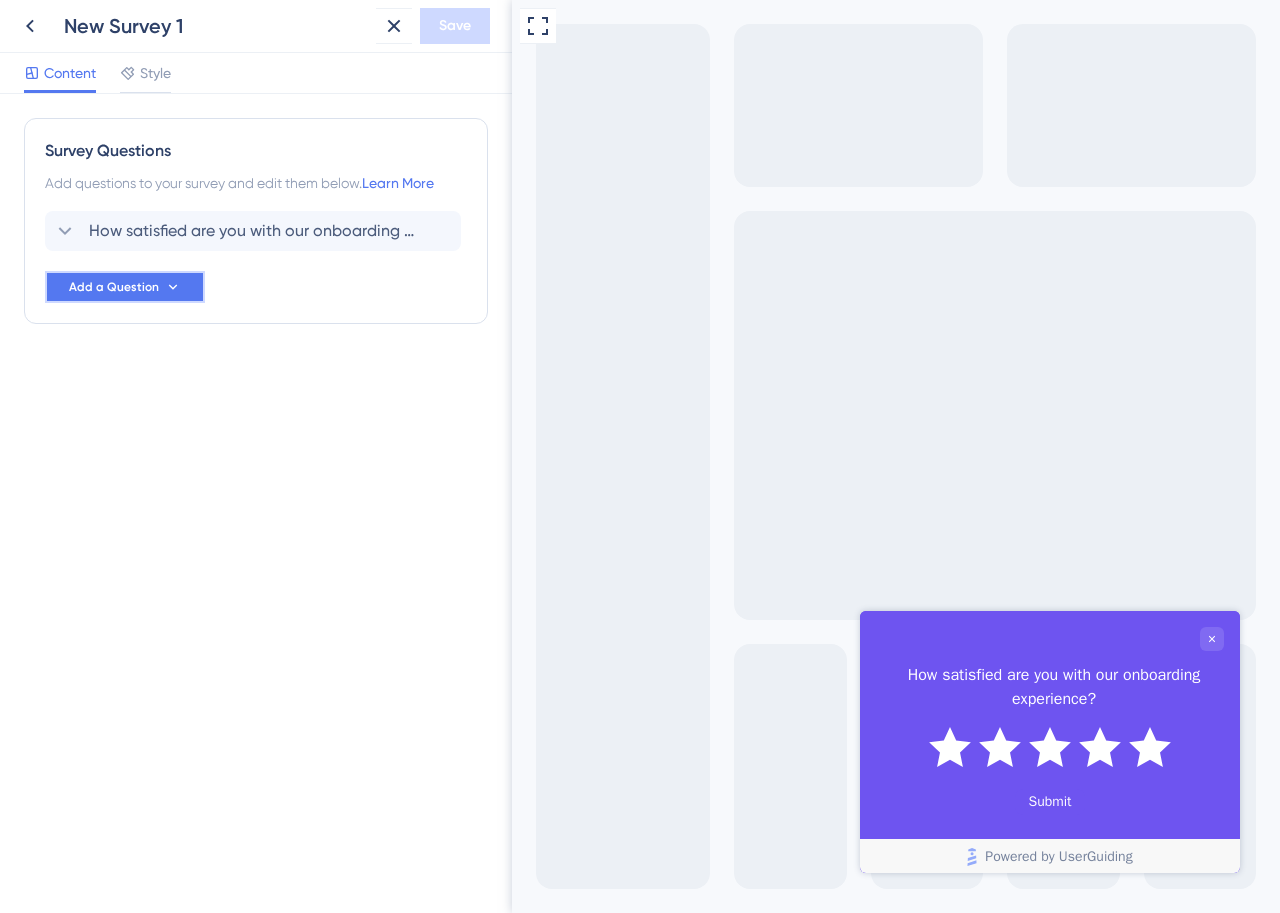 click on "Add a Question" at bounding box center (125, 287) 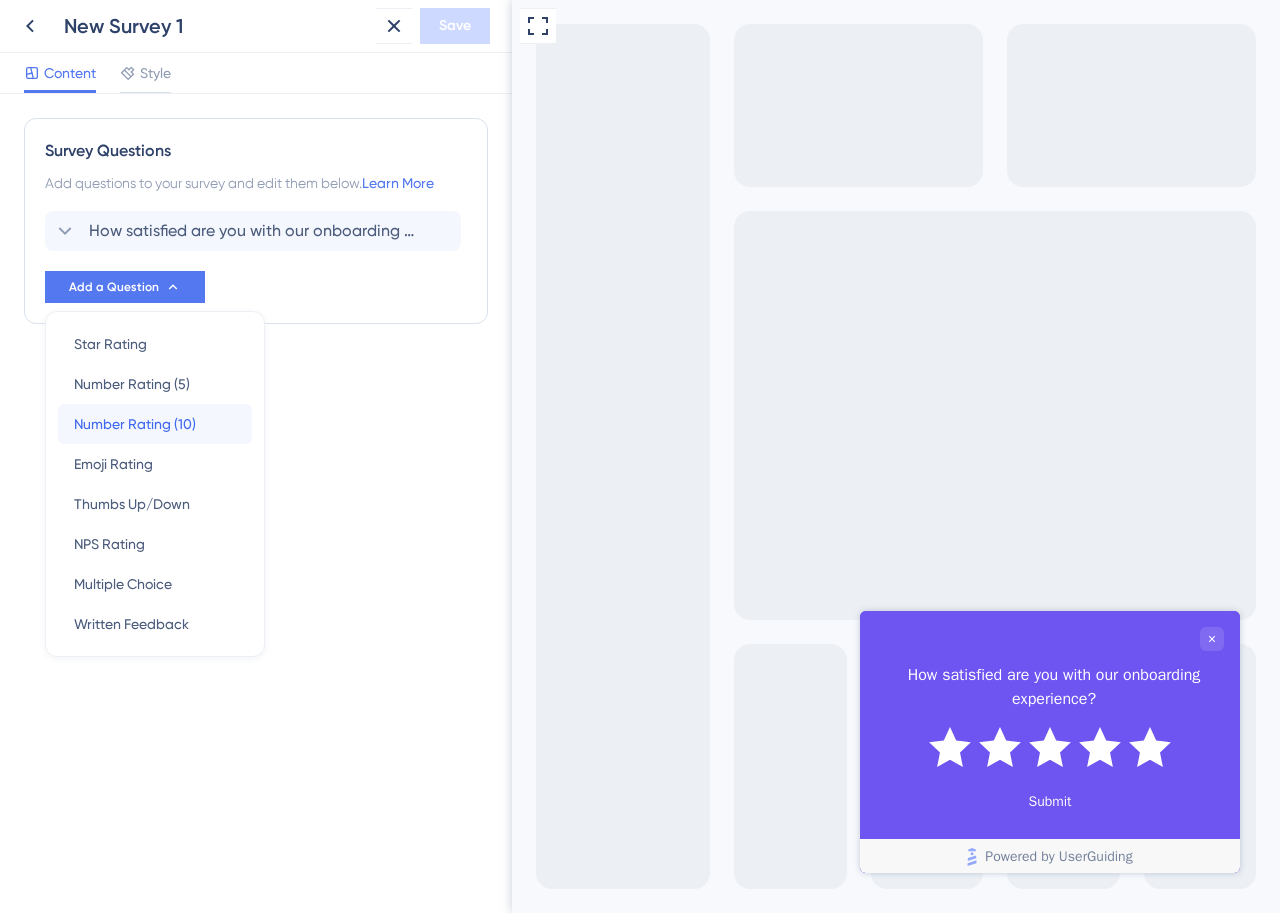 click on "Number Rating (10)" at bounding box center (135, 424) 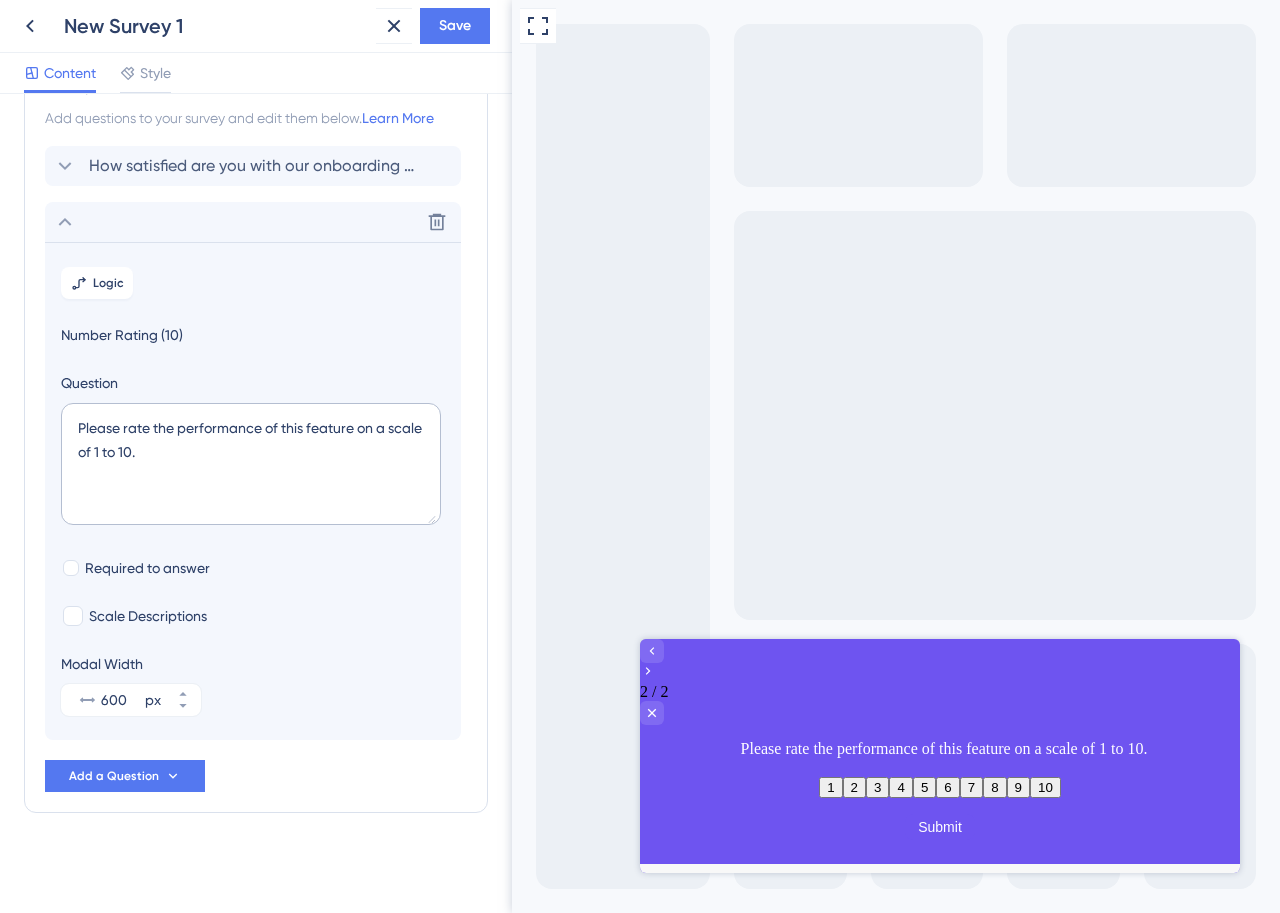 scroll, scrollTop: 69, scrollLeft: 0, axis: vertical 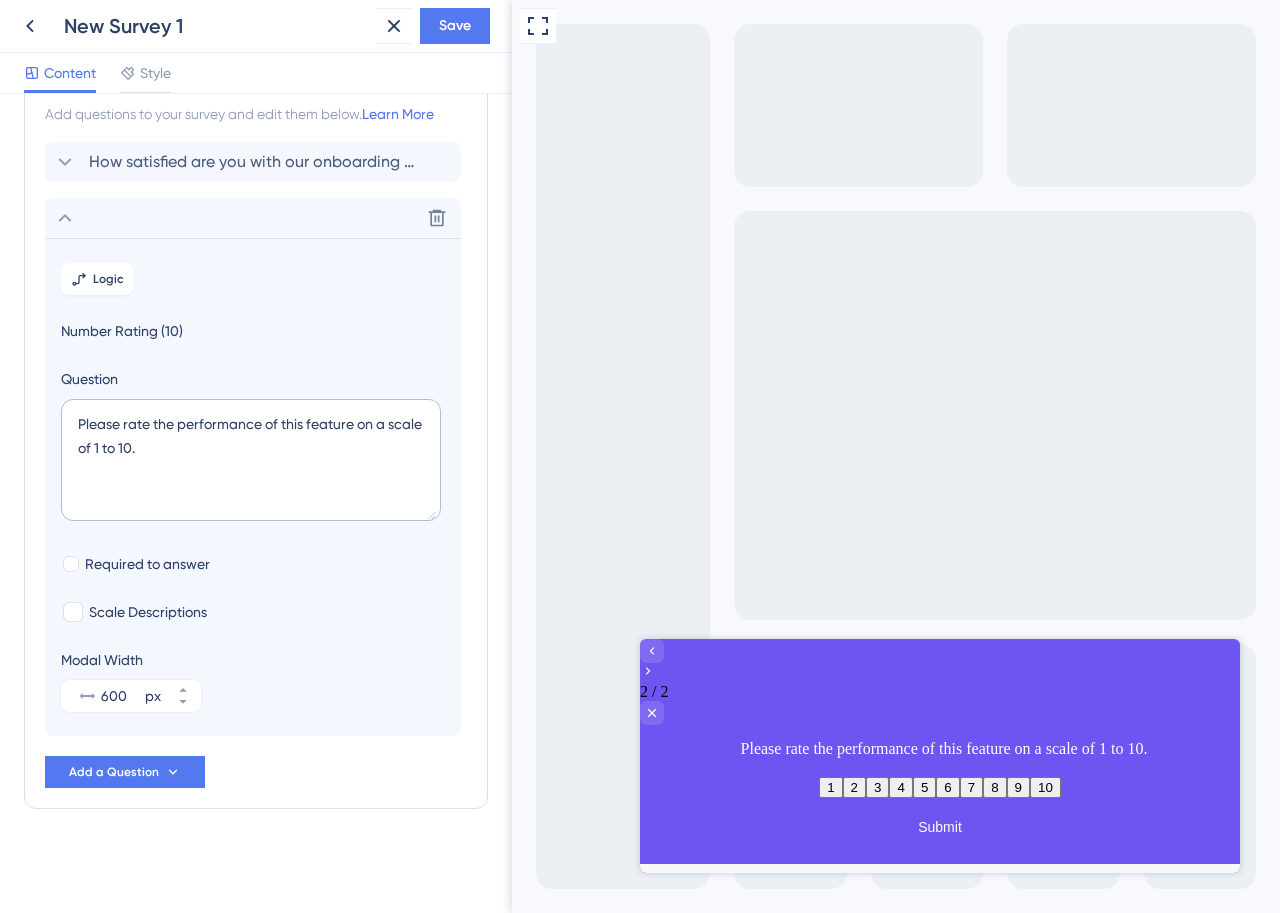 click on "1" at bounding box center (830, 787) 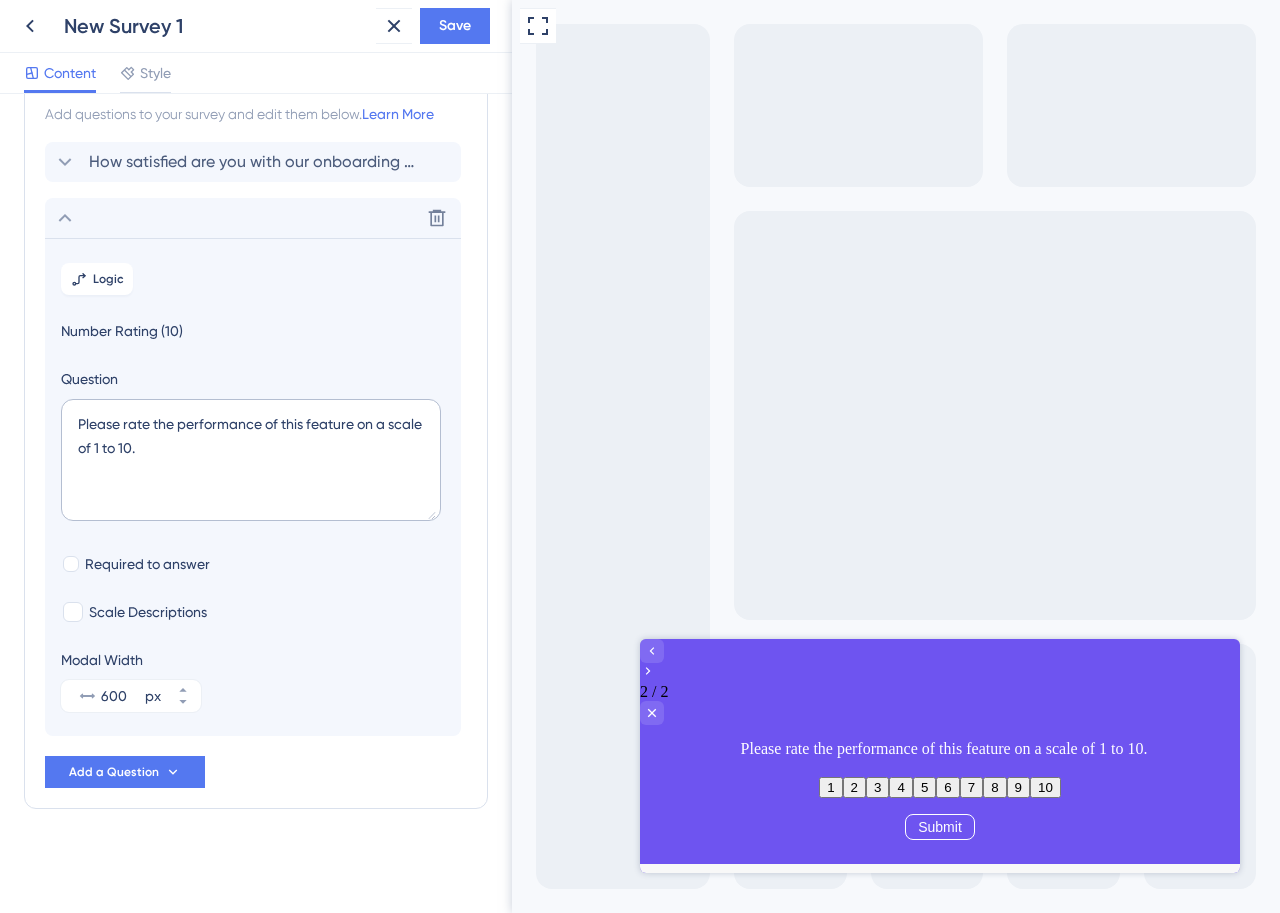 click on "Submit" at bounding box center (940, 827) 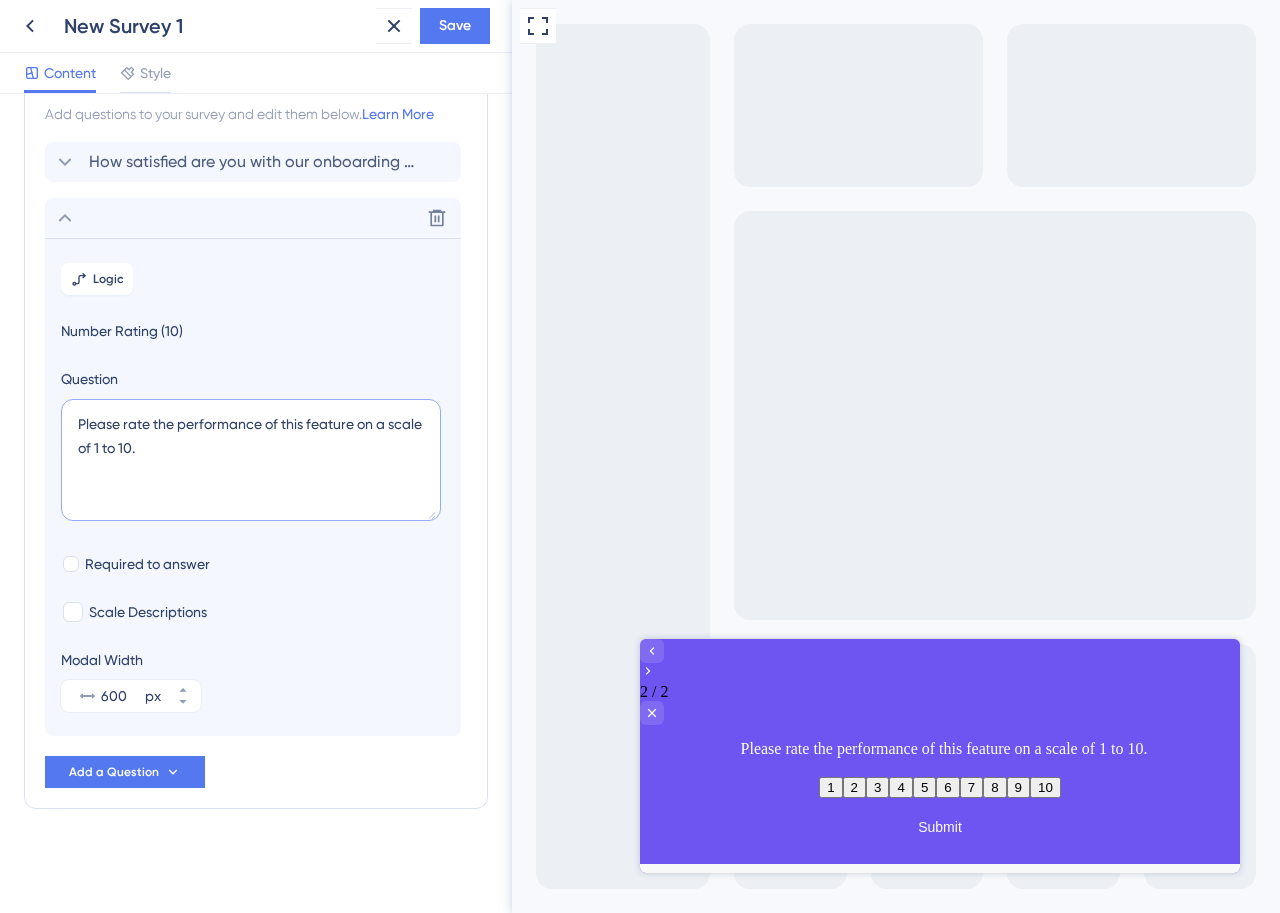 click on "Please rate the performance of this feature on a scale of 1 to 10." at bounding box center [251, 460] 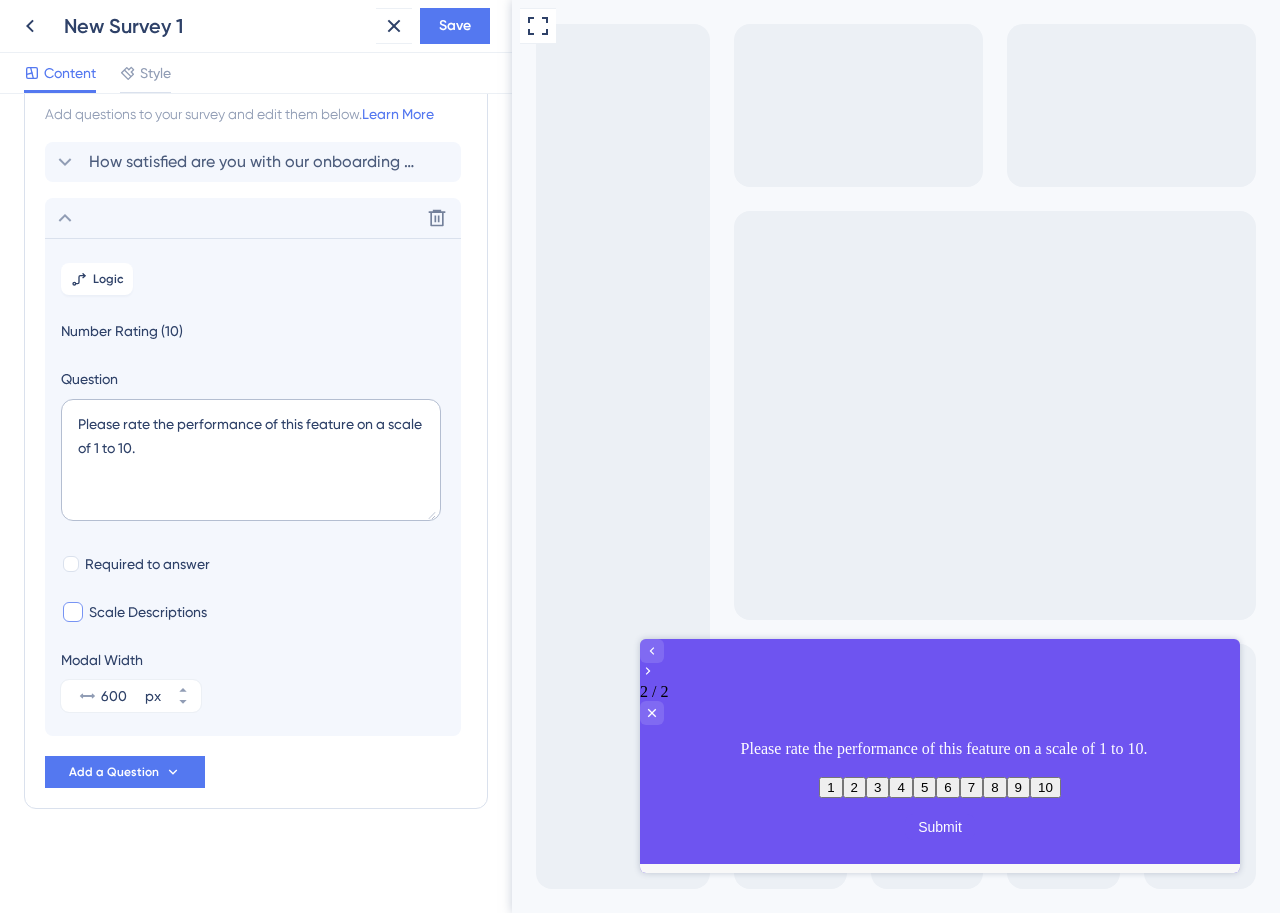 click on "Scale Descriptions" at bounding box center [148, 612] 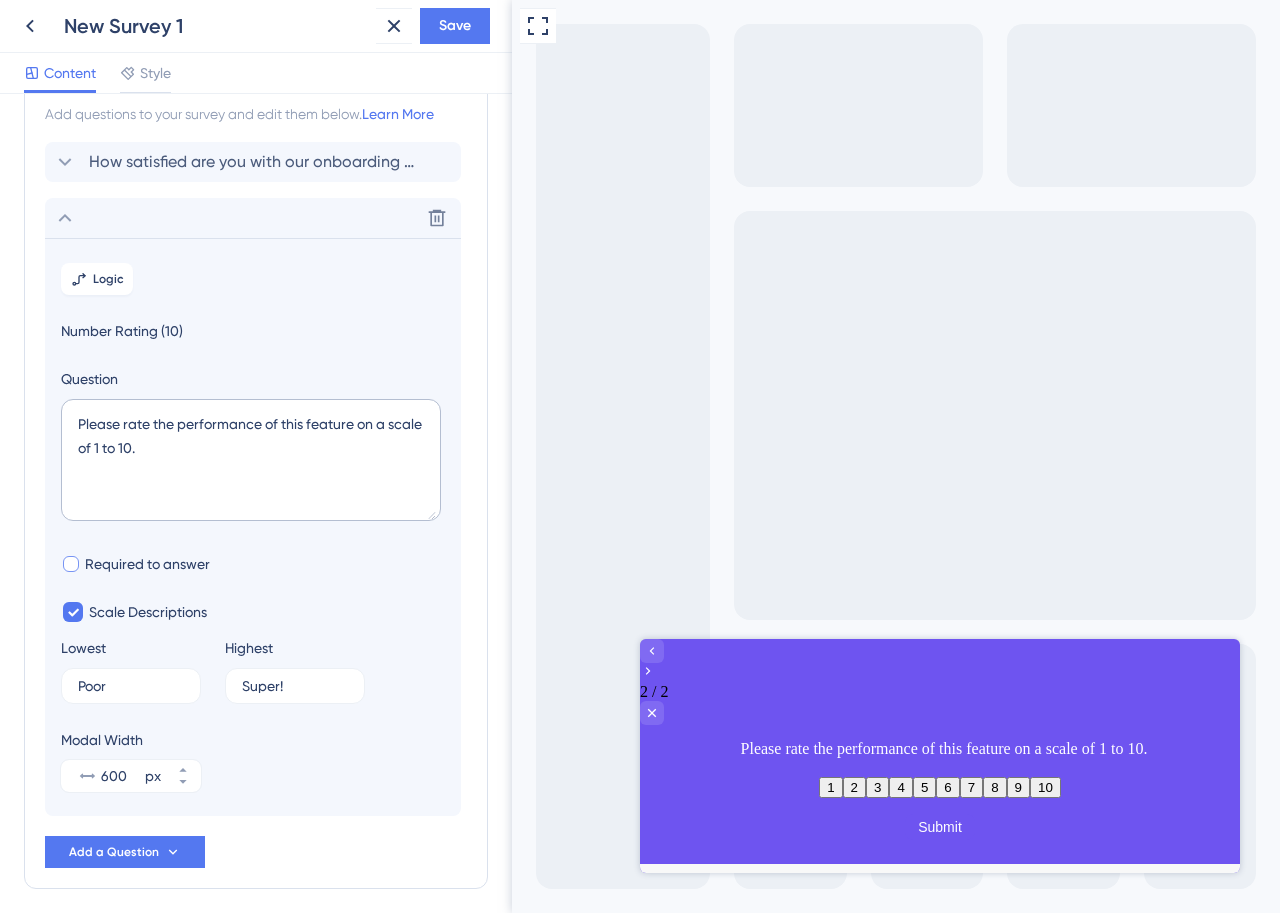 checkbox on "true" 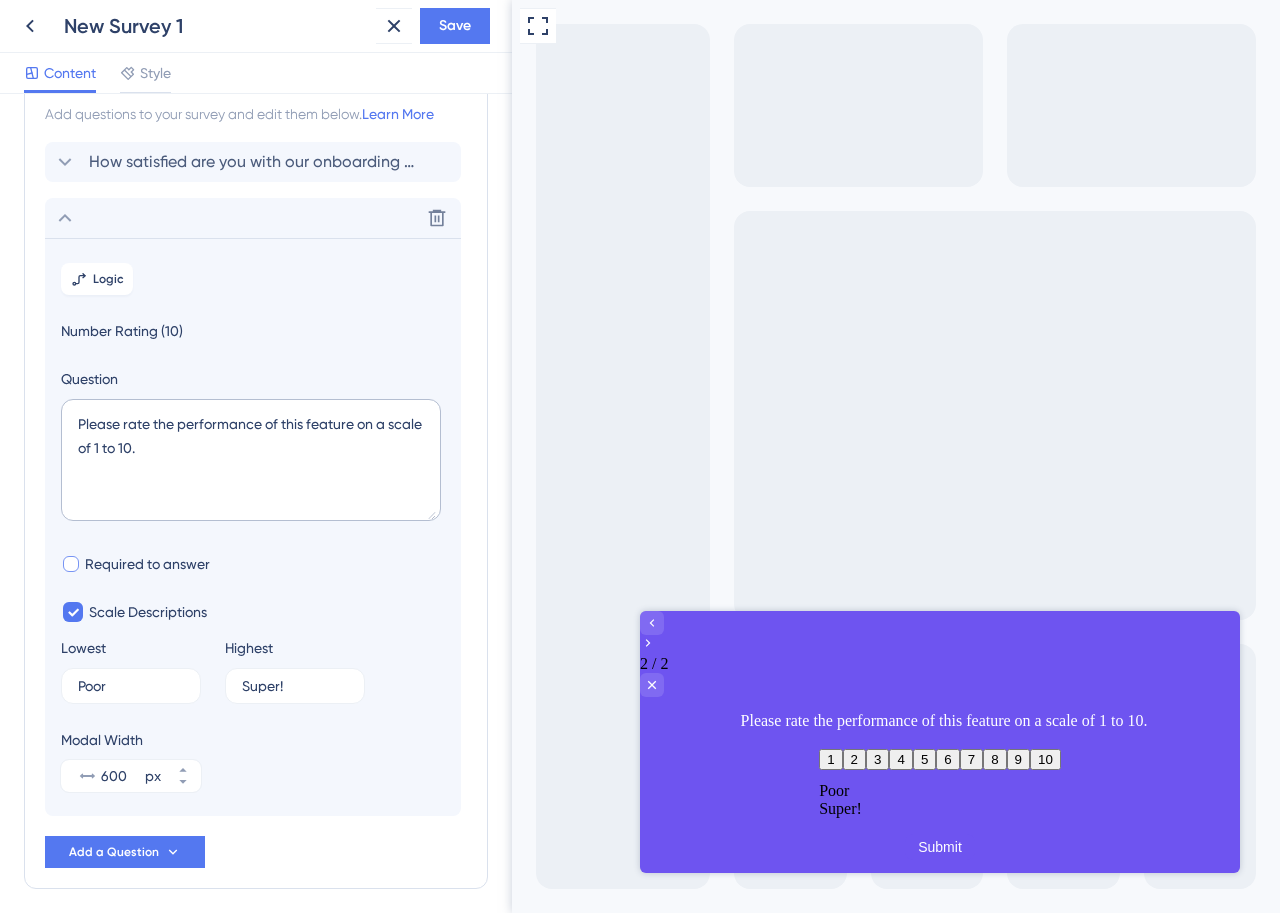 click on "Required to answer" at bounding box center [147, 564] 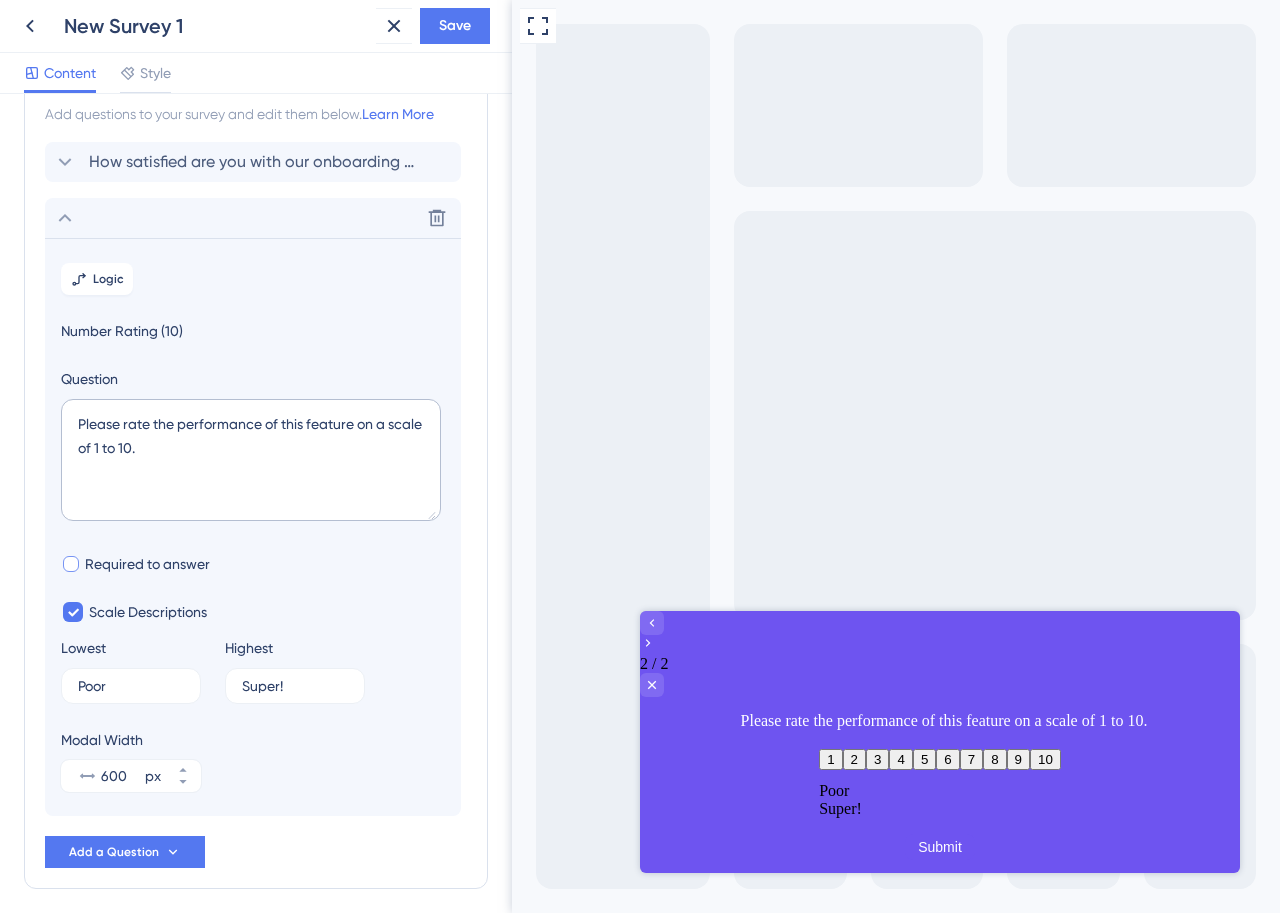 checkbox on "true" 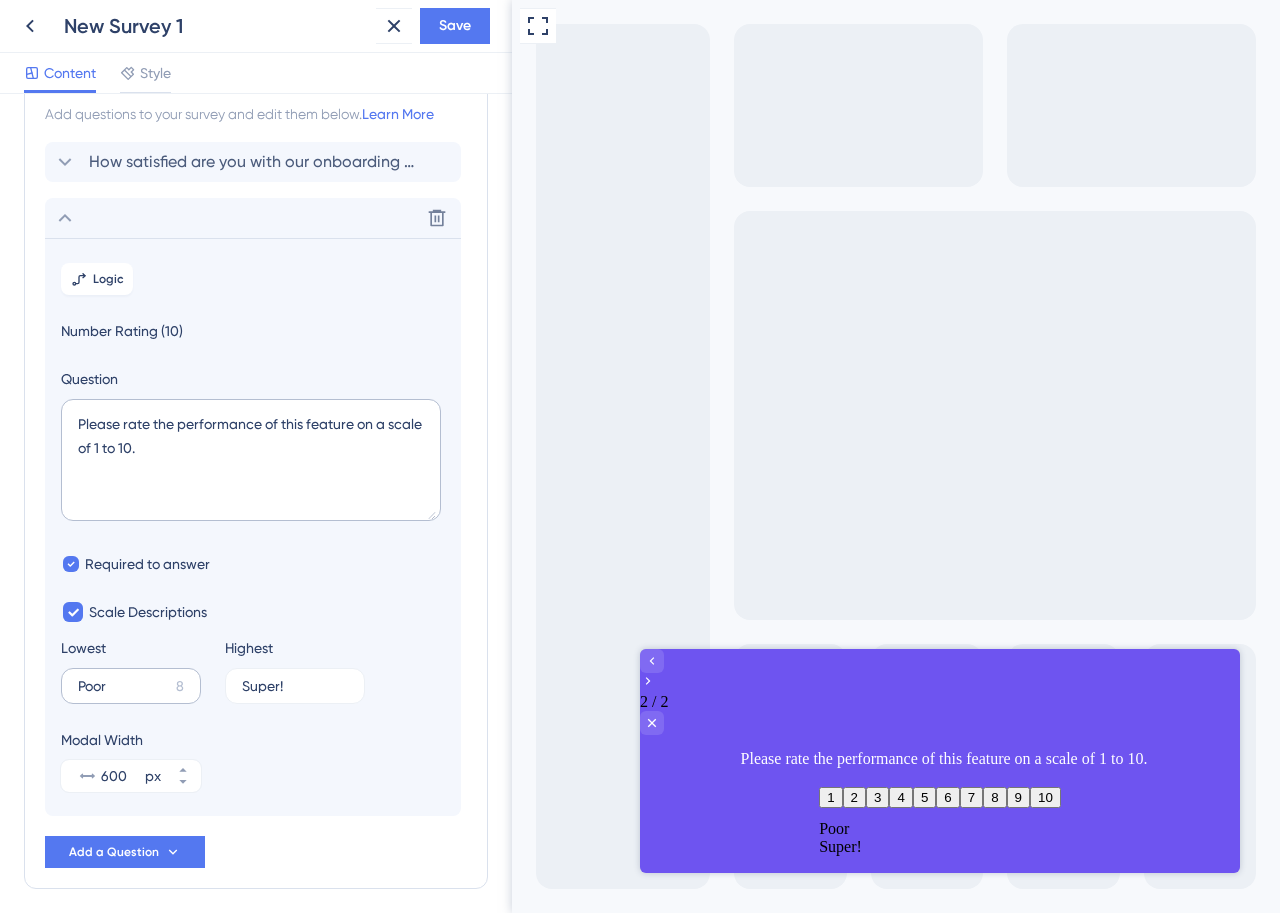 click on "Poor 8" at bounding box center (131, 686) 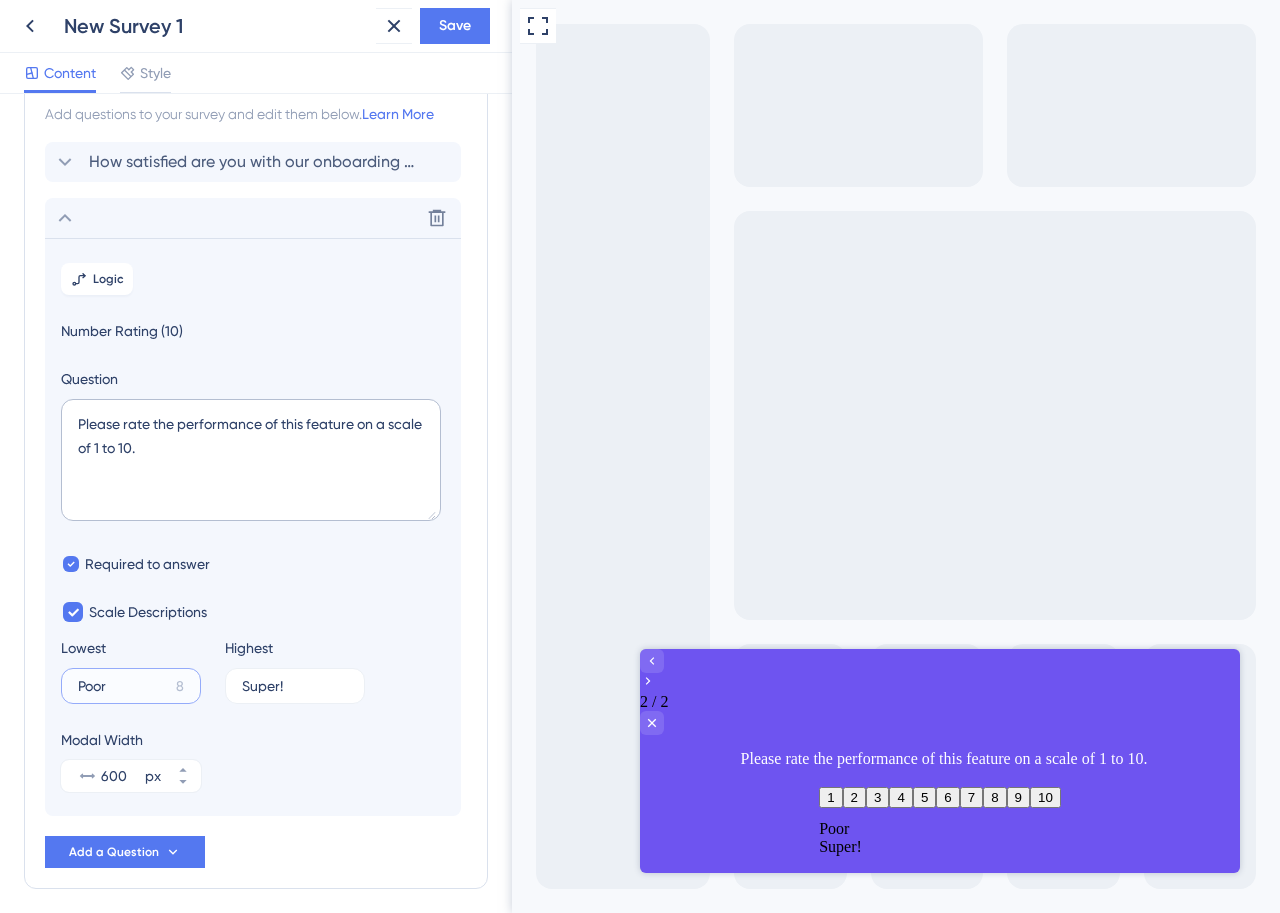 click on "Poor" at bounding box center (123, 686) 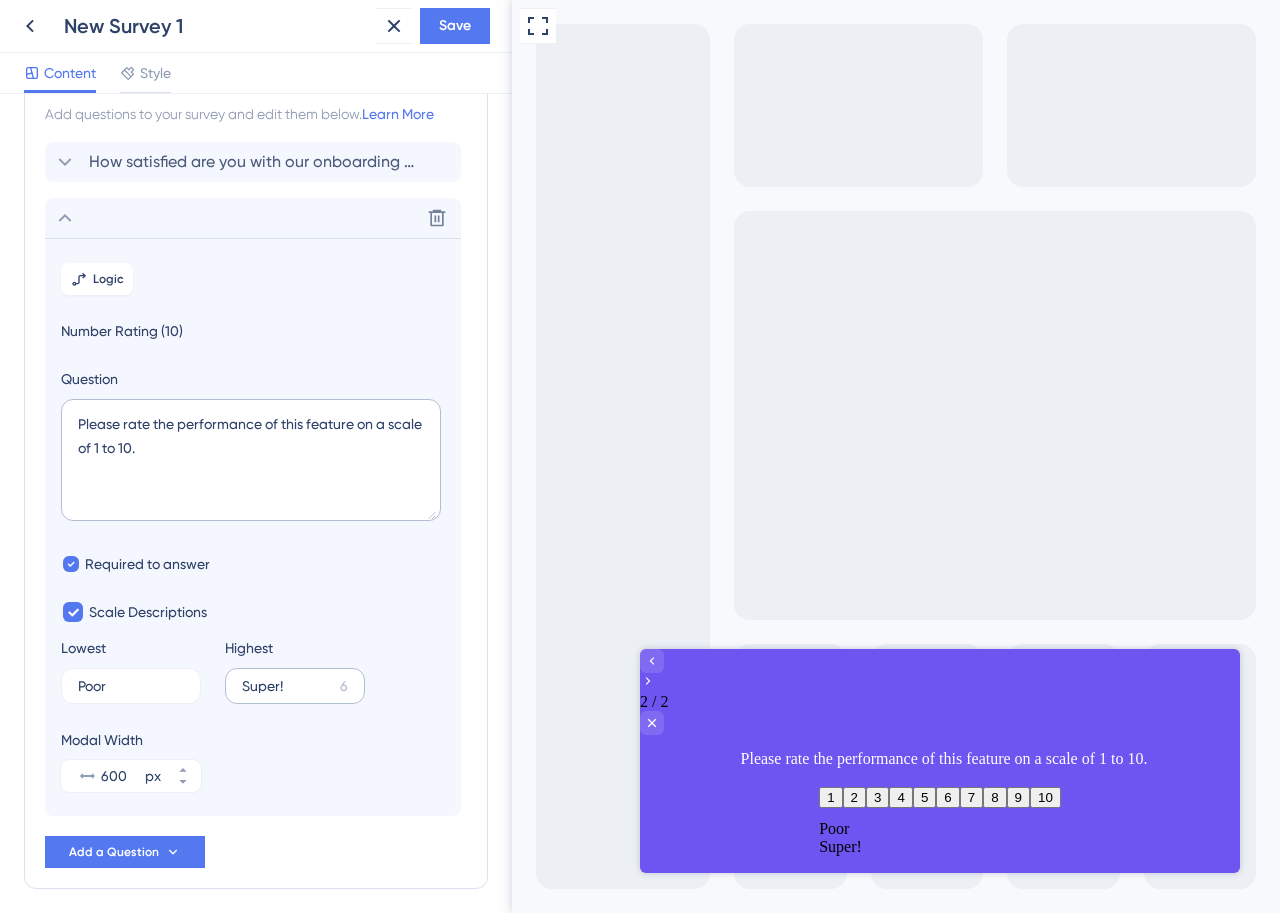 click on "Super! 6" at bounding box center [295, 686] 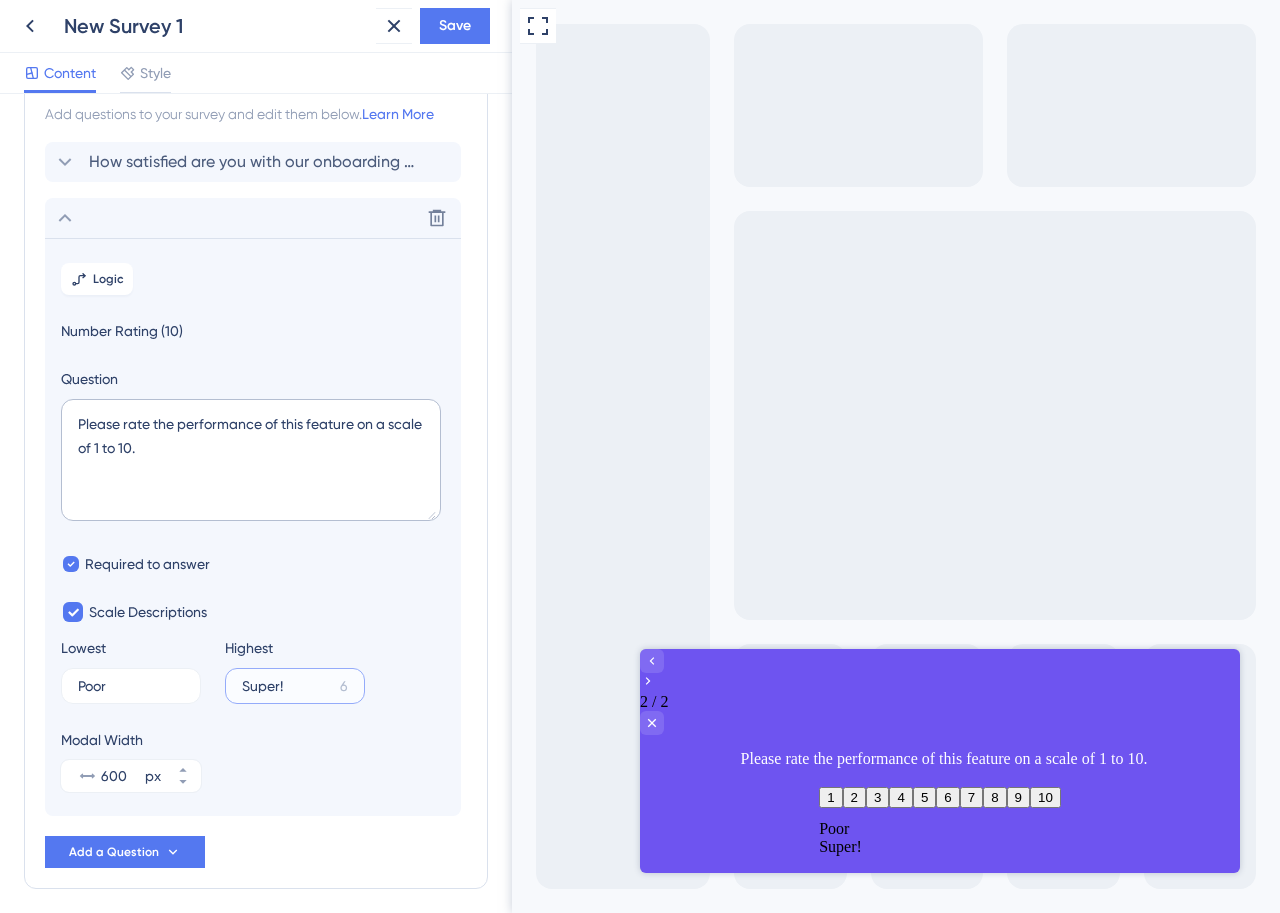 click on "Super!" at bounding box center (287, 686) 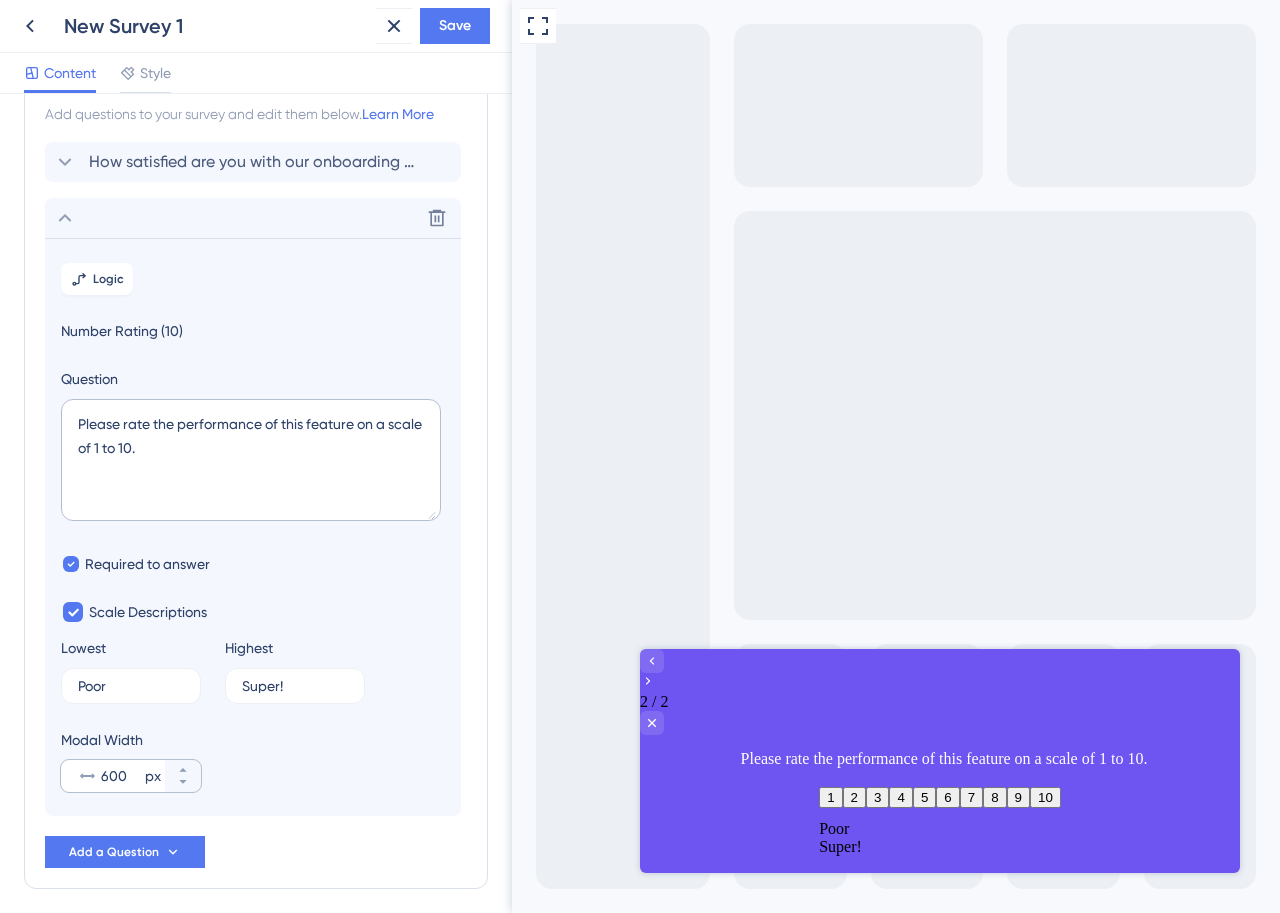 drag, startPoint x: 156, startPoint y: 750, endPoint x: 146, endPoint y: 787, distance: 38.327538 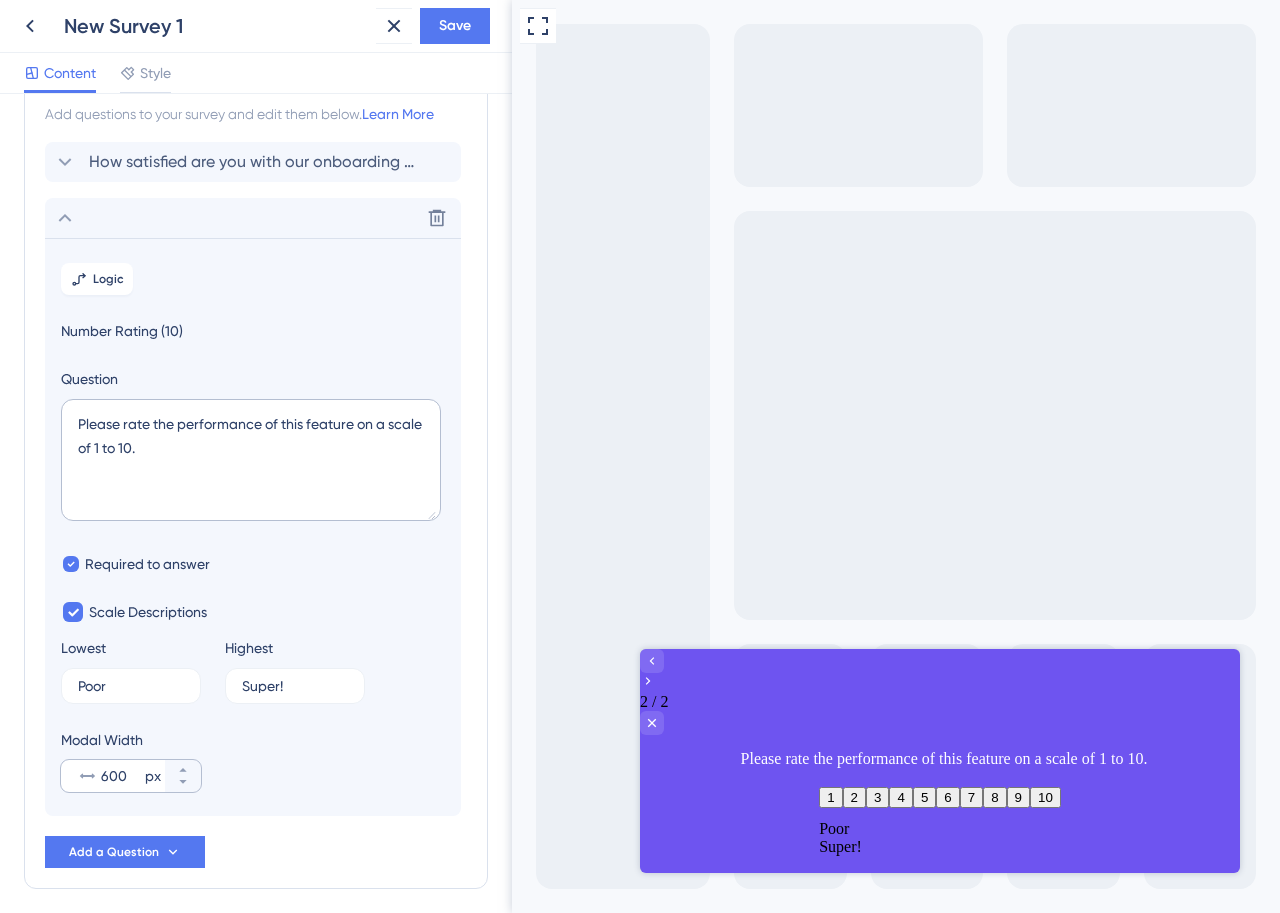 click on "Modal Width 600 px" at bounding box center (131, 760) 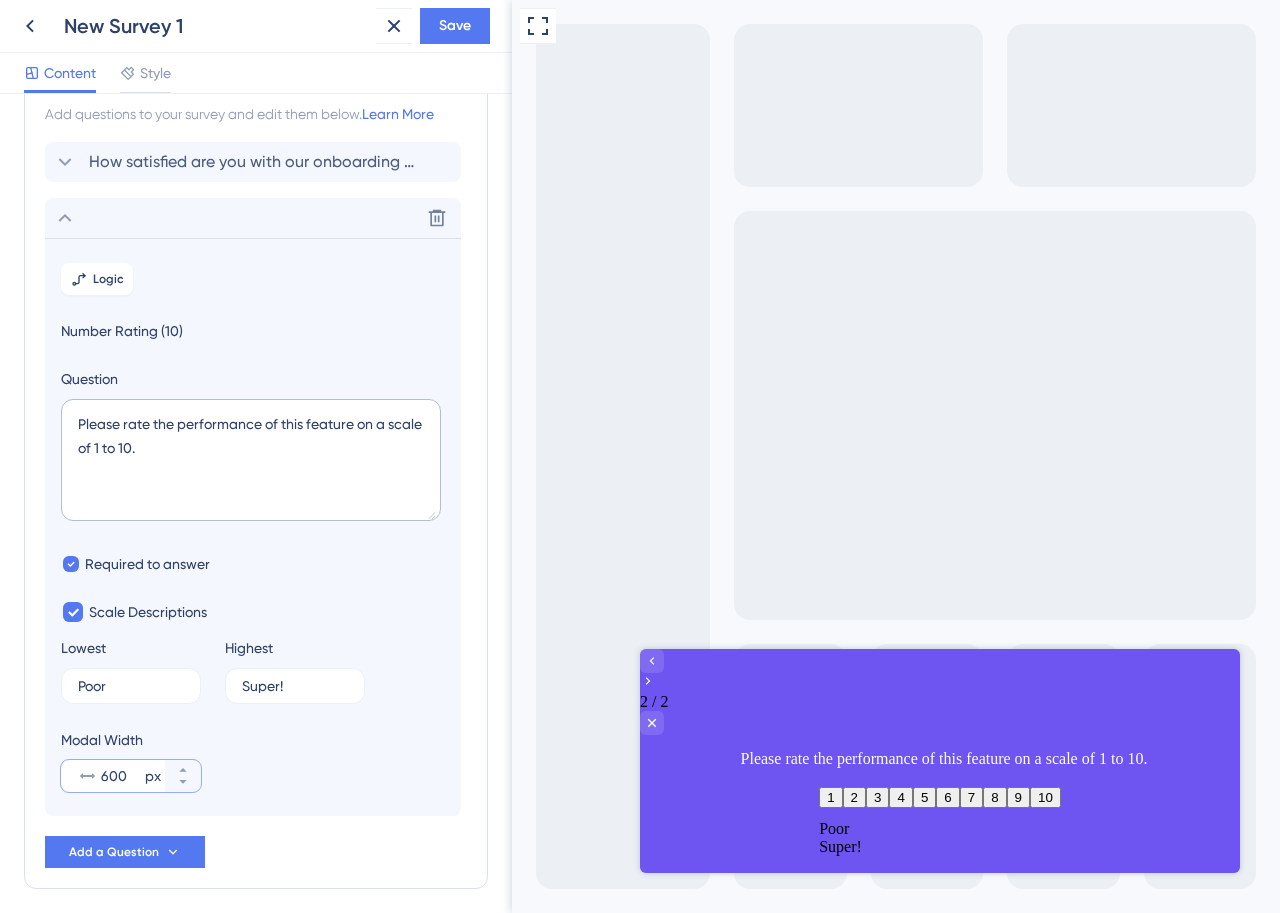 click on "600" at bounding box center [121, 776] 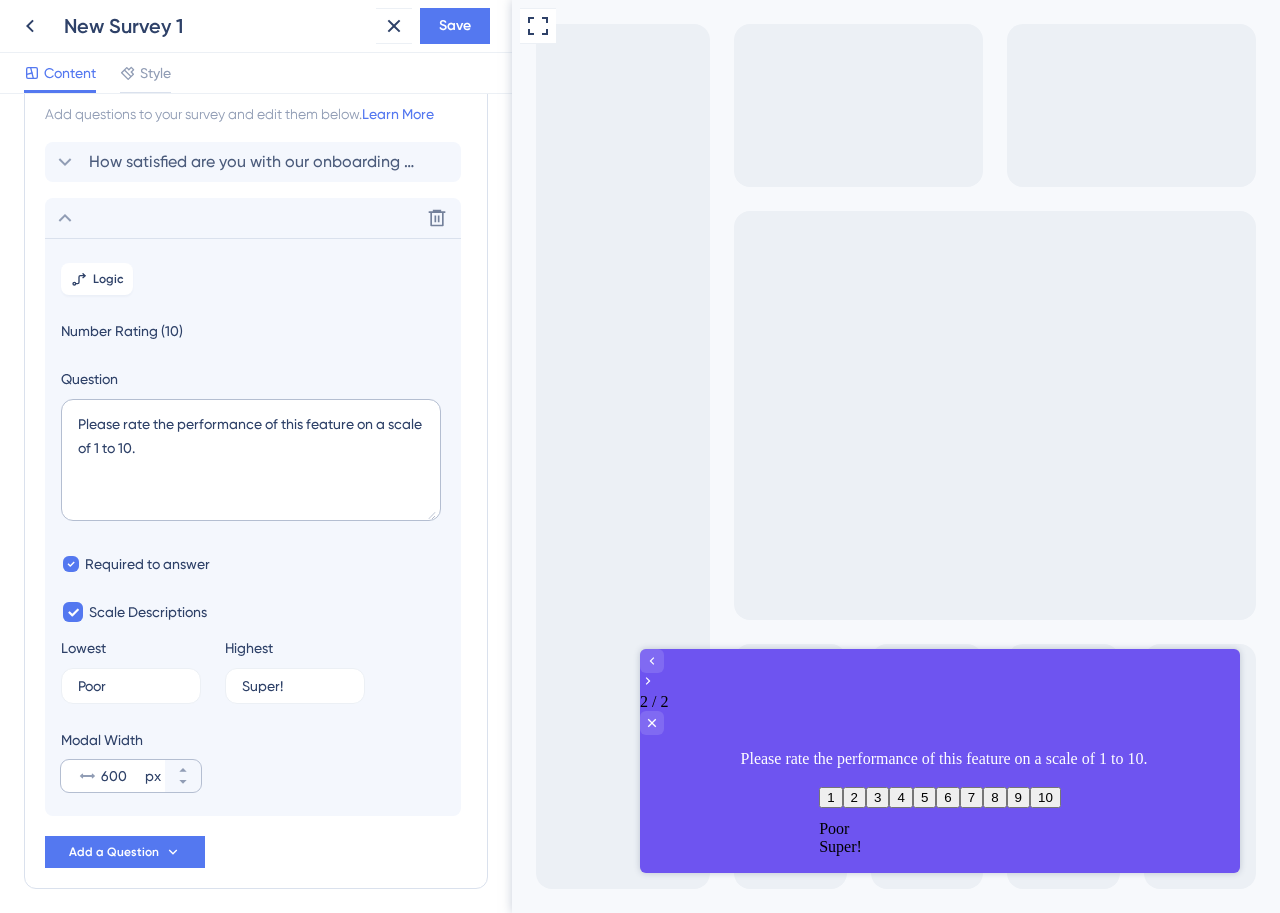 click on "px" at bounding box center [153, 776] 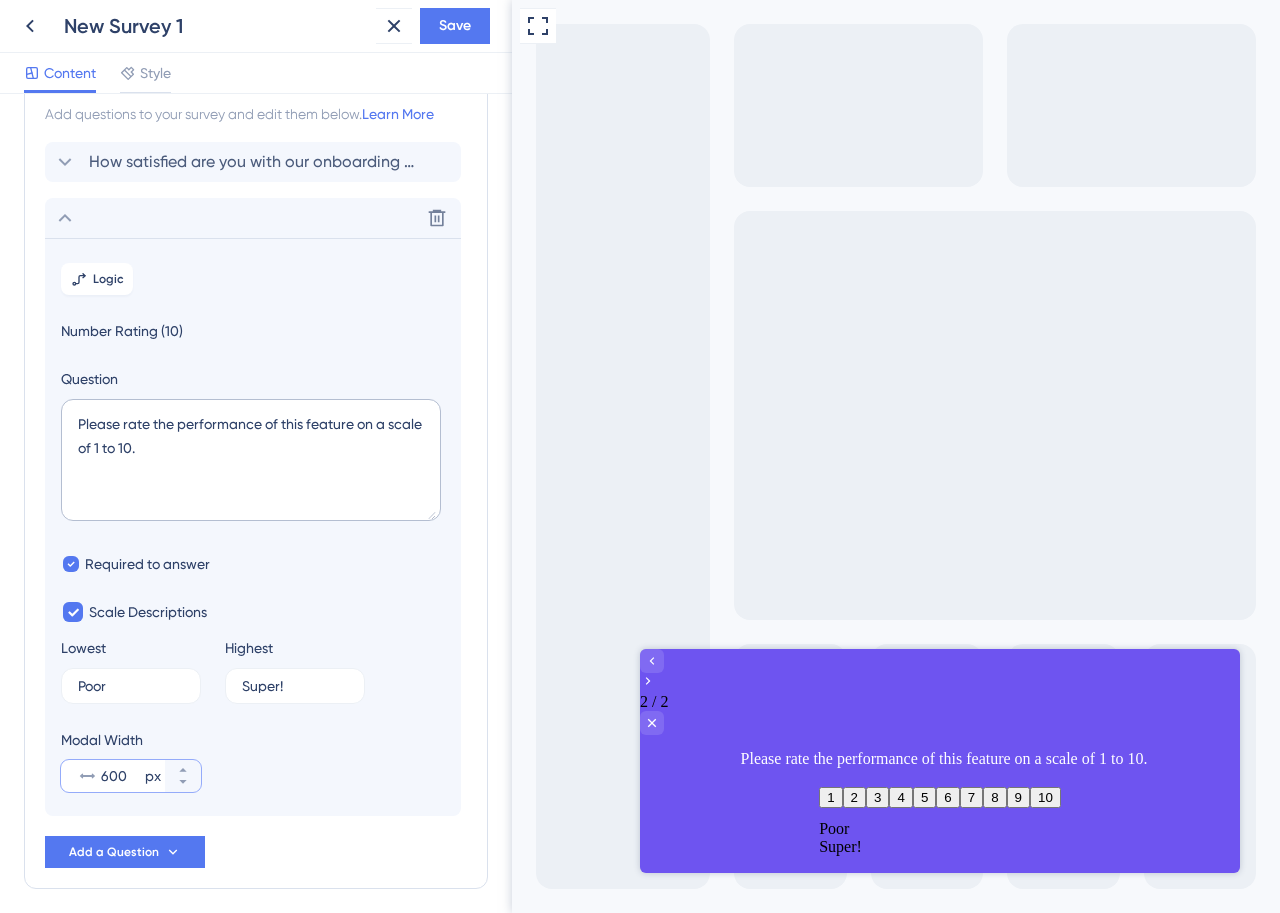 click on "600" at bounding box center [121, 776] 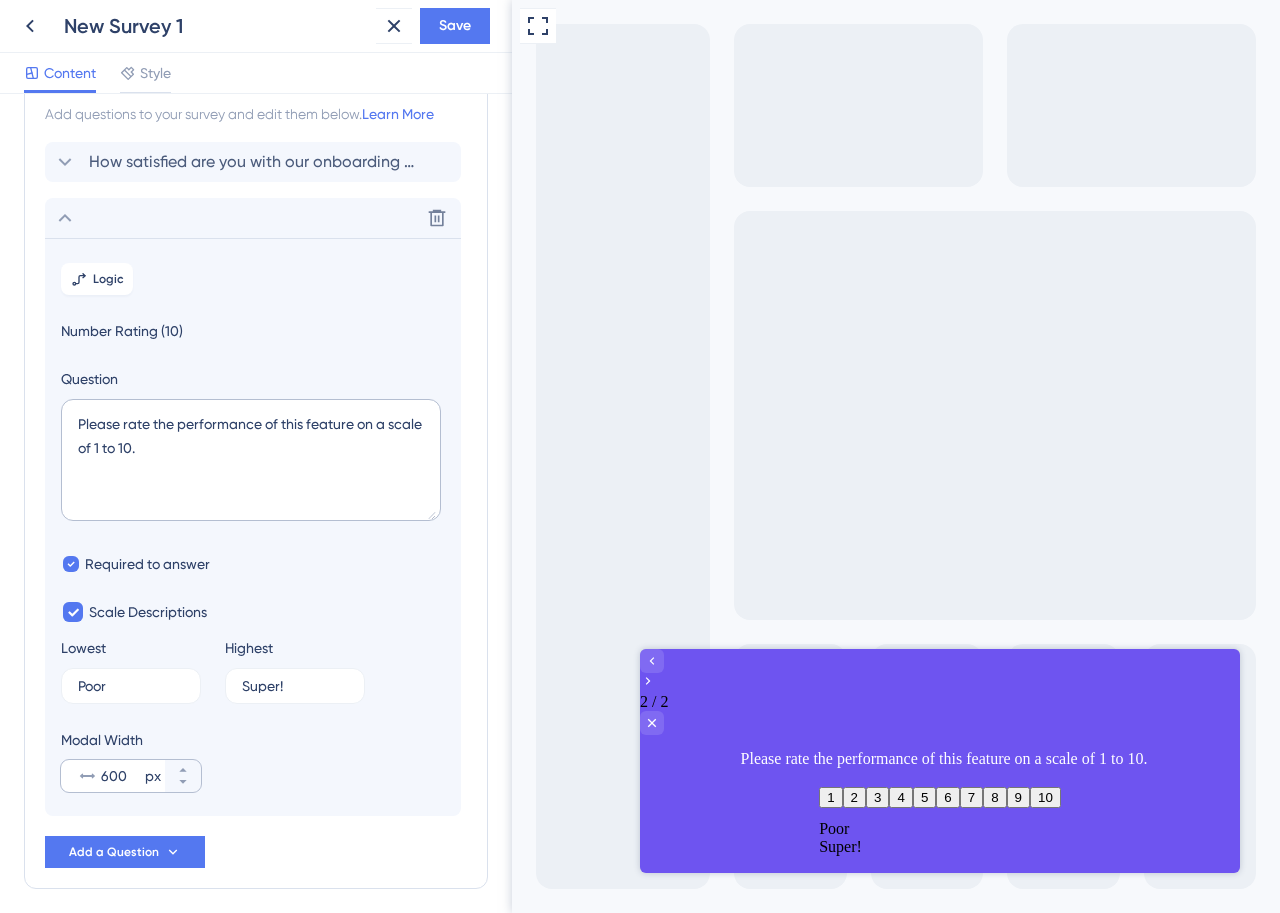 click on "px" at bounding box center [153, 776] 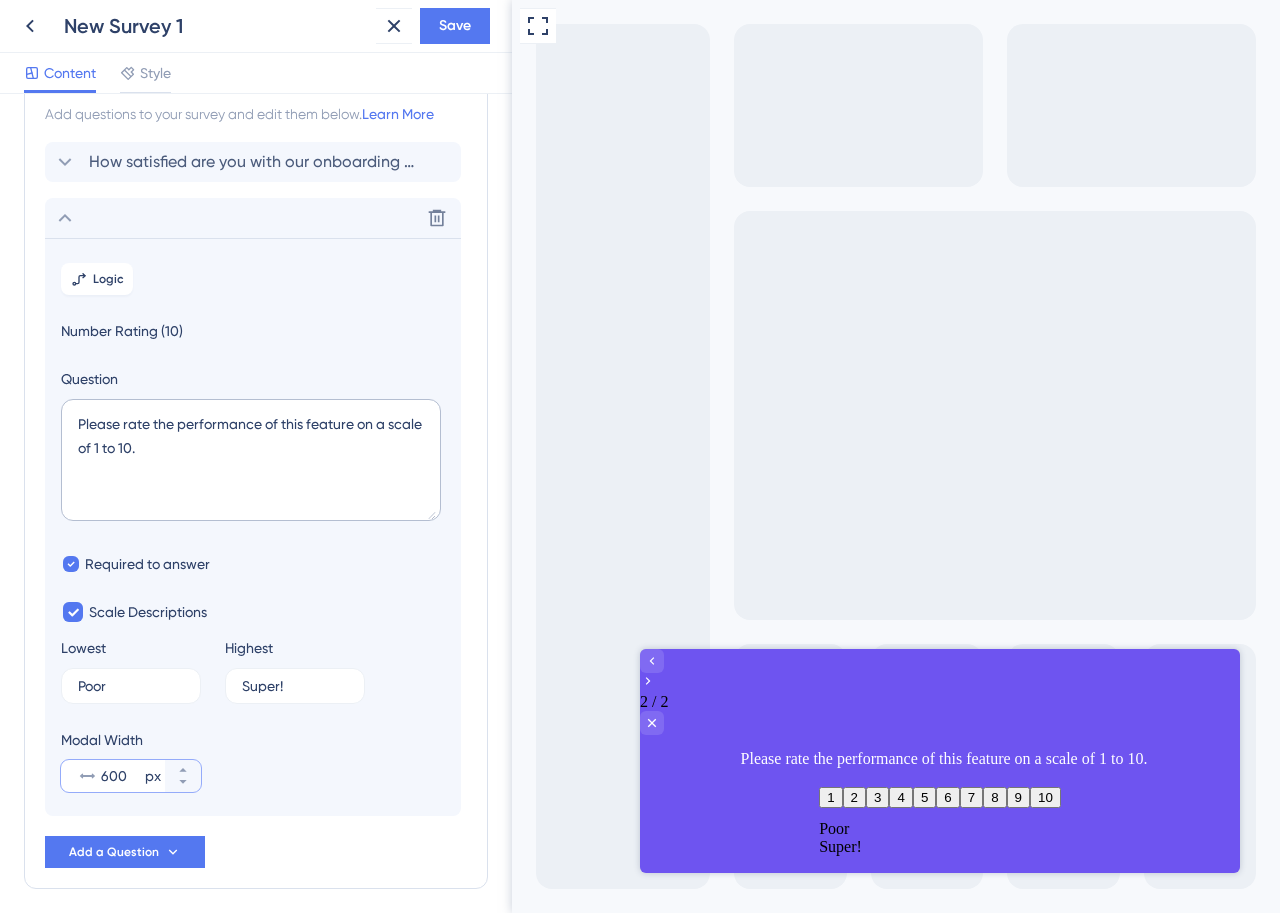 click on "600" at bounding box center [121, 776] 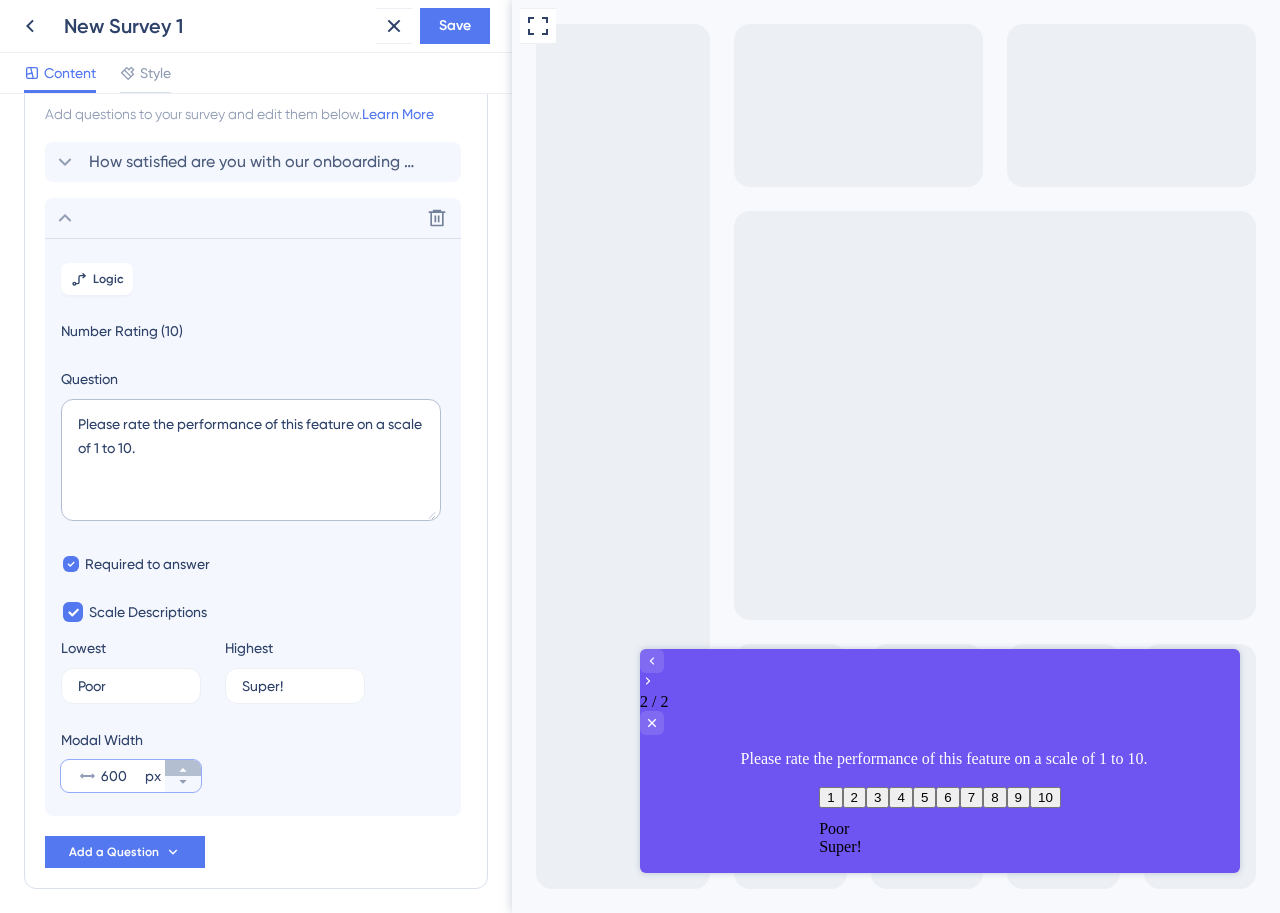 click on "600 px" at bounding box center (183, 768) 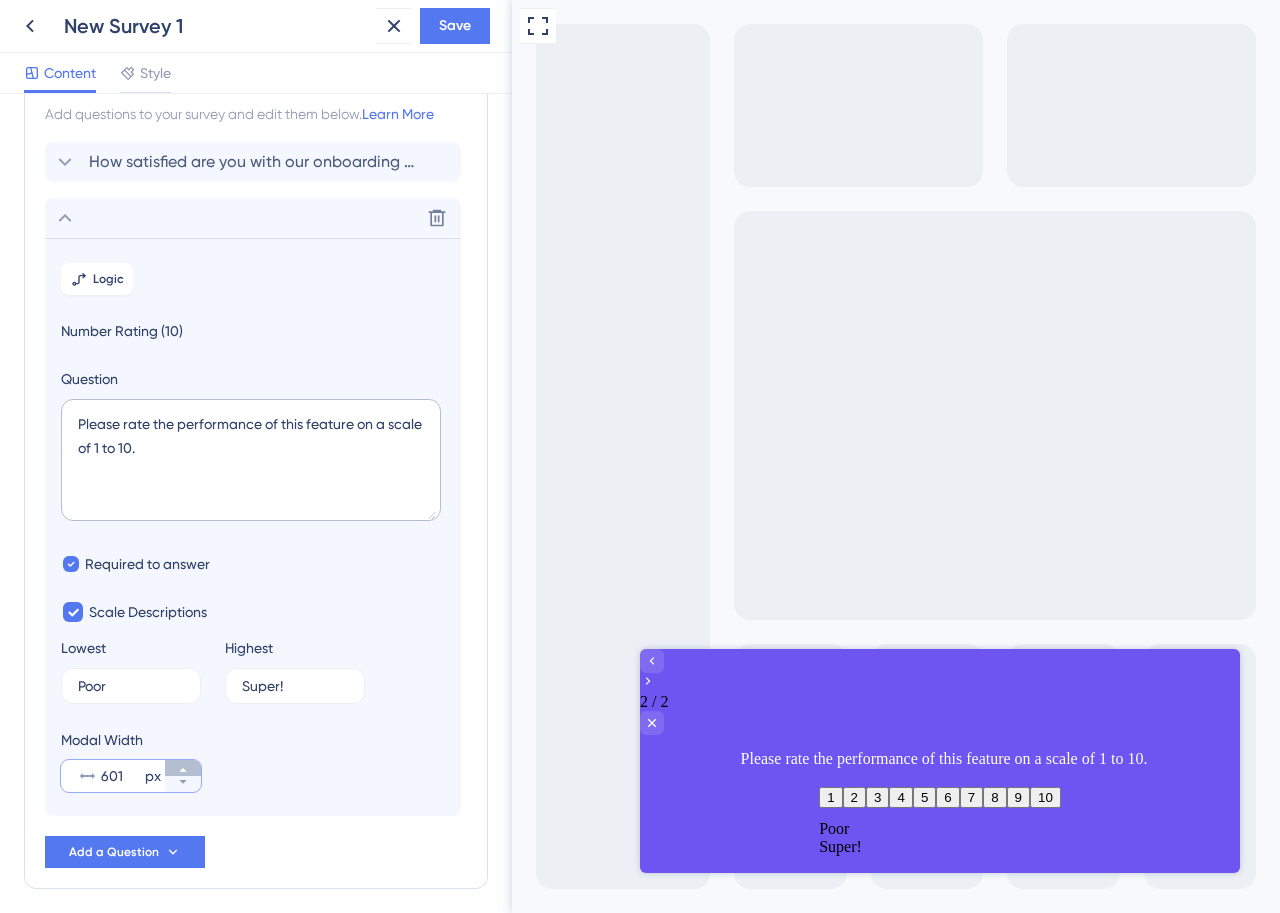 click on "601 px" at bounding box center (183, 768) 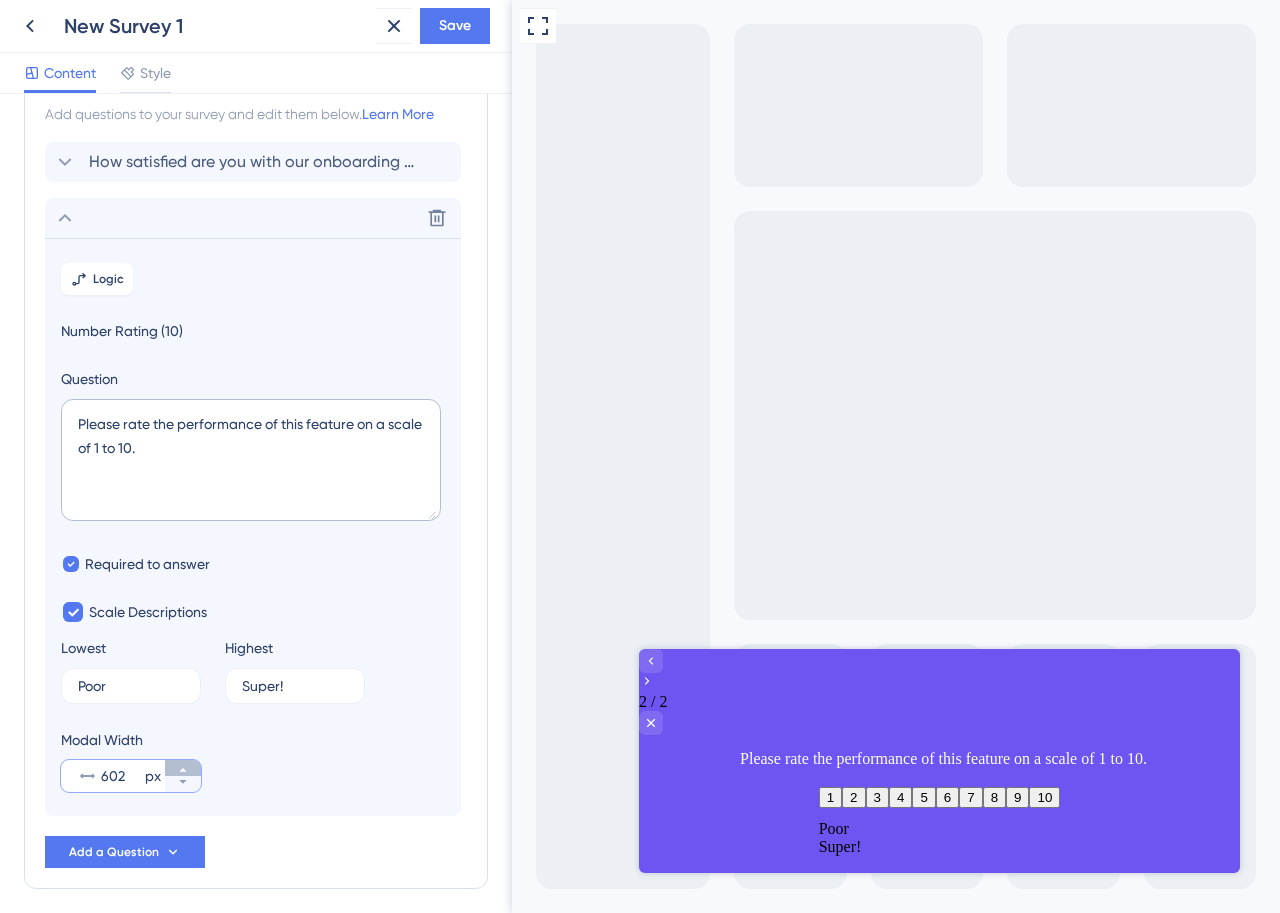 click on "602 px" at bounding box center [183, 768] 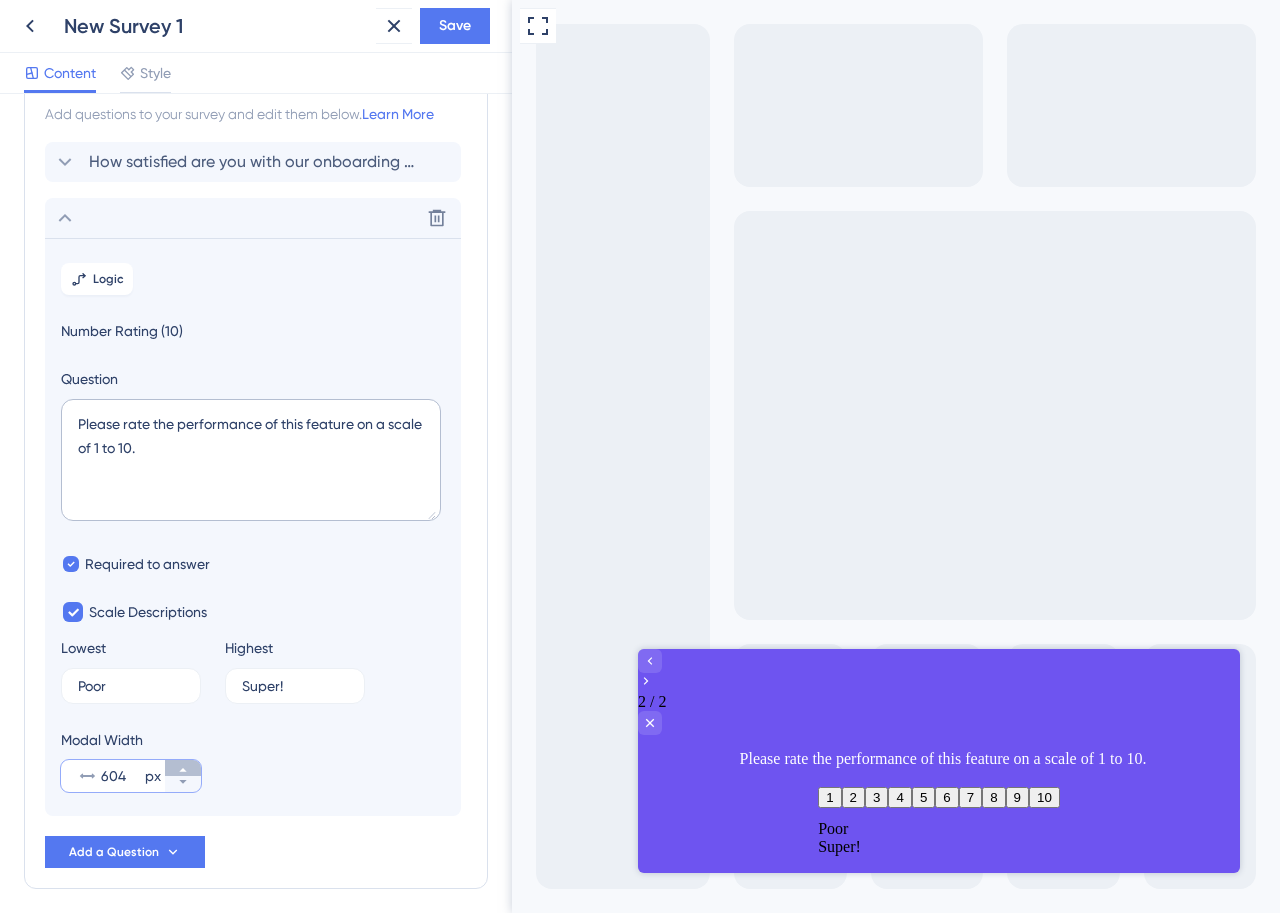 drag, startPoint x: 174, startPoint y: 763, endPoint x: 151, endPoint y: 774, distance: 25.495098 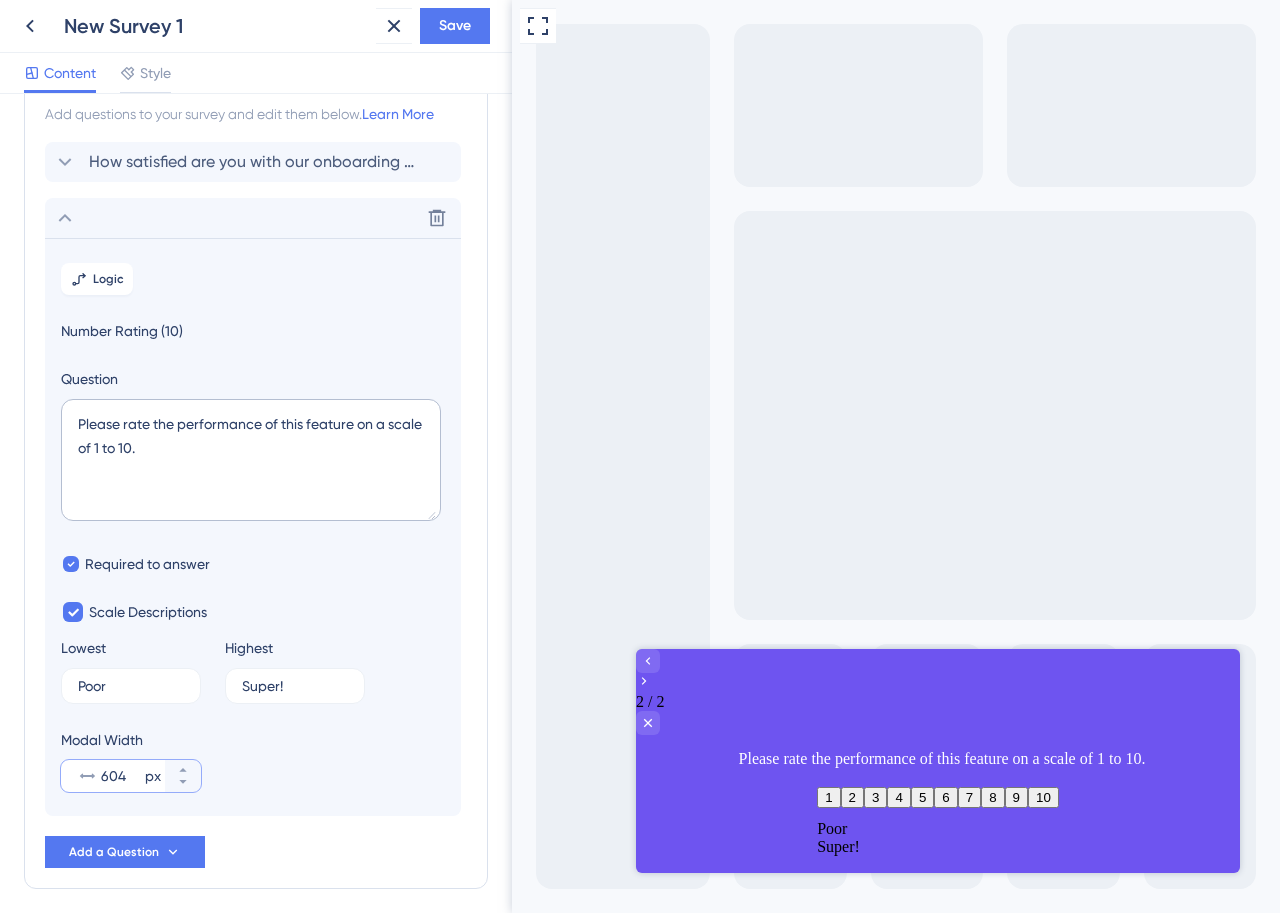 type on "605" 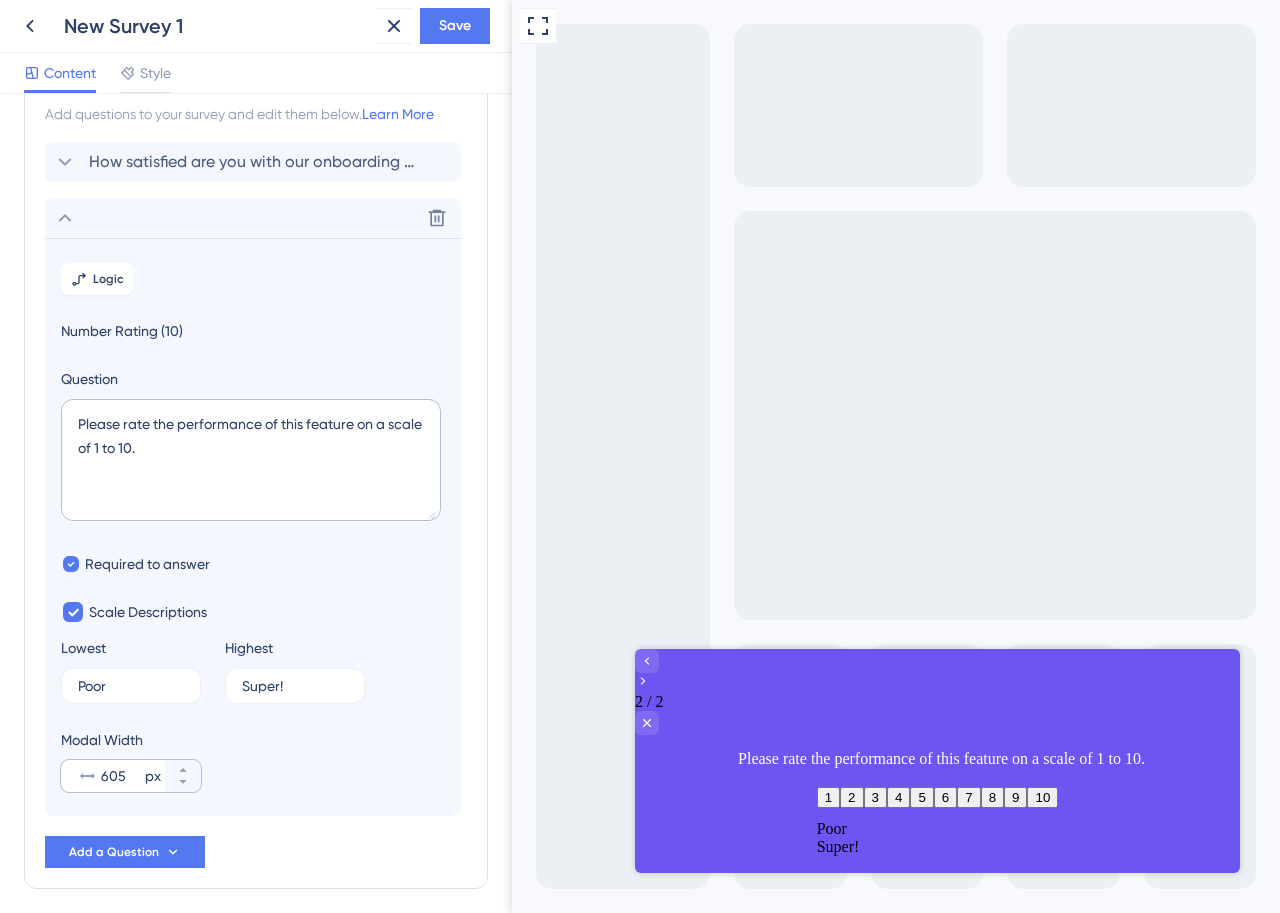 click on "px" at bounding box center (153, 776) 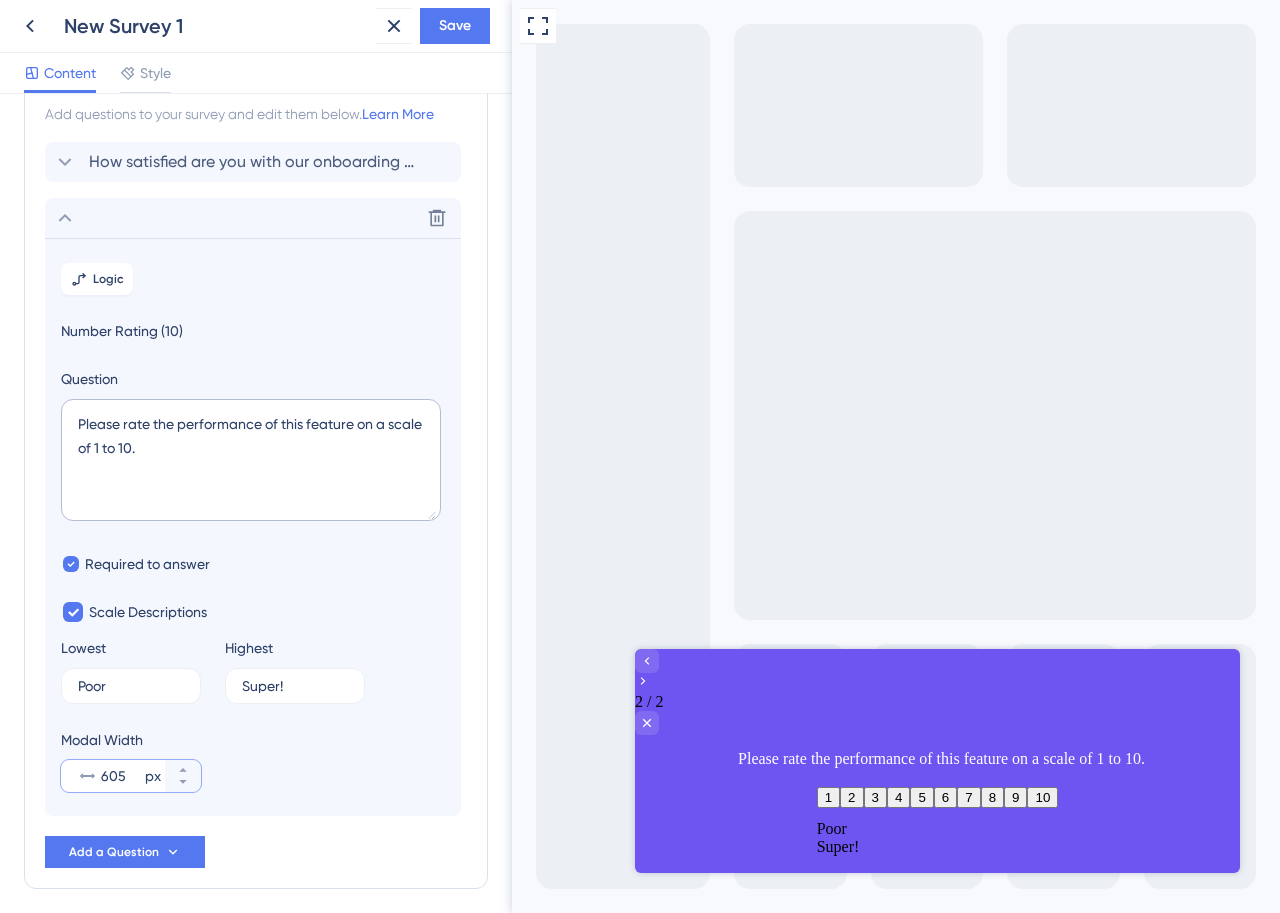 click on "605" at bounding box center (121, 776) 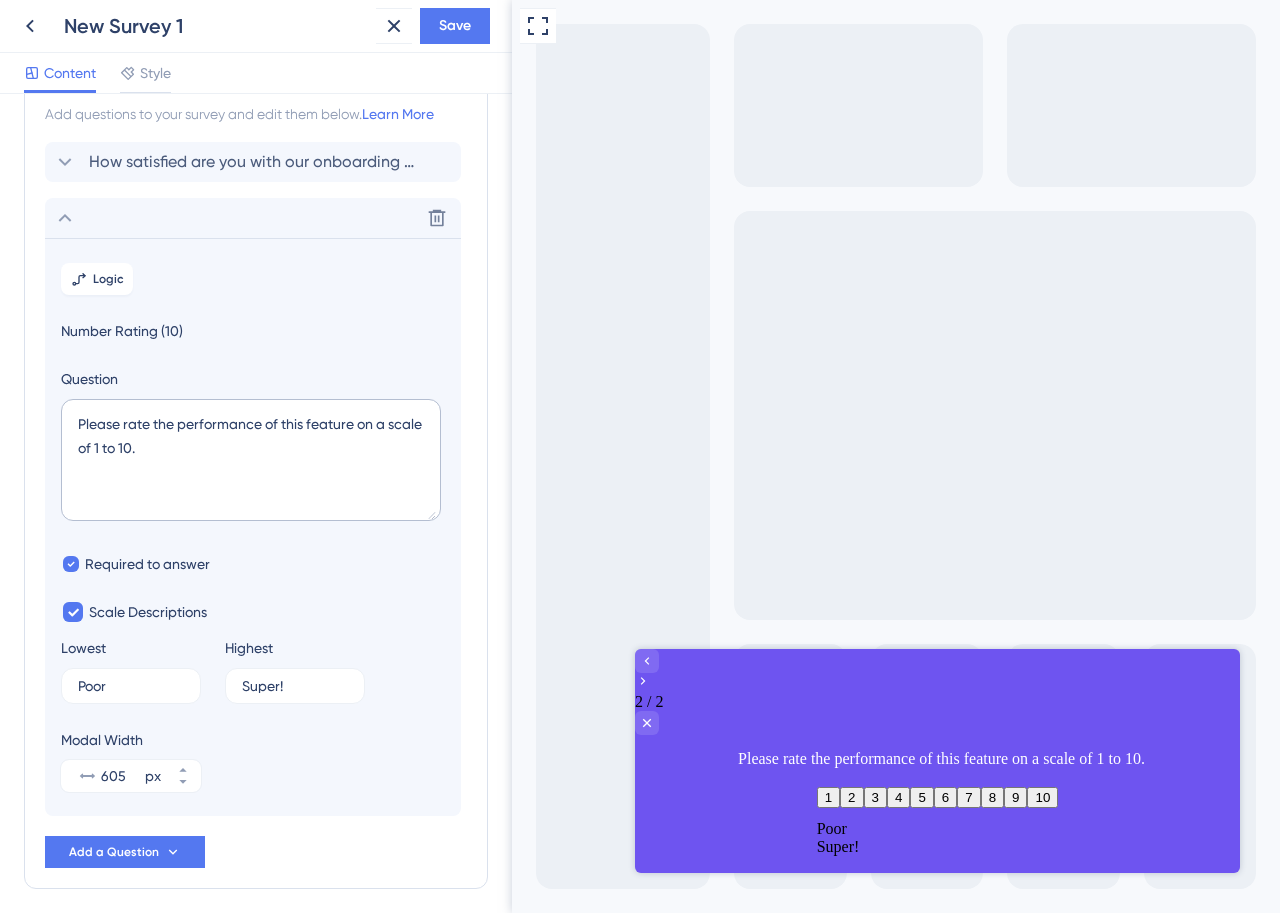 click on "2 / 2 Please rate the performance of this feature on a scale of 1 to 10." at bounding box center (937, 718) 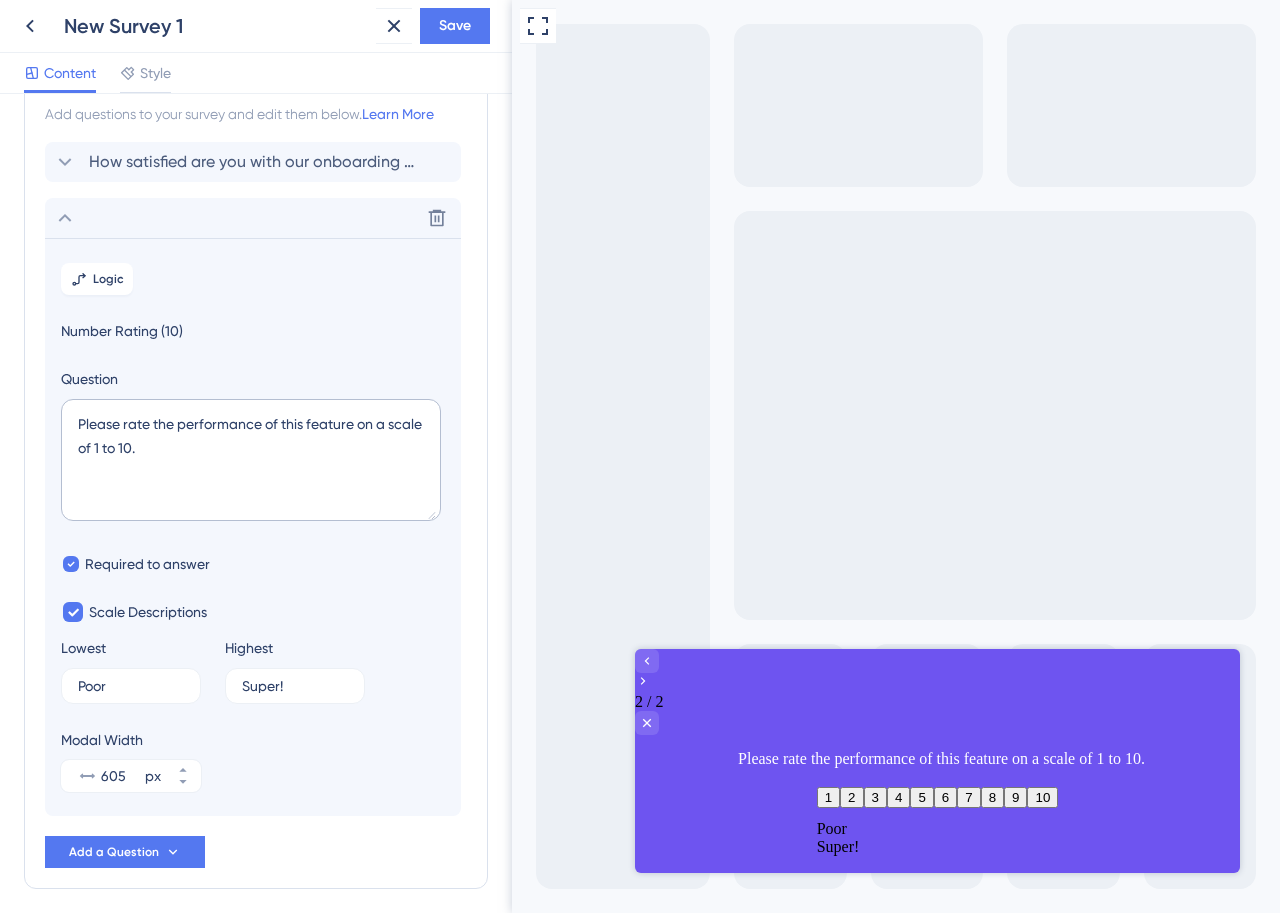 click on "1" at bounding box center (828, 797) 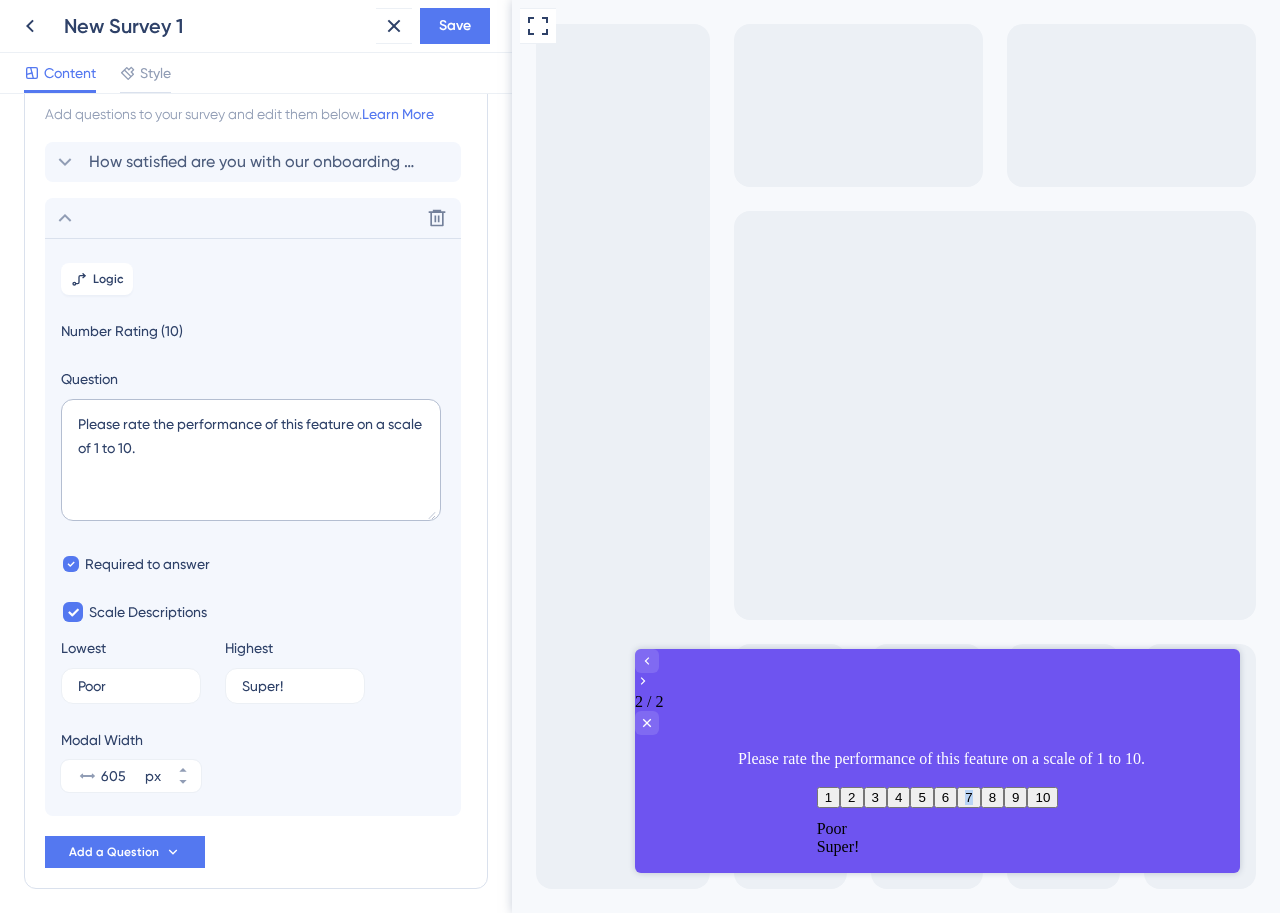 drag, startPoint x: 1003, startPoint y: 781, endPoint x: 1094, endPoint y: 784, distance: 91.04944 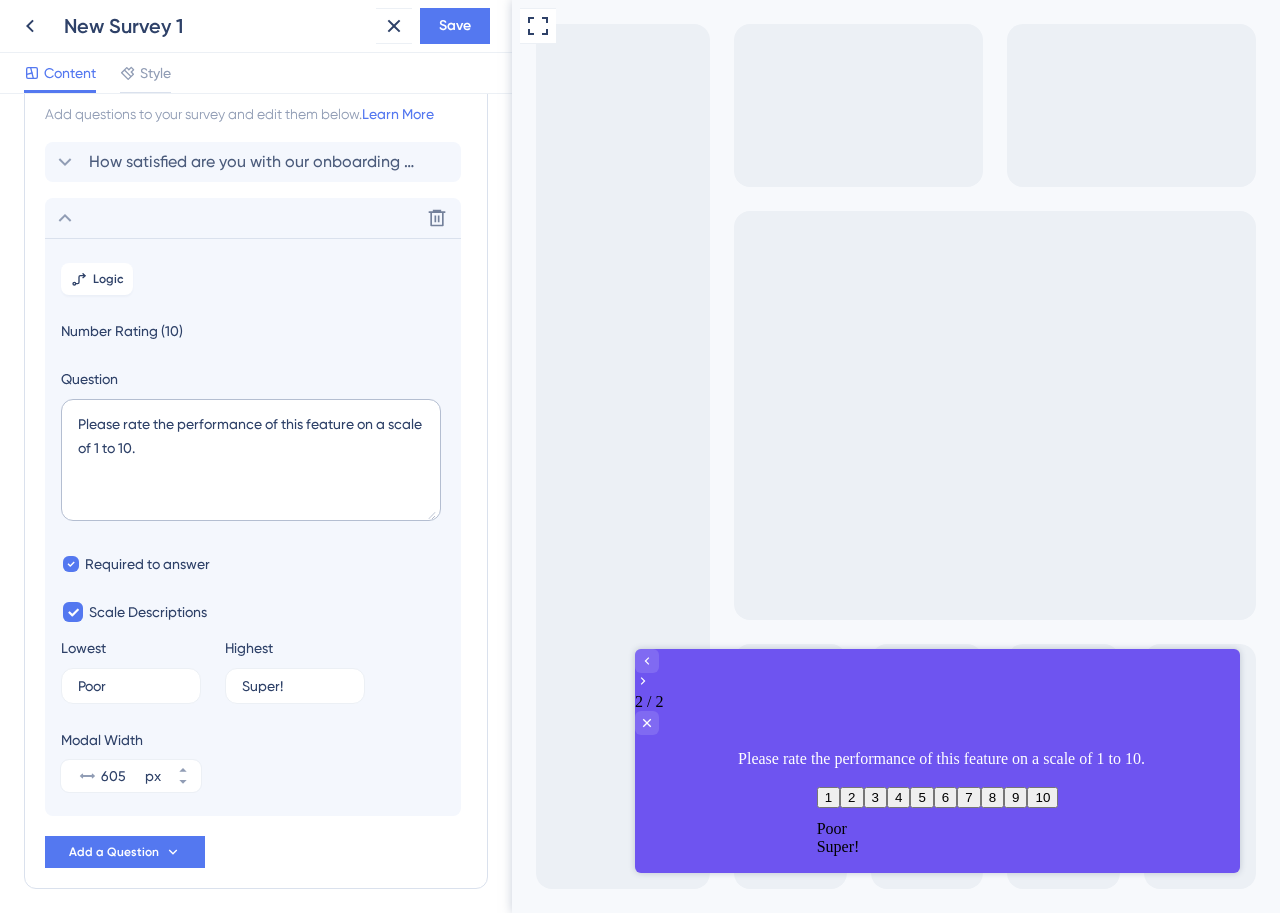 click on "1 2 3 4 5 6 7 8 9 10 Poor Super!" at bounding box center [938, 821] 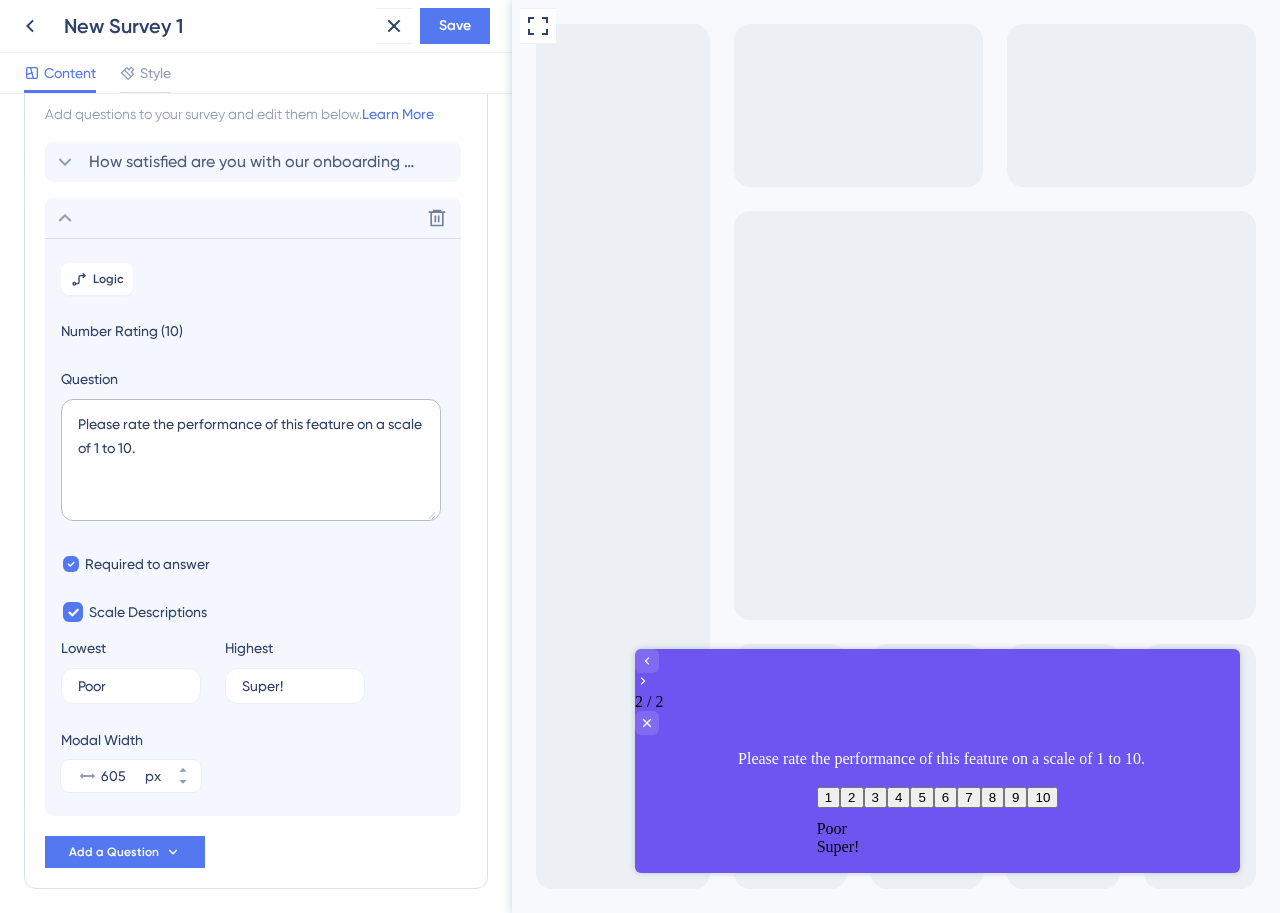 click on "Super!" at bounding box center [938, 847] 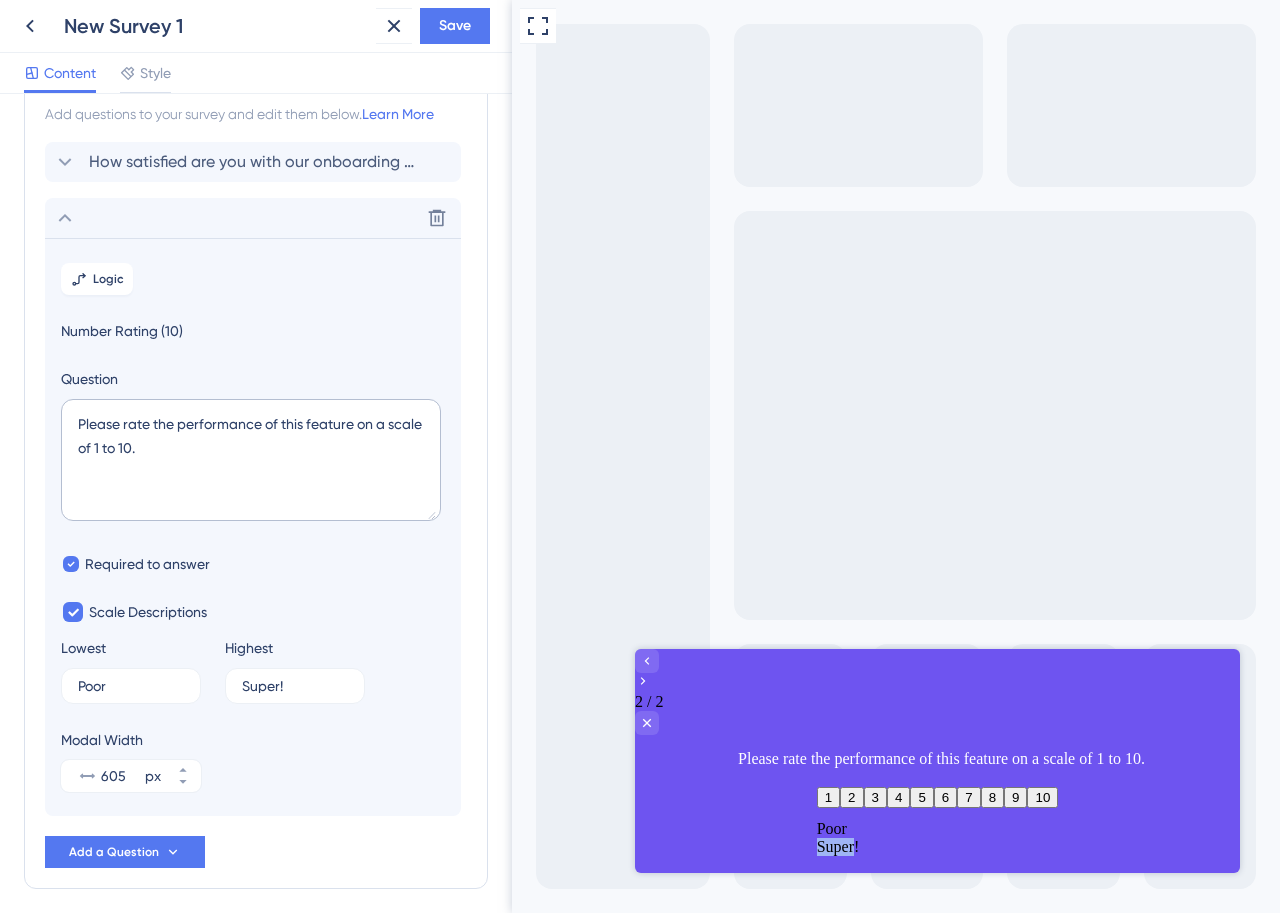 click on "Super!" at bounding box center (938, 847) 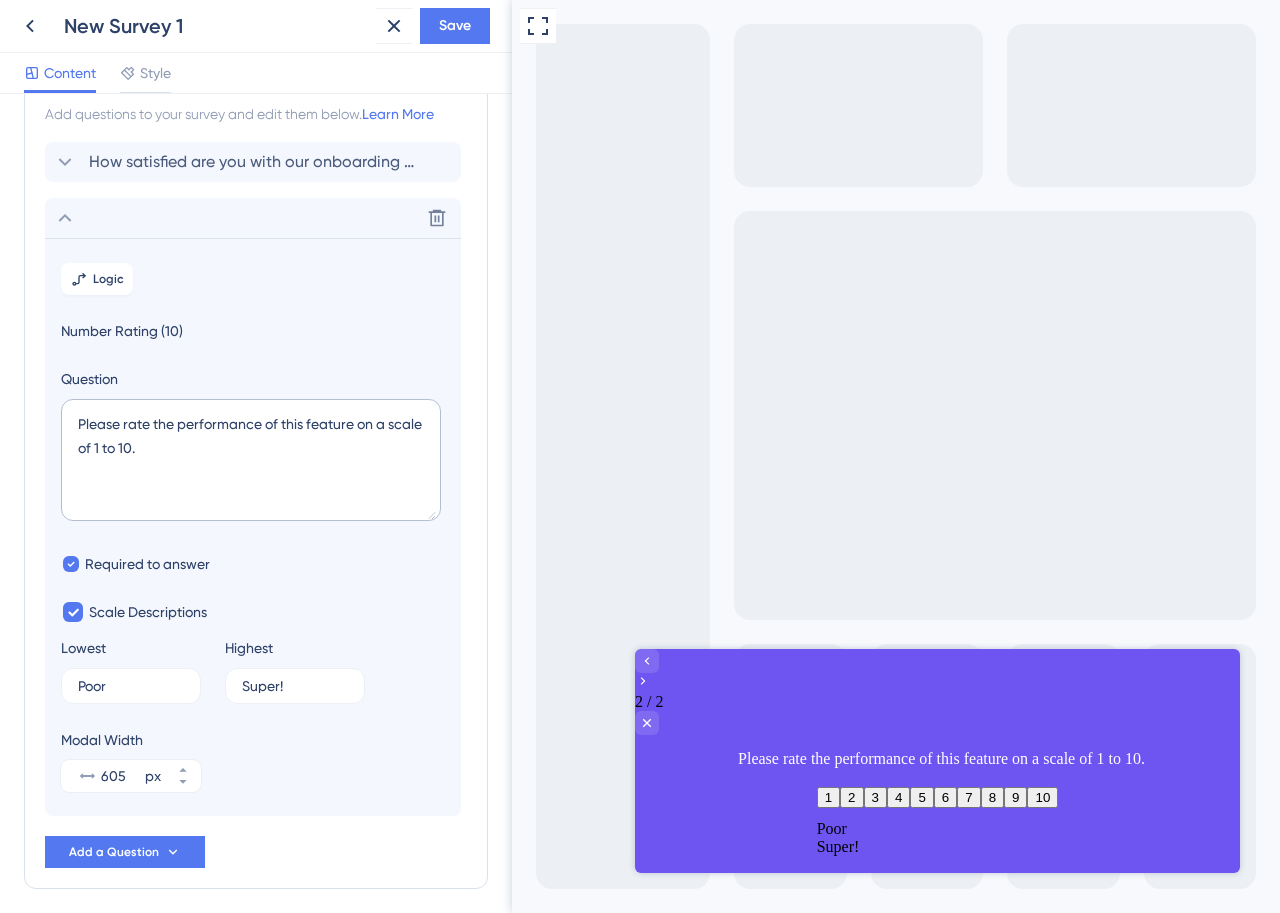 click on "2 / 2" at bounding box center (937, 692) 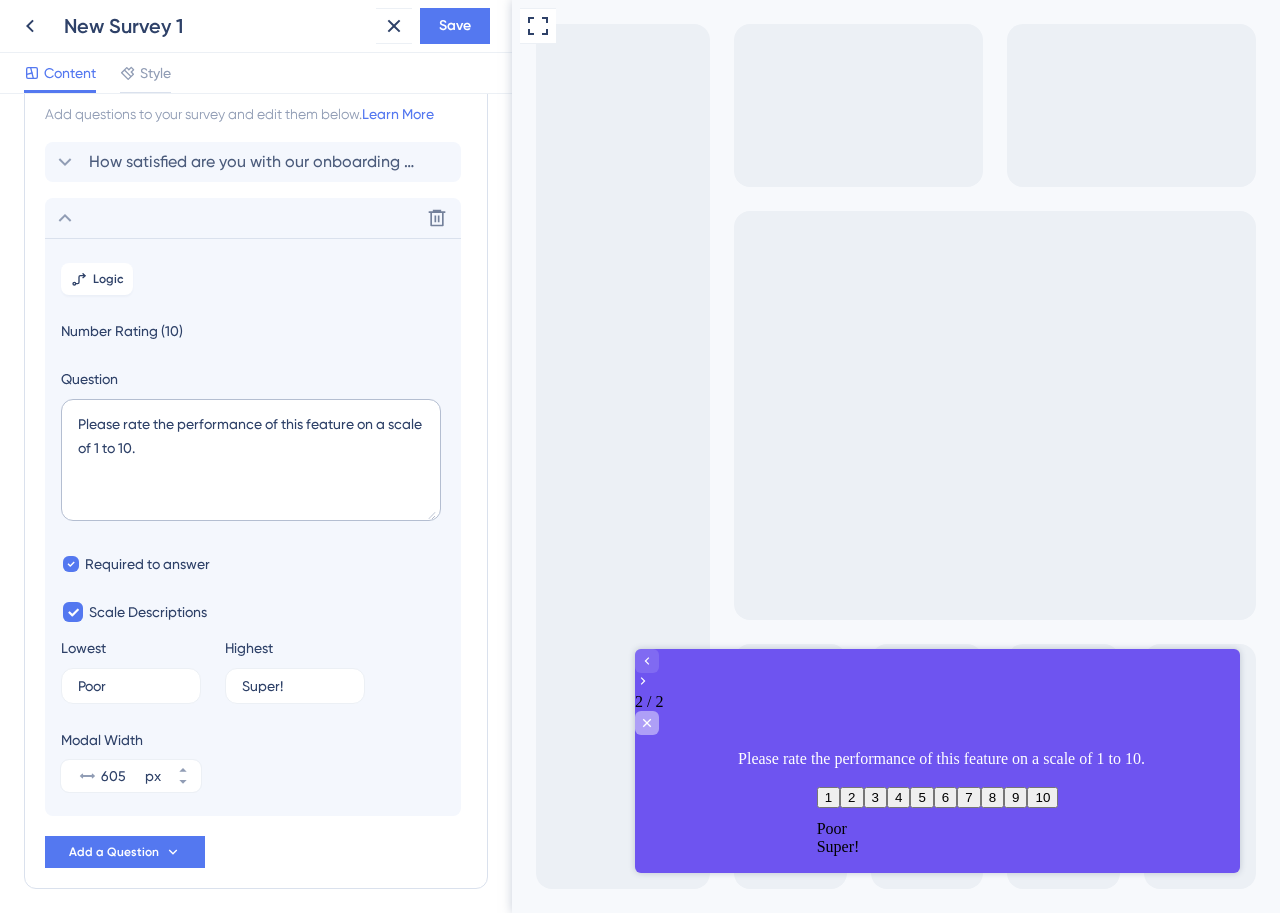 click 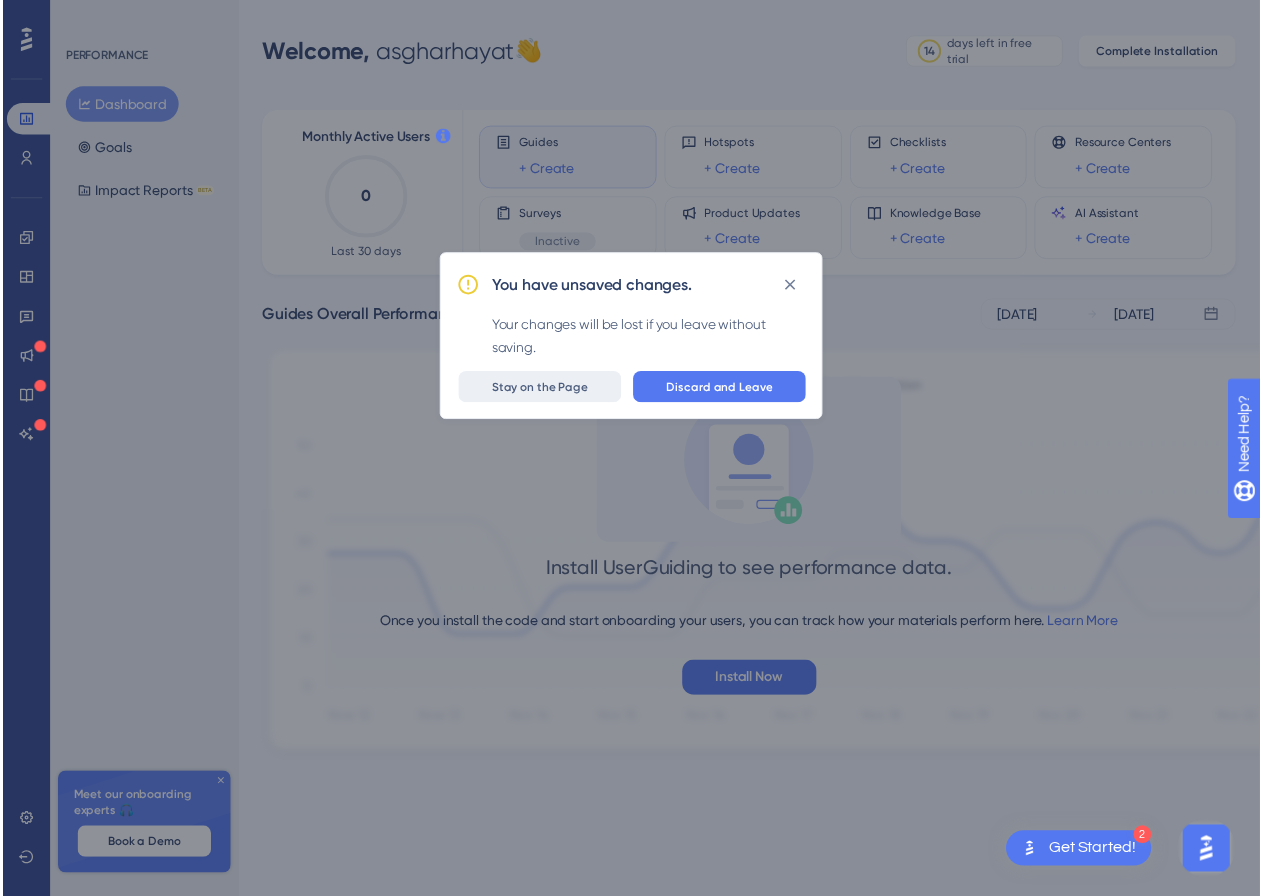 scroll, scrollTop: 0, scrollLeft: 0, axis: both 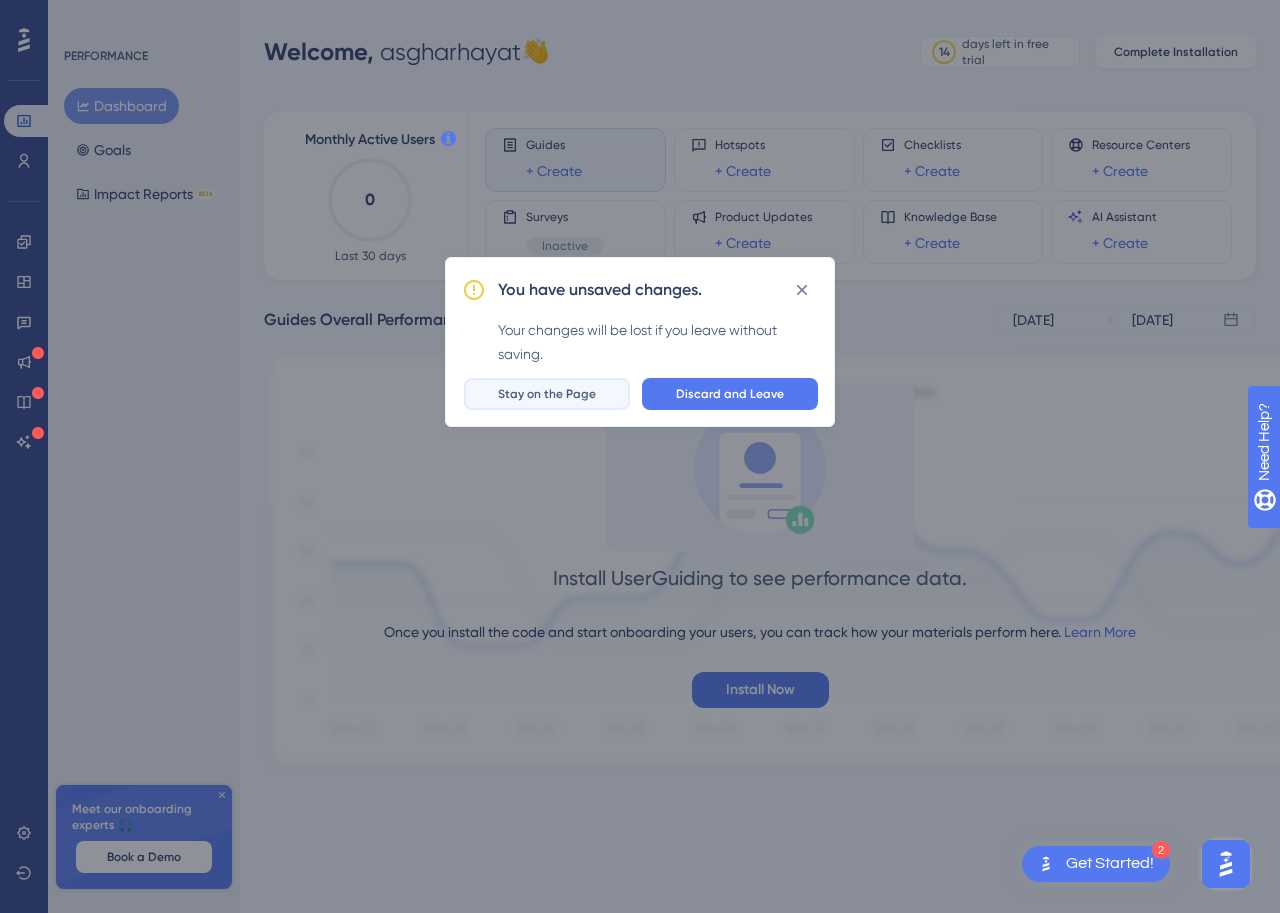 click on "Stay on the Page" at bounding box center [547, 394] 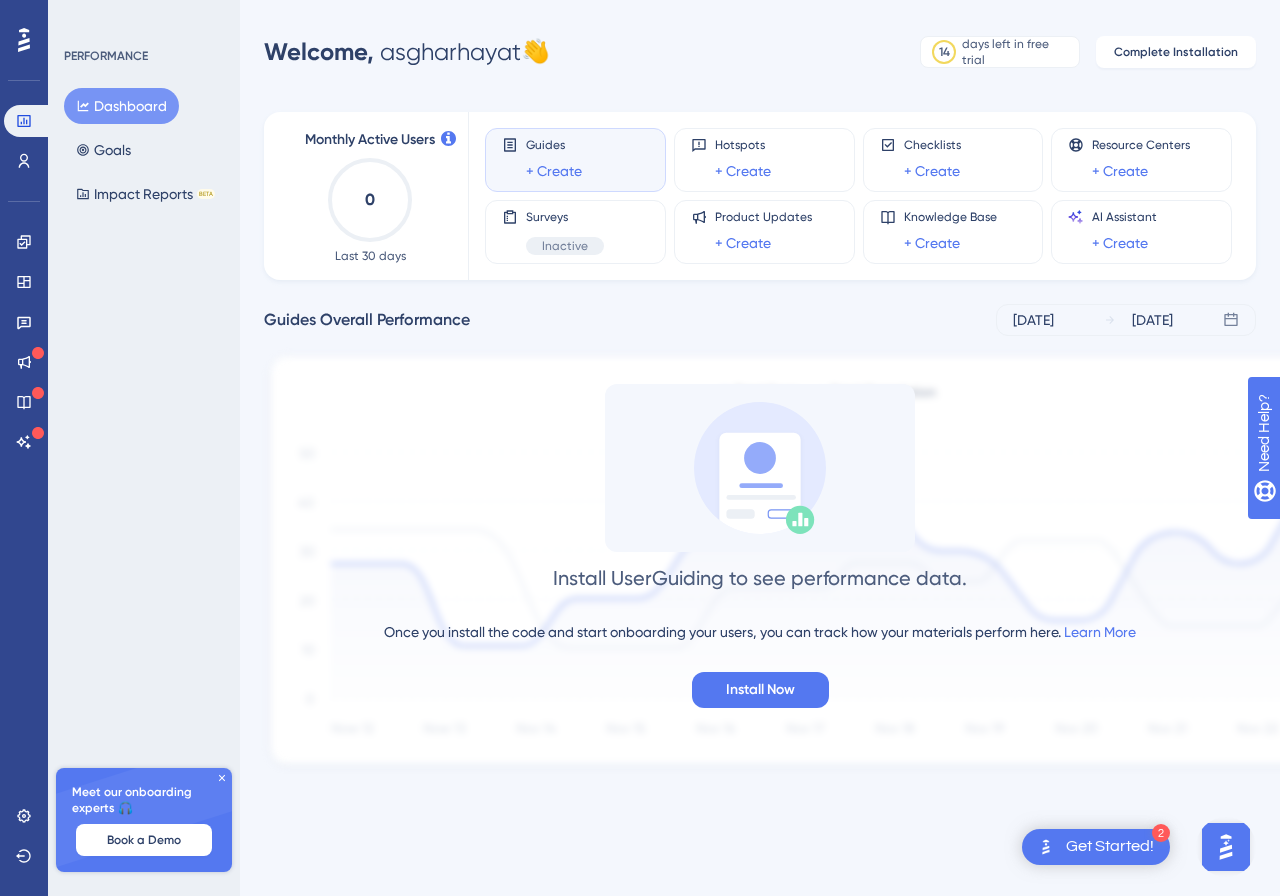 click on "Get Started!" at bounding box center (1110, 847) 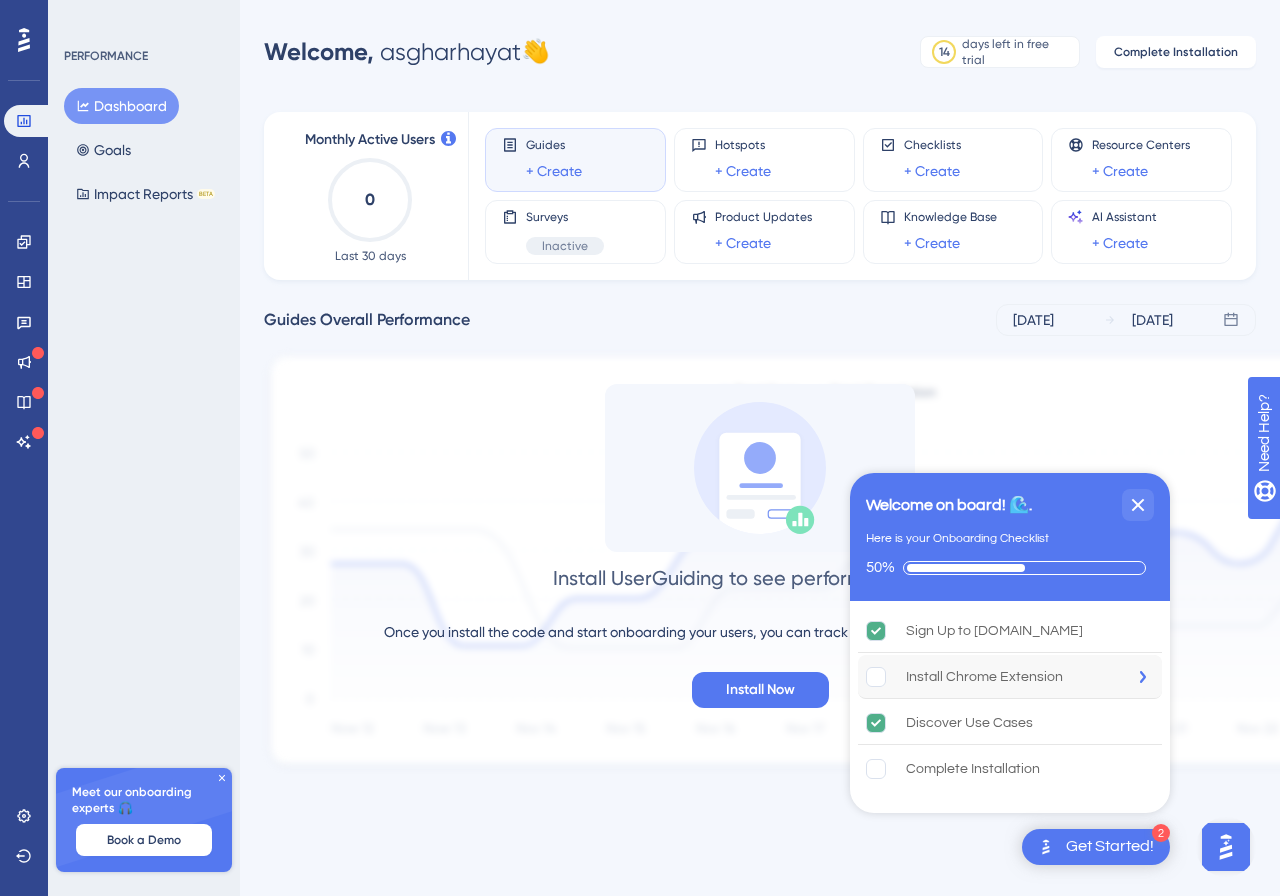 click 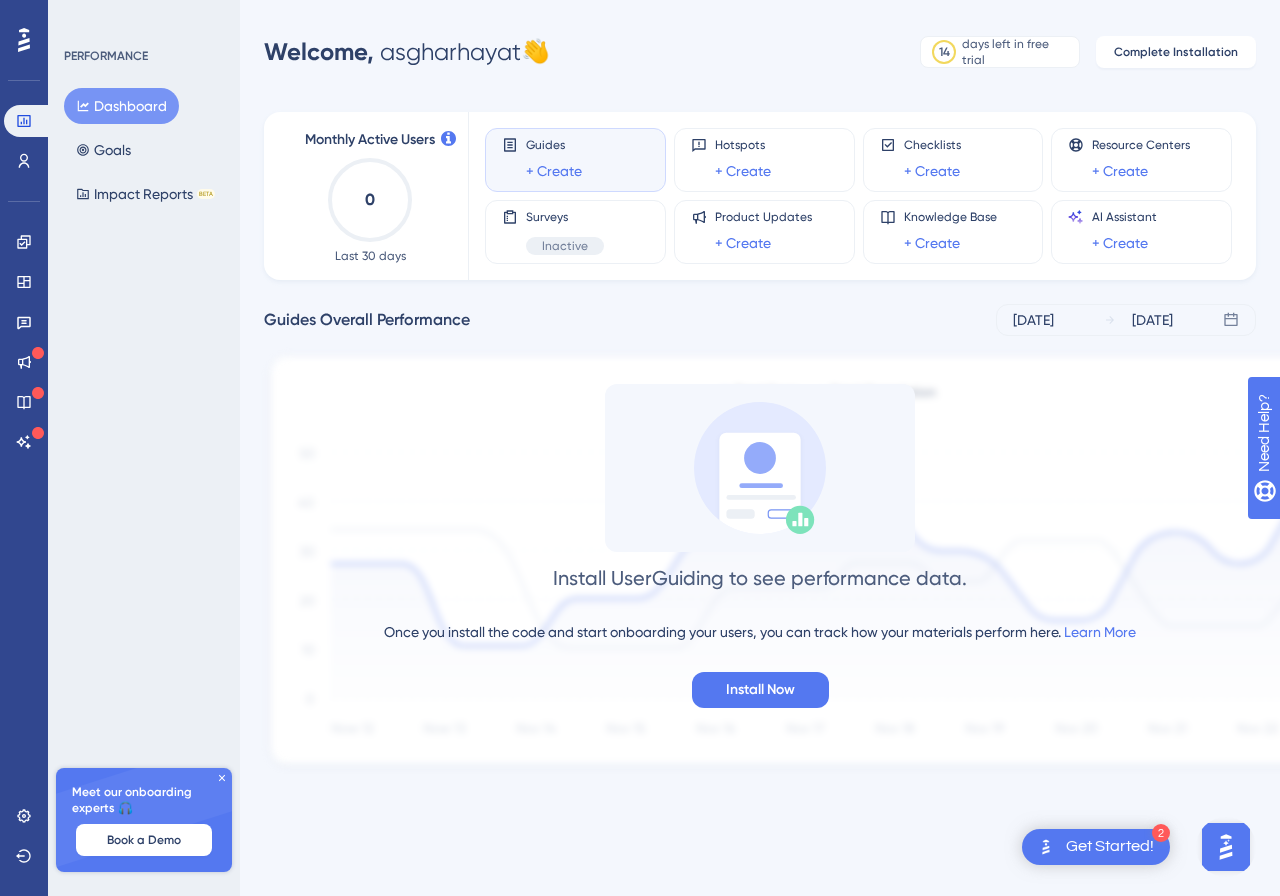 click on "0" 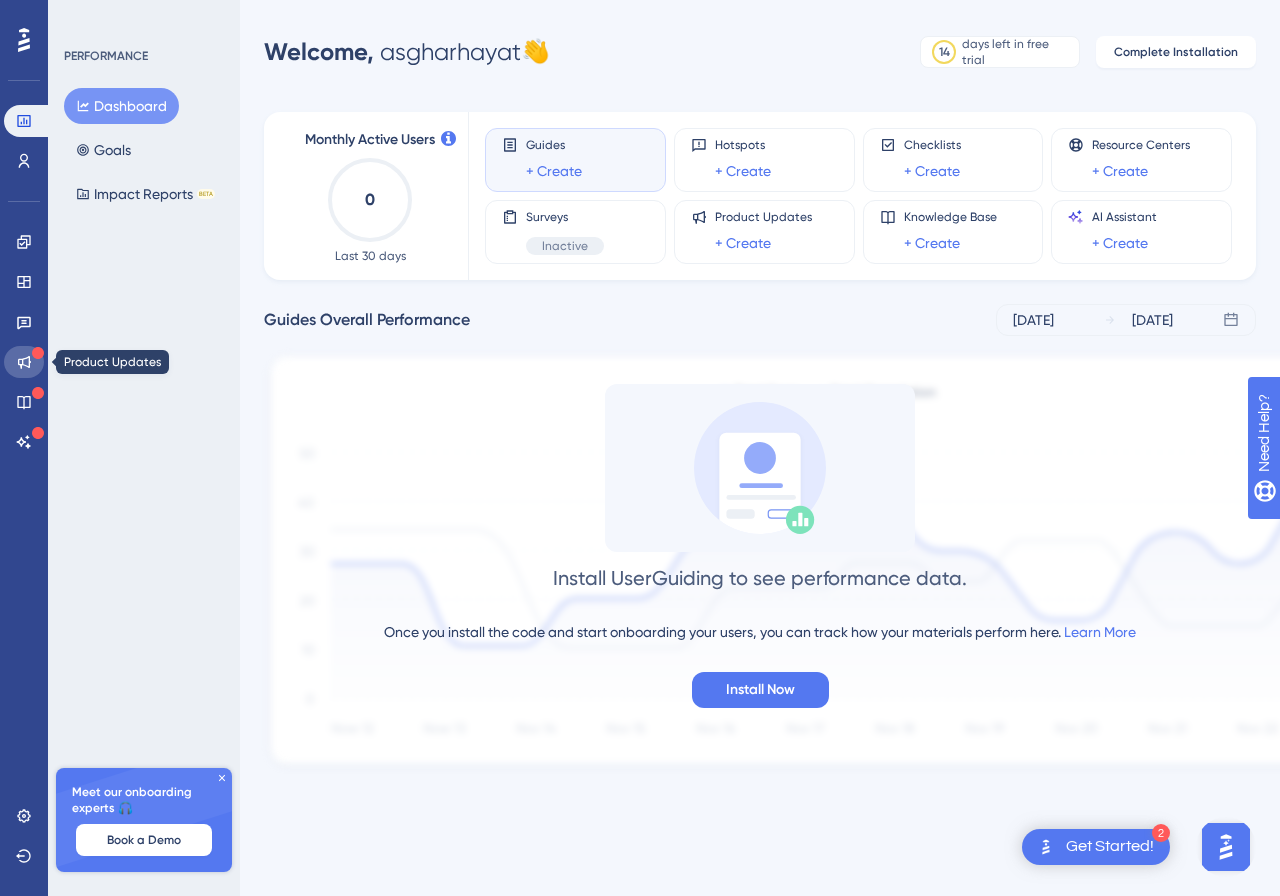click at bounding box center (24, 362) 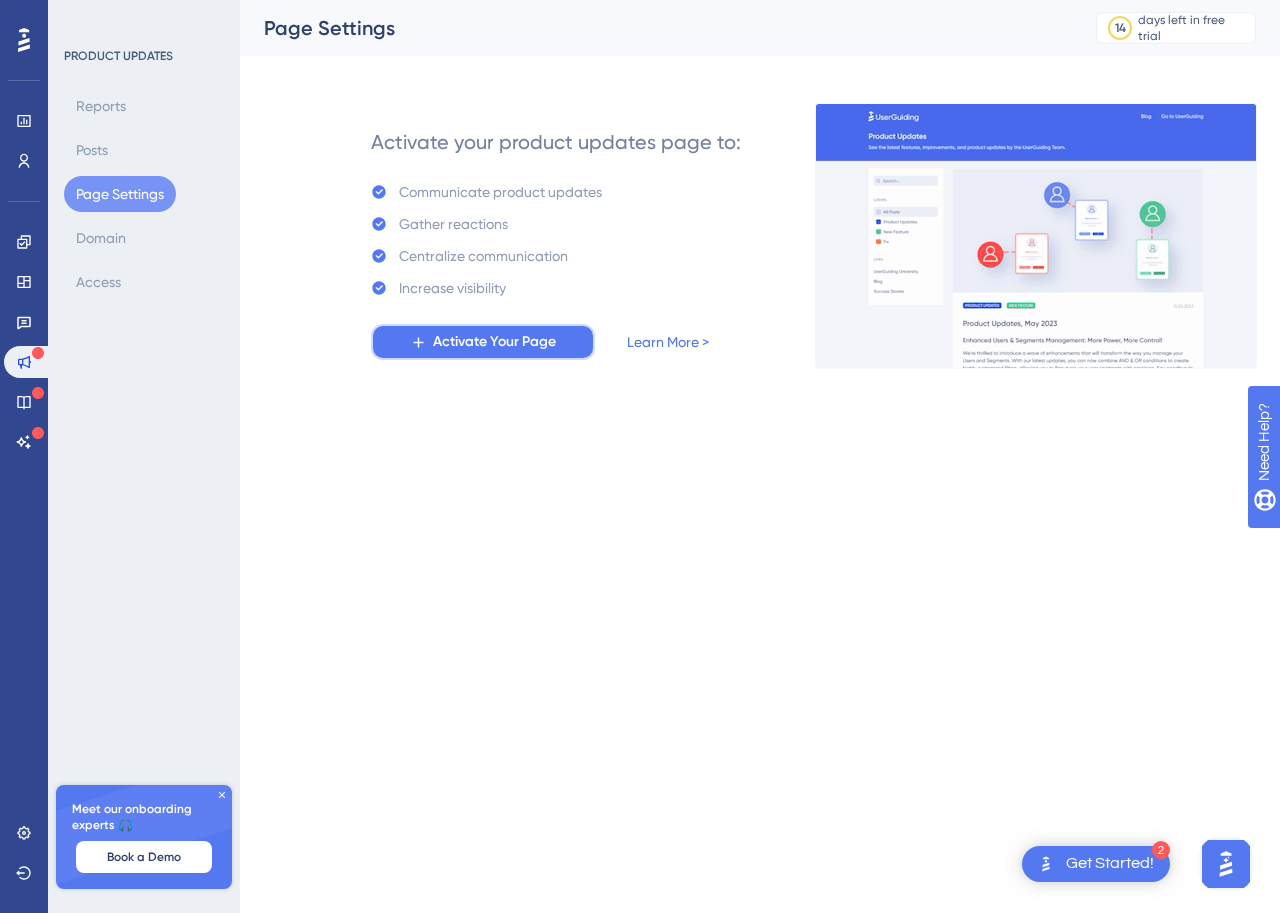 click on "Activate Your Page" at bounding box center [494, 342] 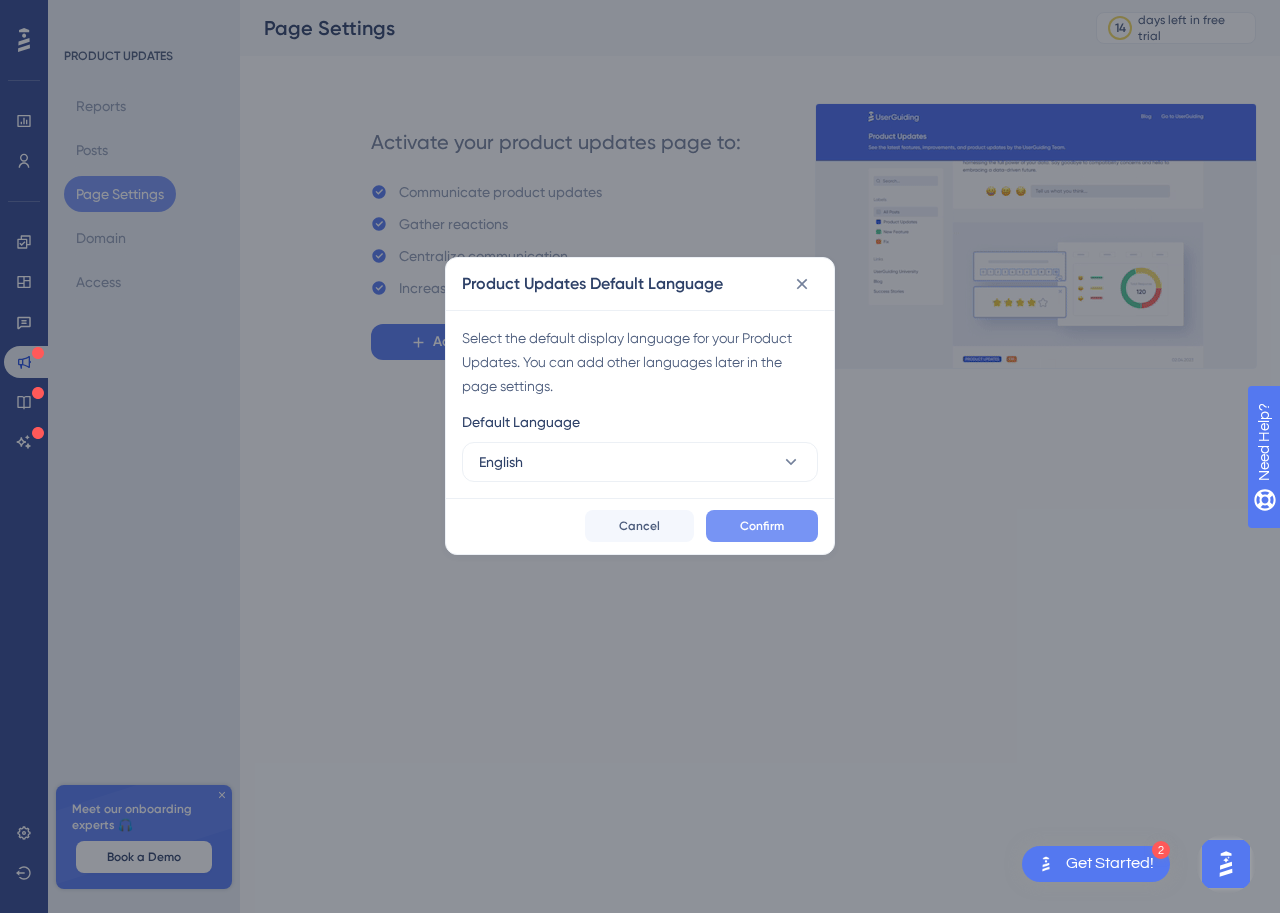 click on "Confirm" at bounding box center [762, 526] 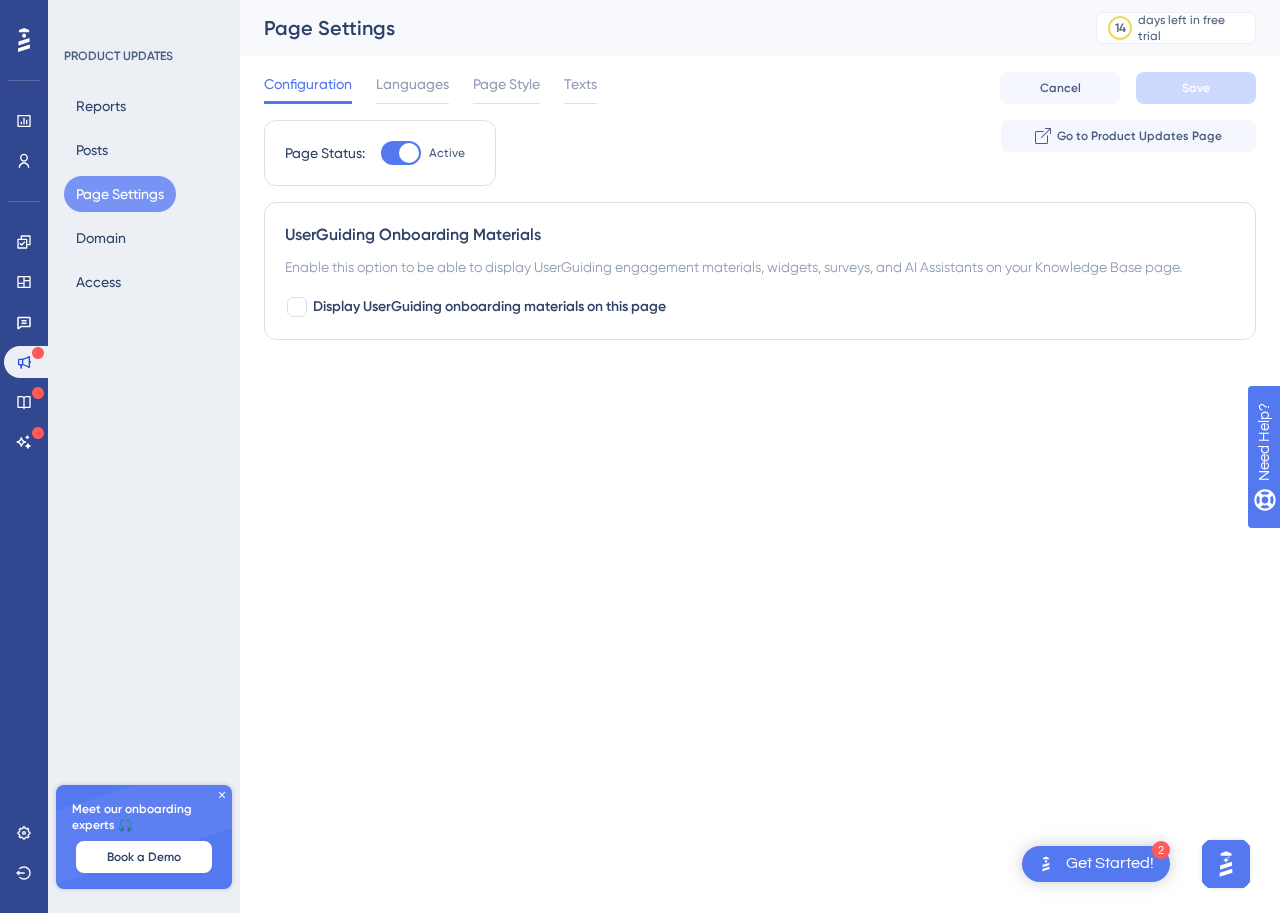 drag, startPoint x: 295, startPoint y: 315, endPoint x: 476, endPoint y: 287, distance: 183.15294 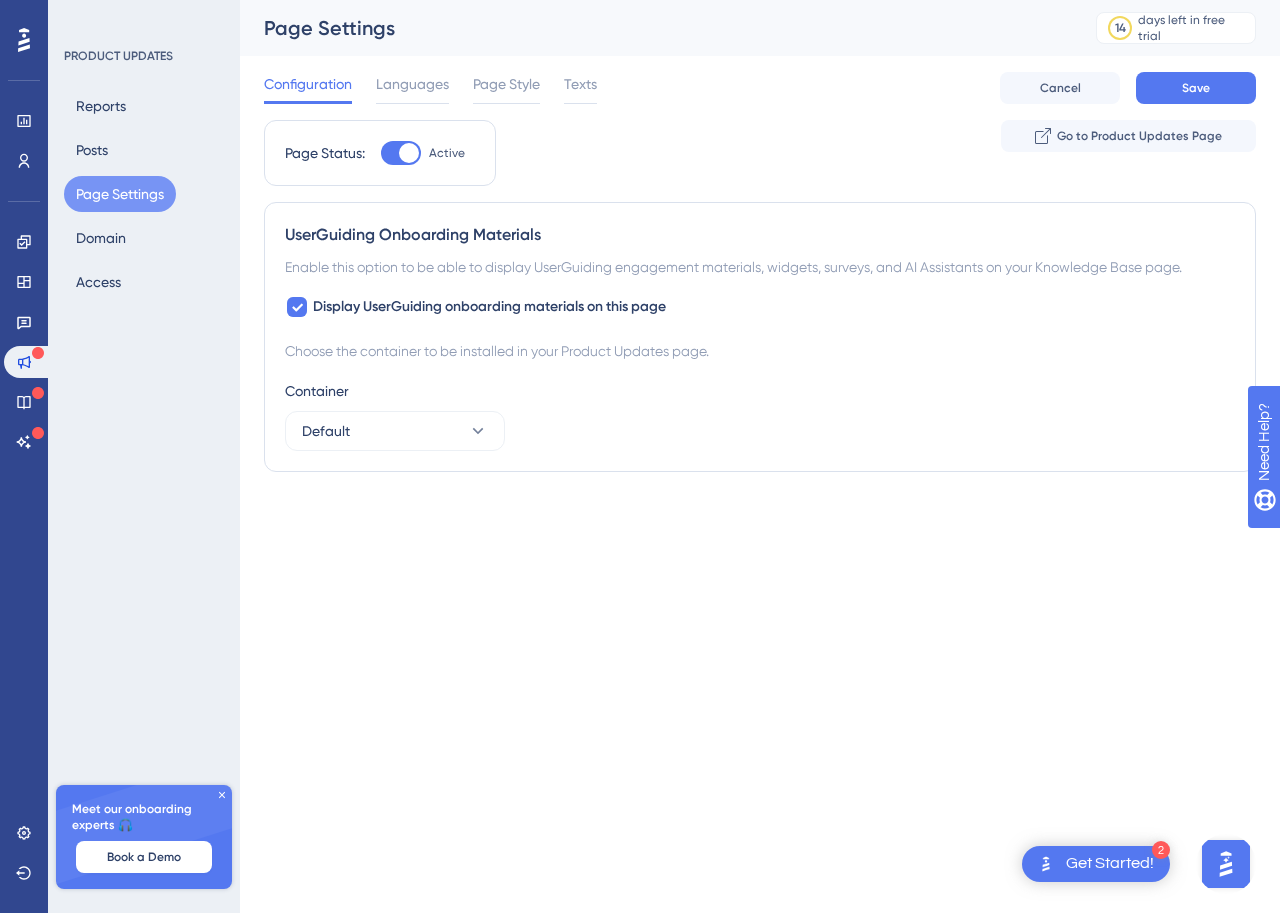 checkbox on "true" 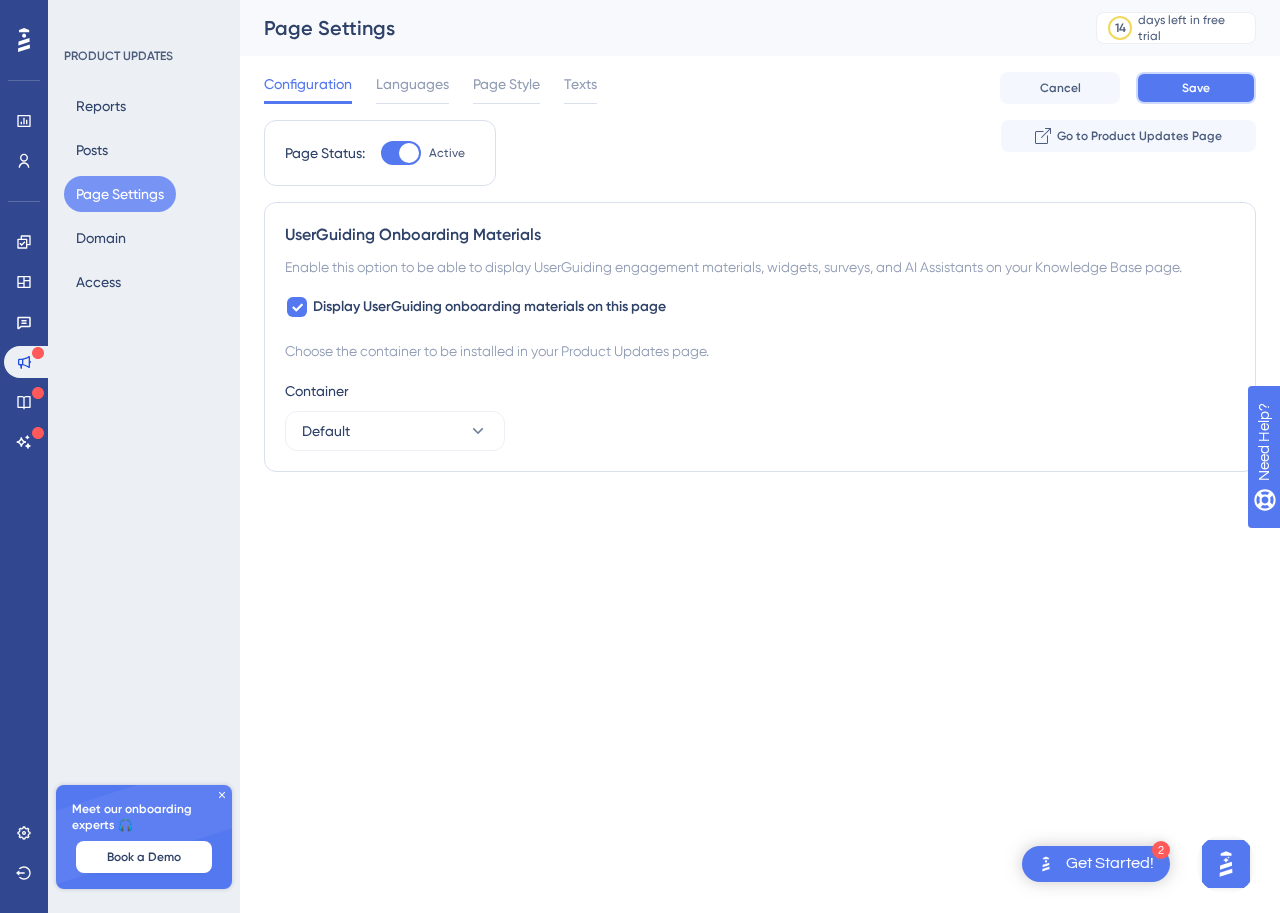 click on "Save" at bounding box center [1196, 88] 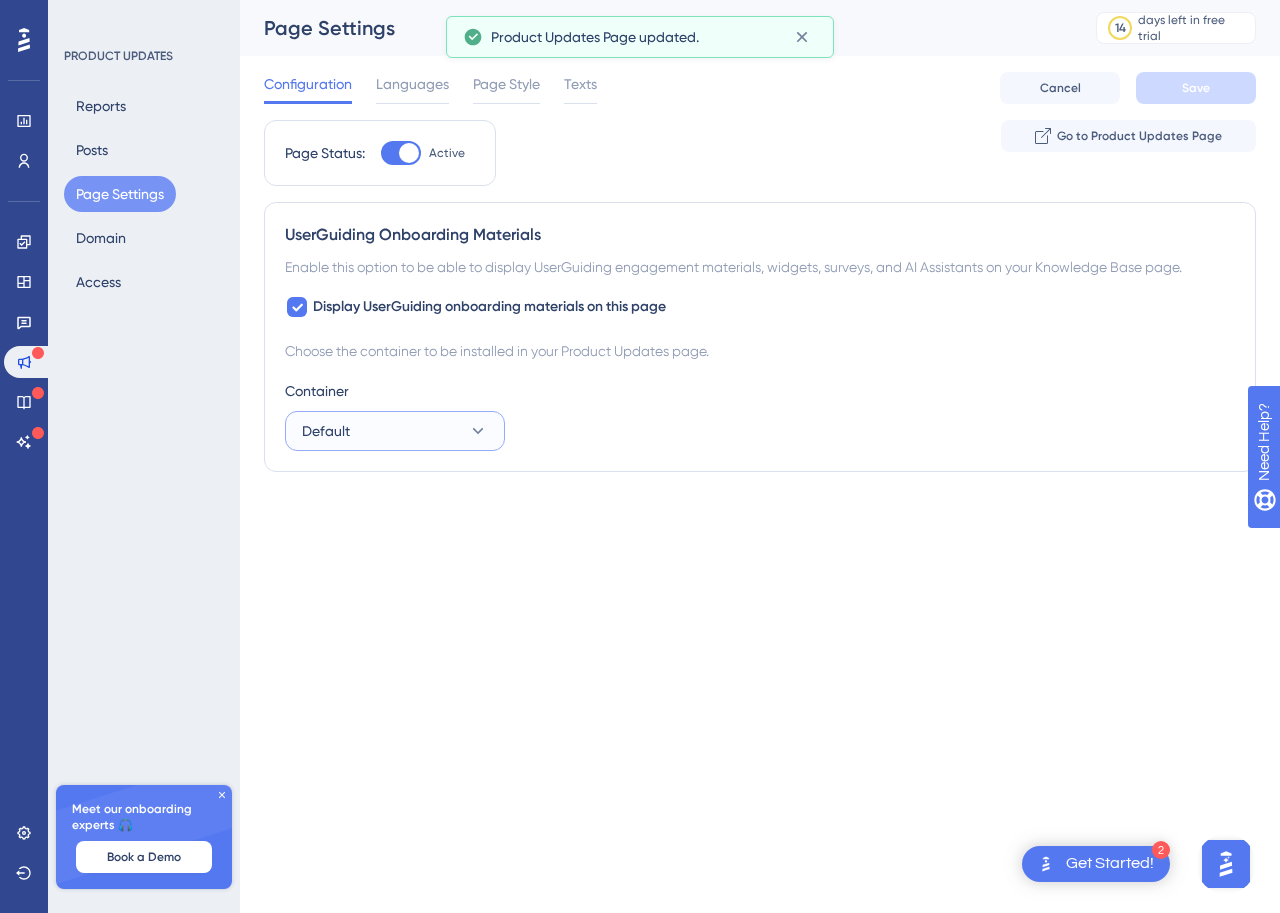 click on "Default" at bounding box center [326, 431] 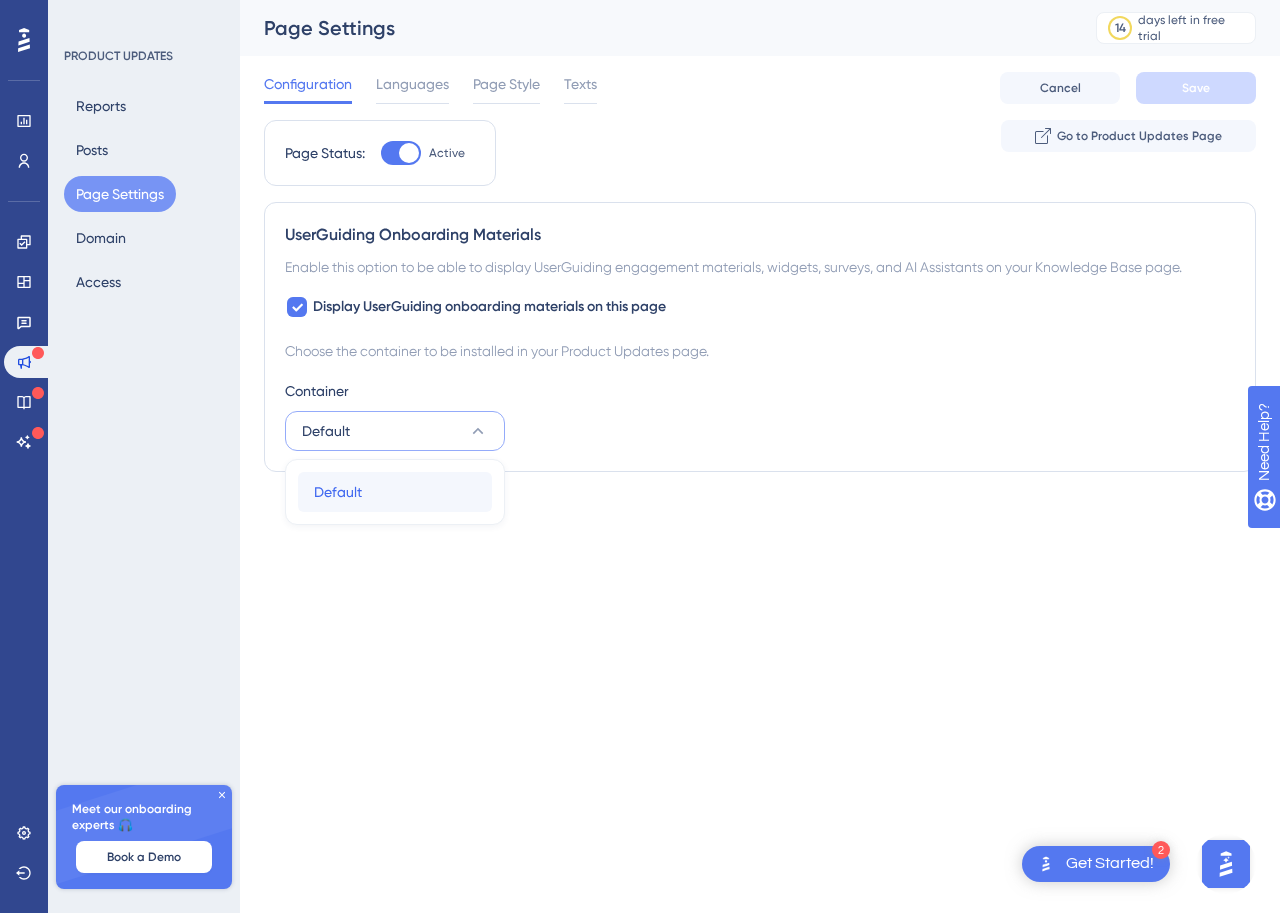 click on "Default Default" at bounding box center [395, 492] 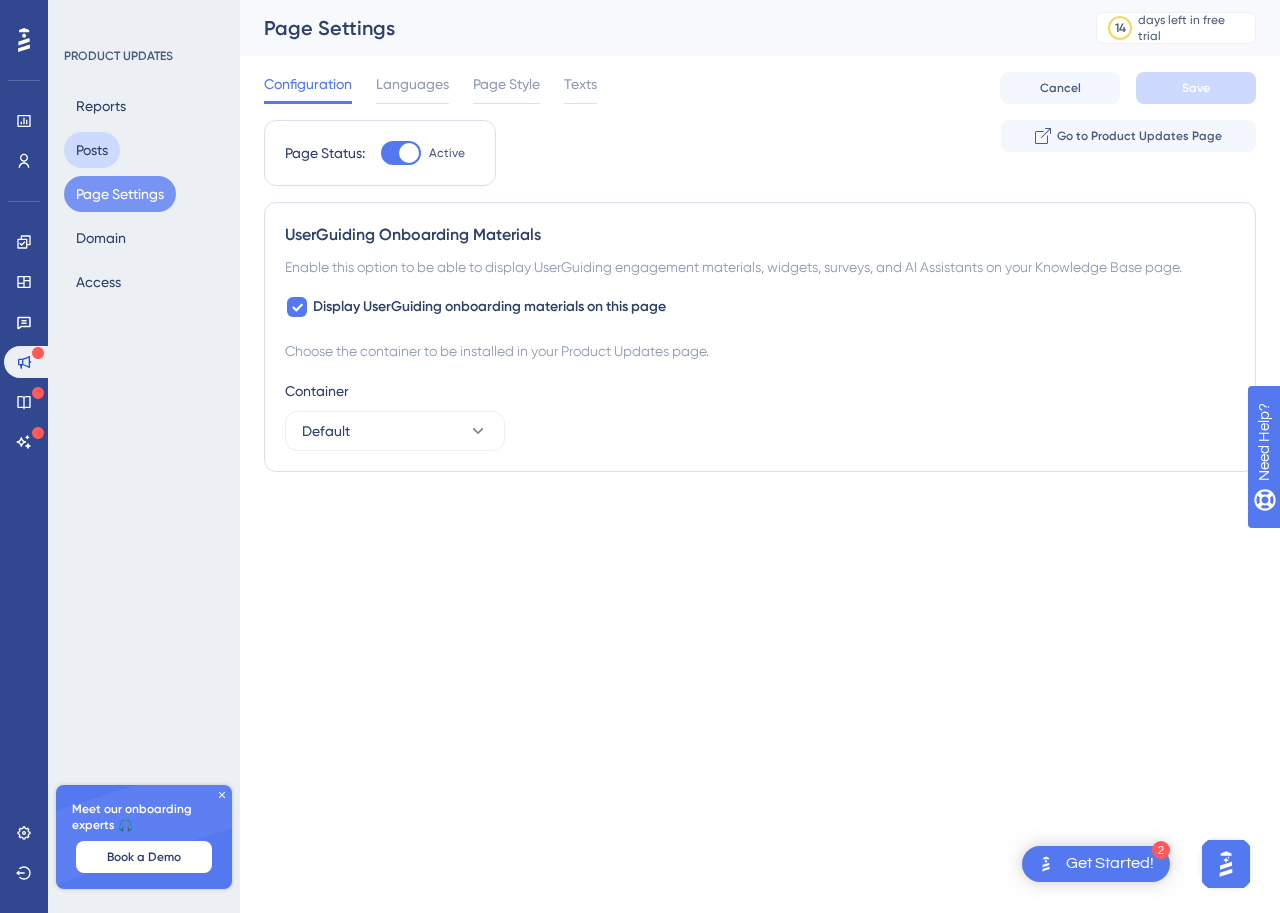 click on "Posts" at bounding box center (92, 150) 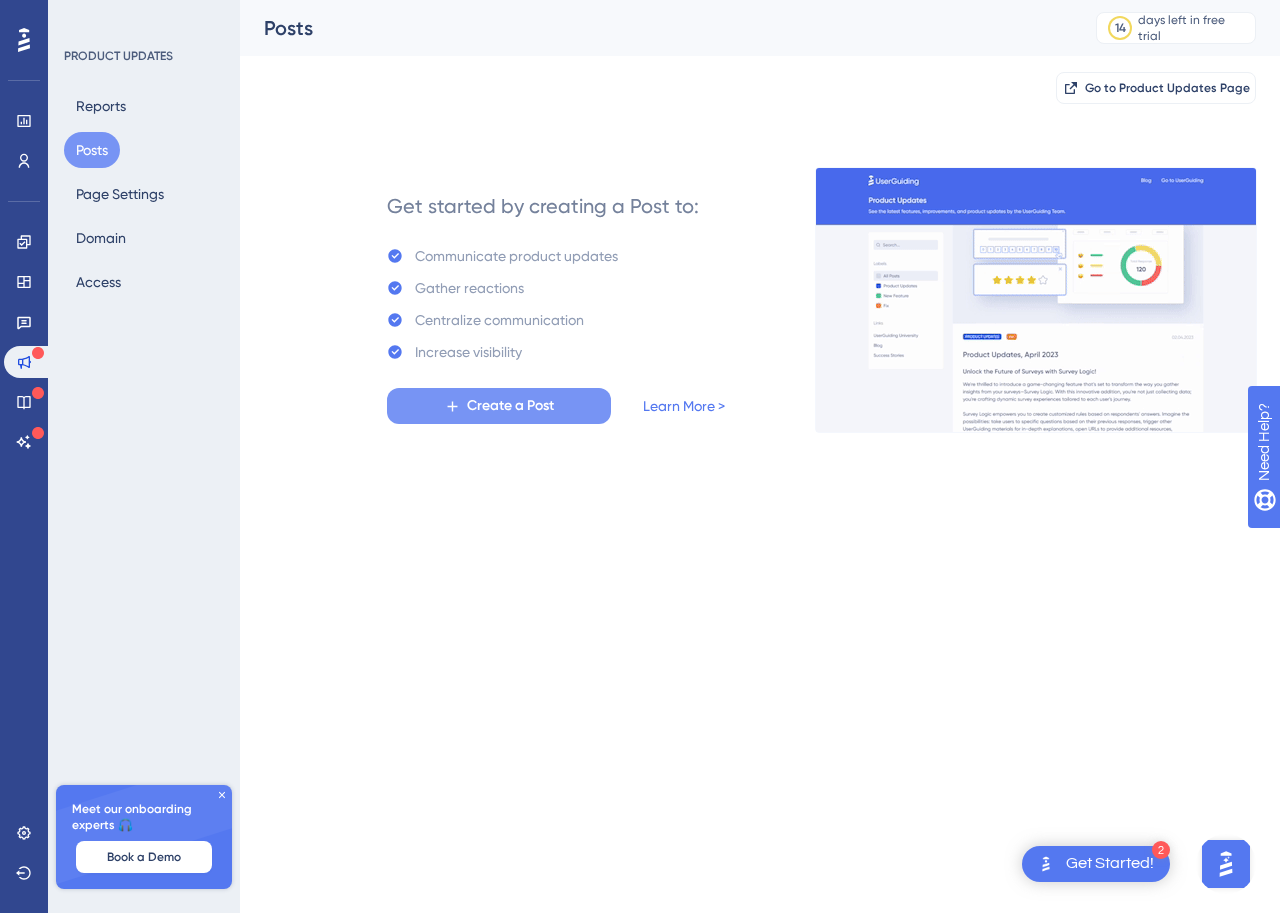 click on "Create a Post" at bounding box center [510, 406] 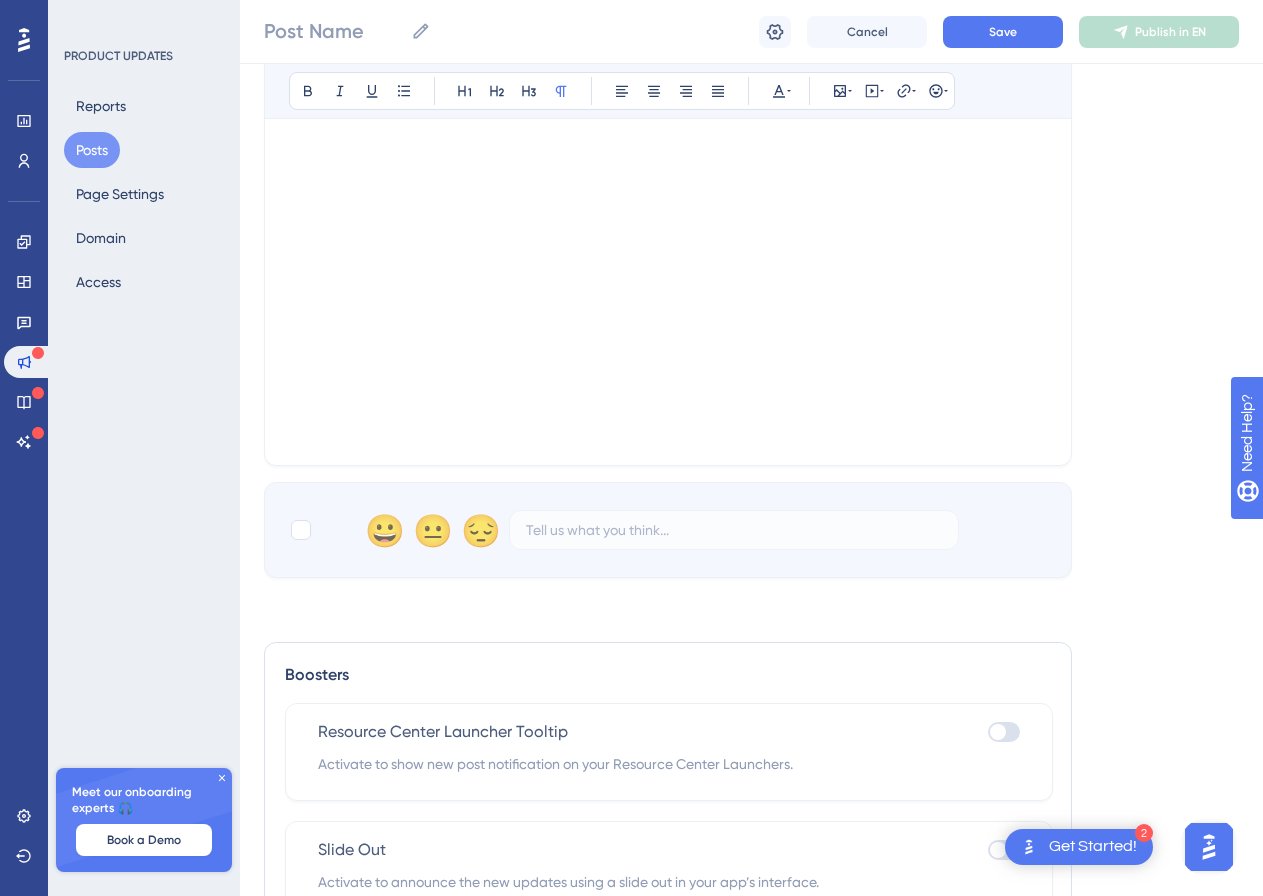 scroll, scrollTop: 624, scrollLeft: 0, axis: vertical 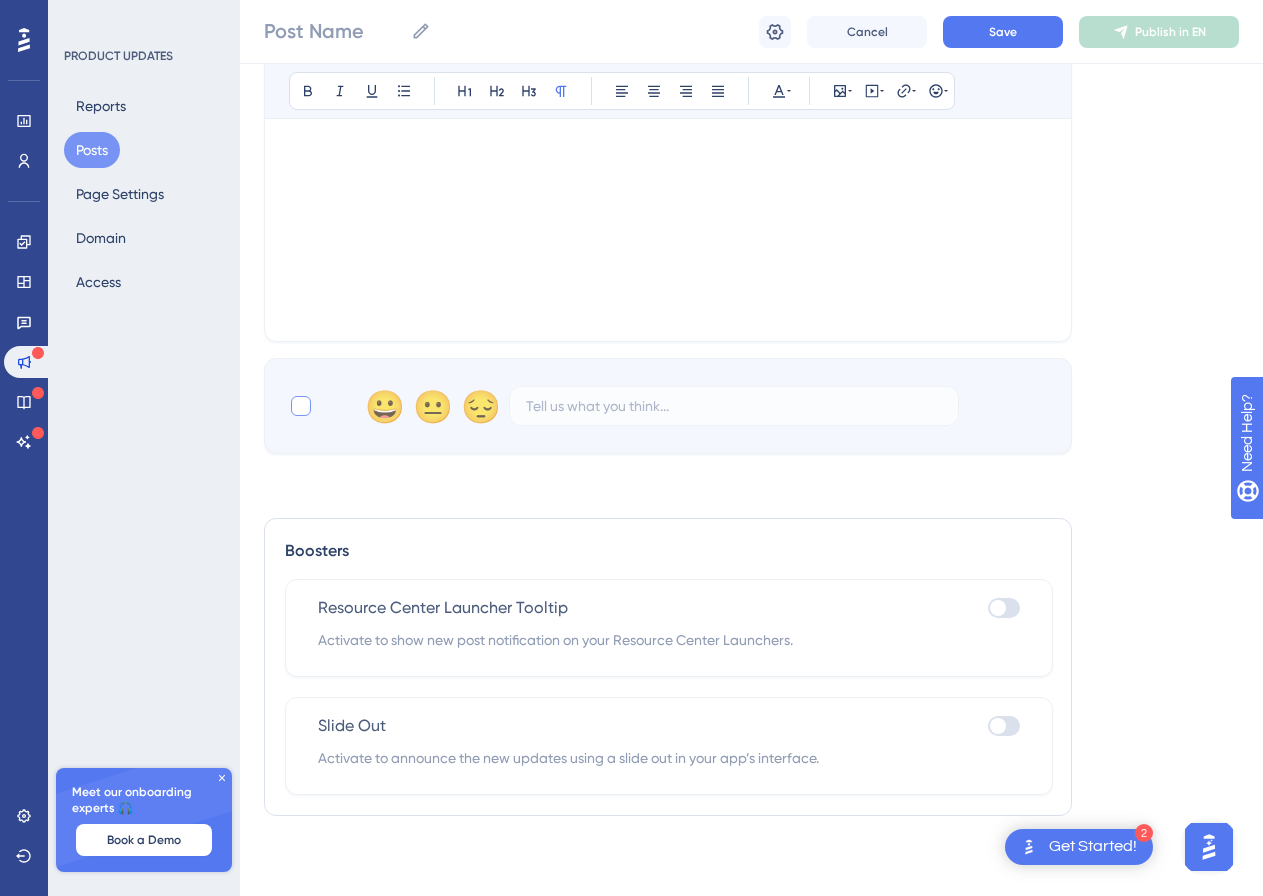 click at bounding box center [301, 406] 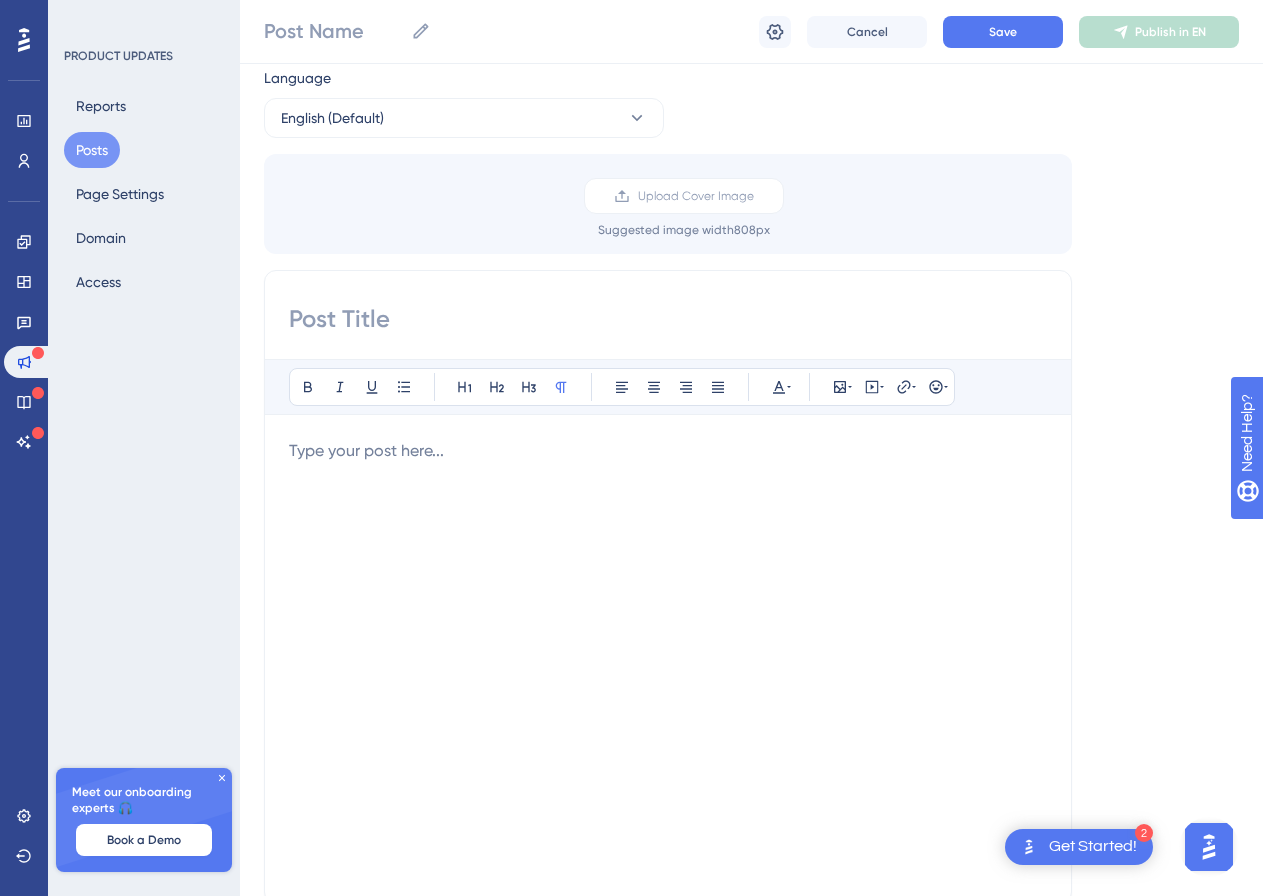 scroll, scrollTop: 0, scrollLeft: 0, axis: both 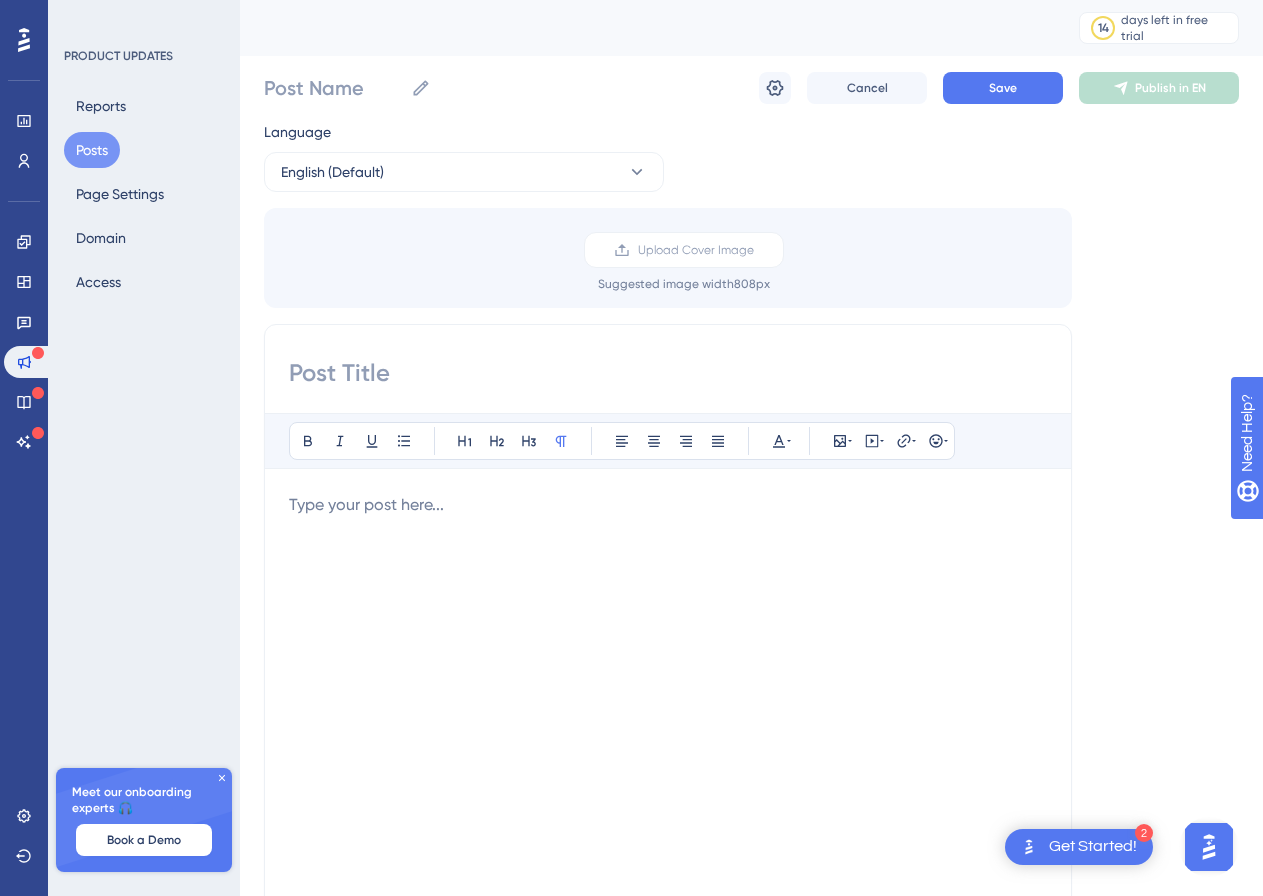 click at bounding box center [668, 713] 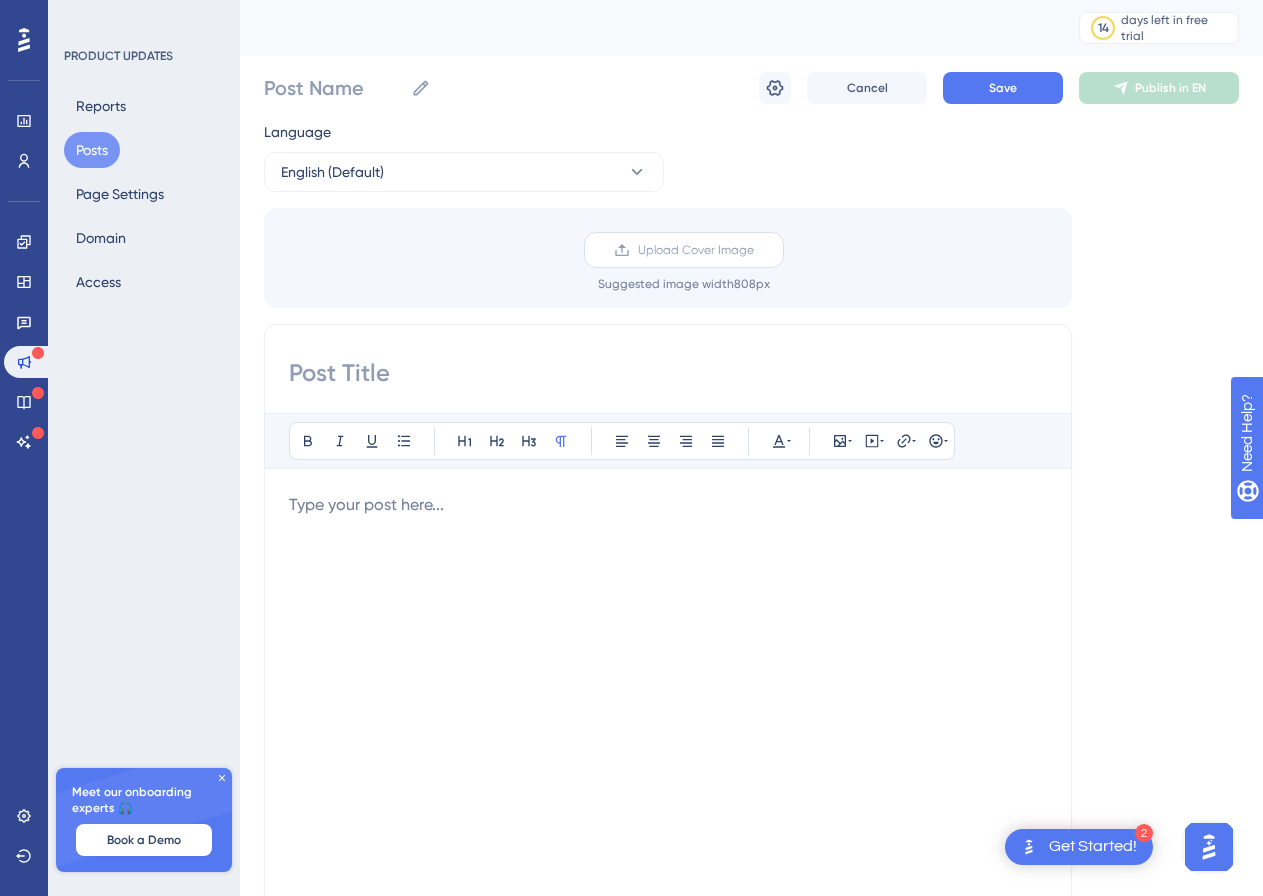 click on "Upload Cover Image" at bounding box center [696, 250] 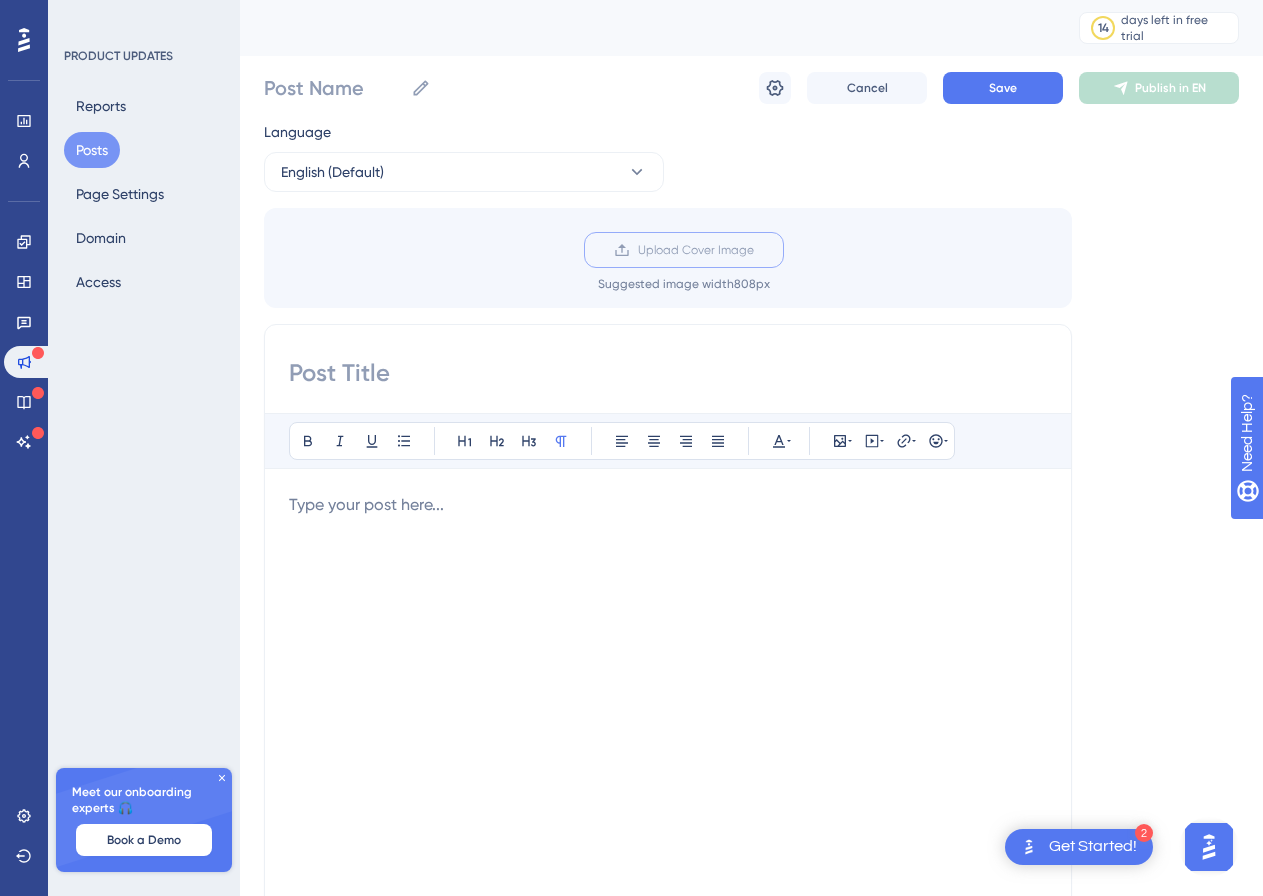 click on "Upload Cover Image" at bounding box center [754, 250] 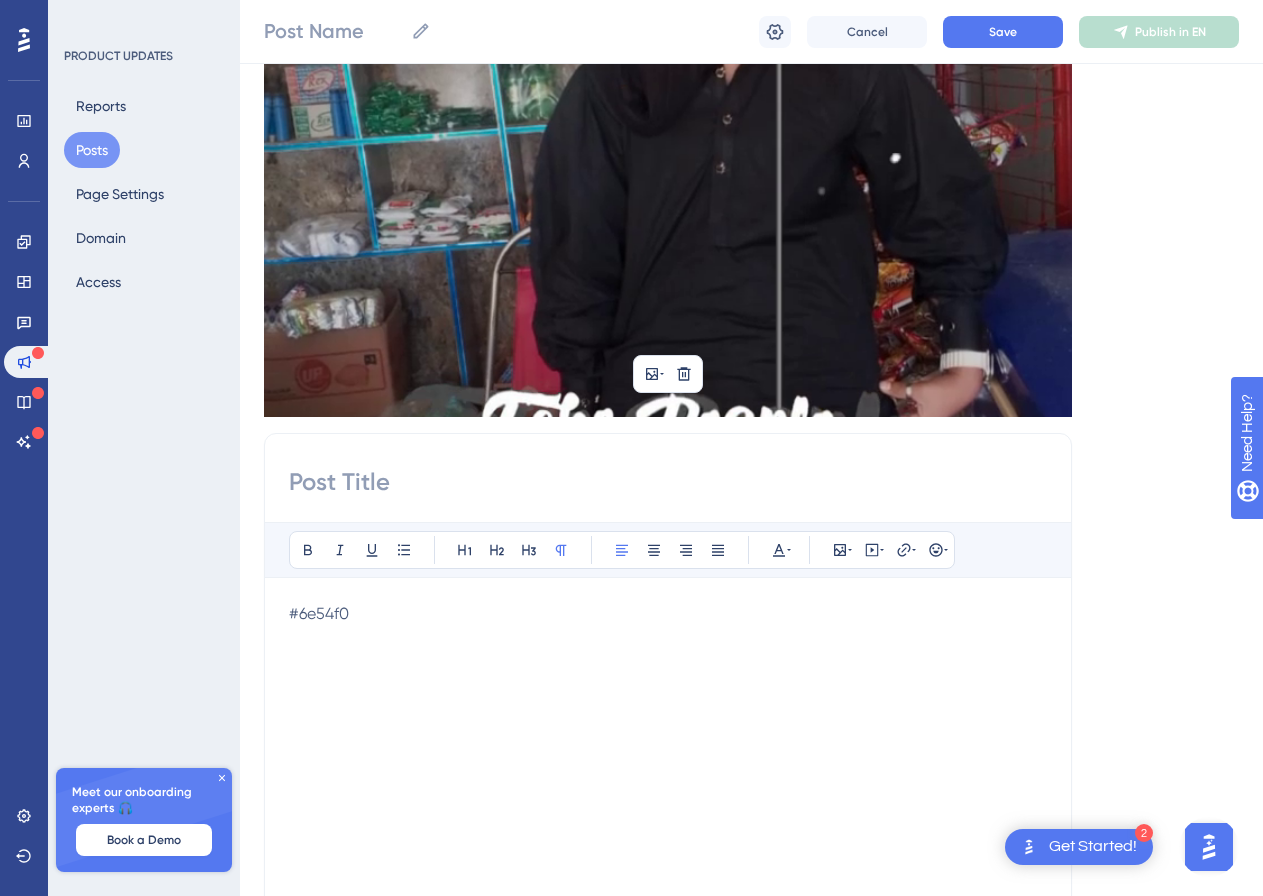 scroll, scrollTop: 0, scrollLeft: 0, axis: both 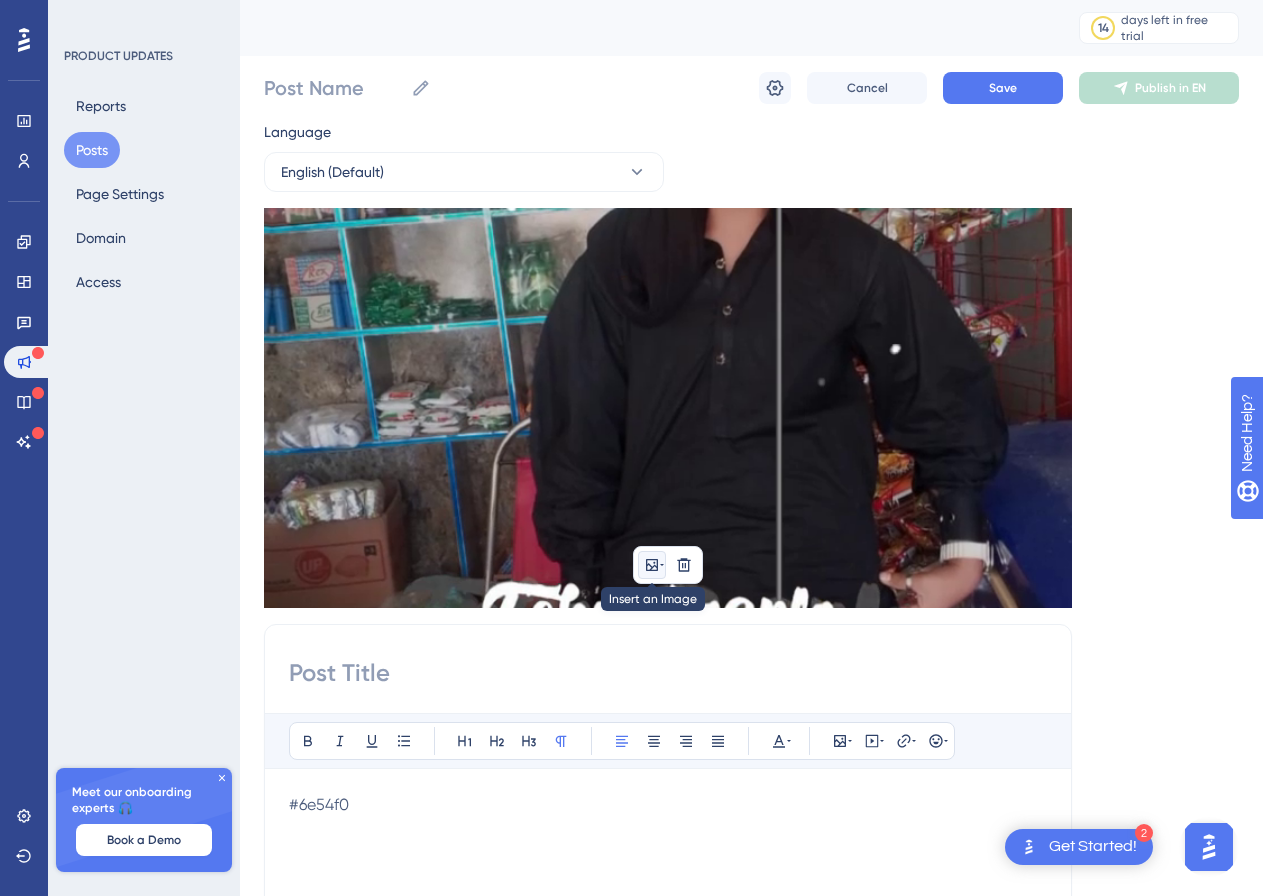 click 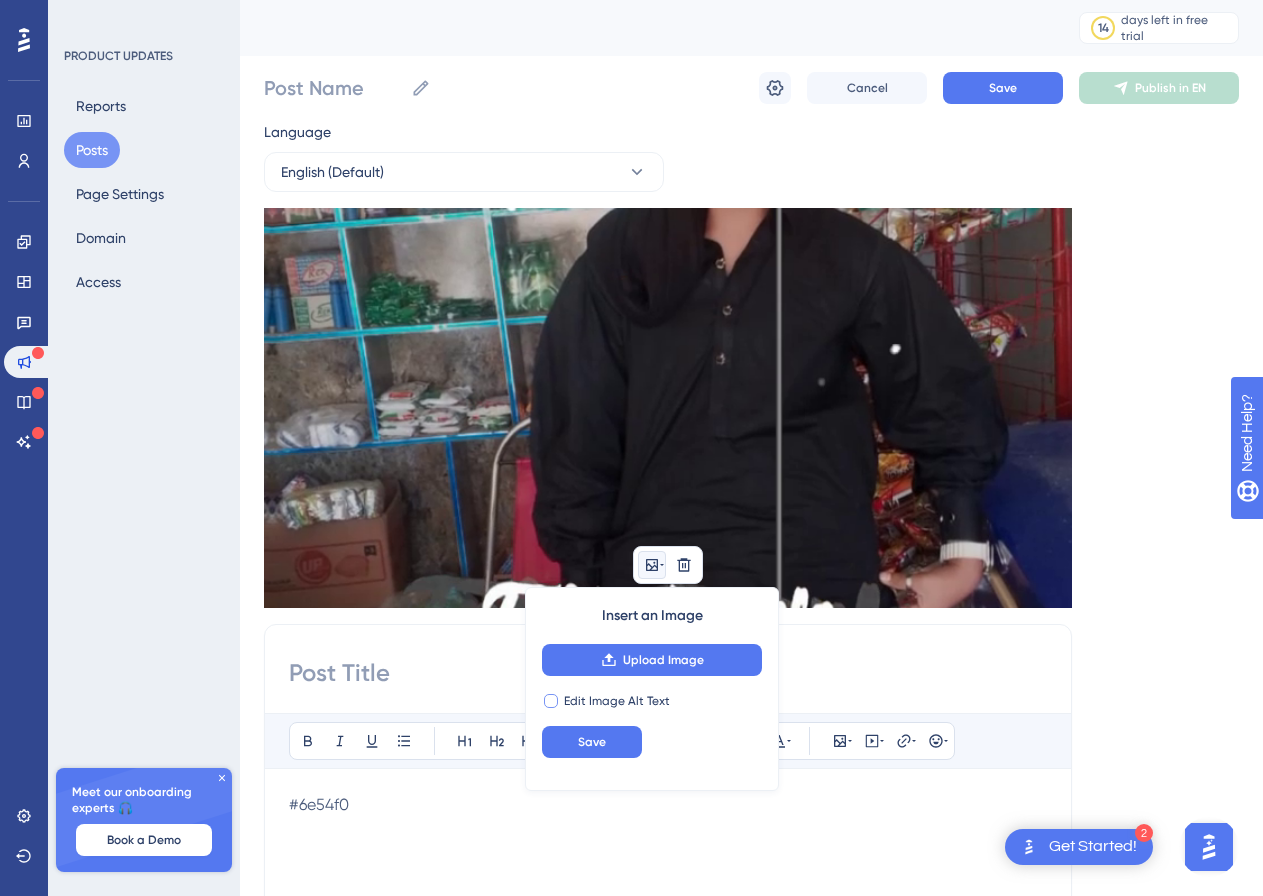 click at bounding box center (551, 701) 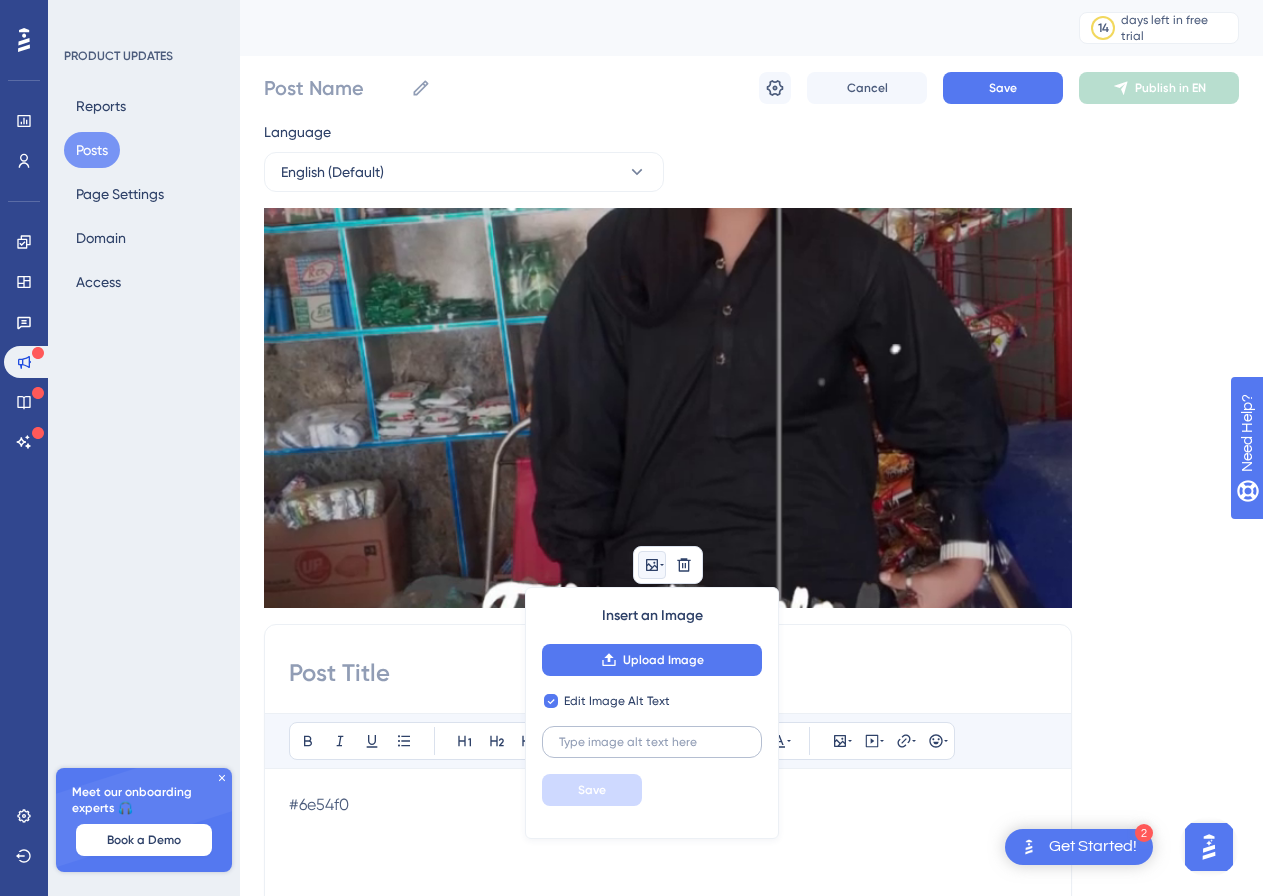 click at bounding box center (652, 742) 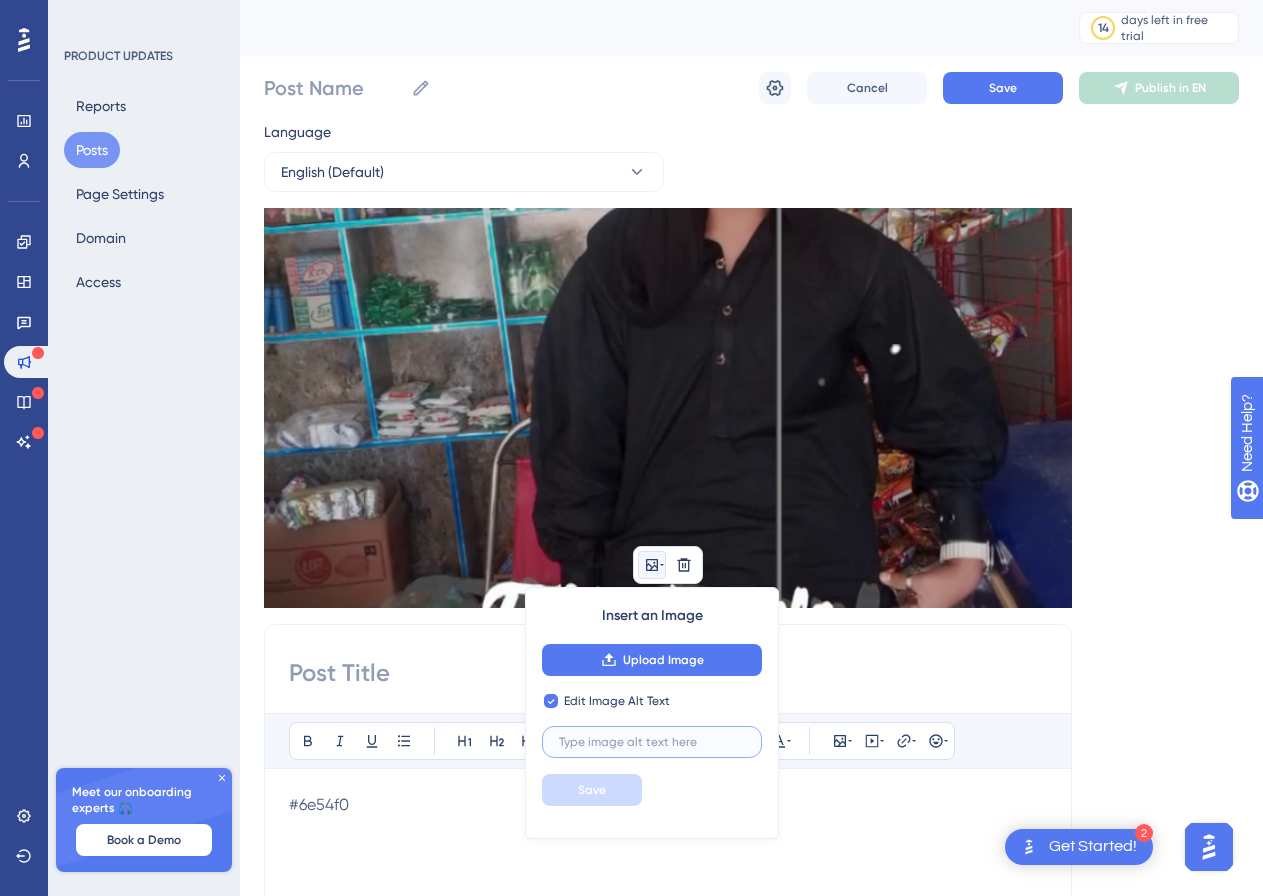 click at bounding box center (652, 742) 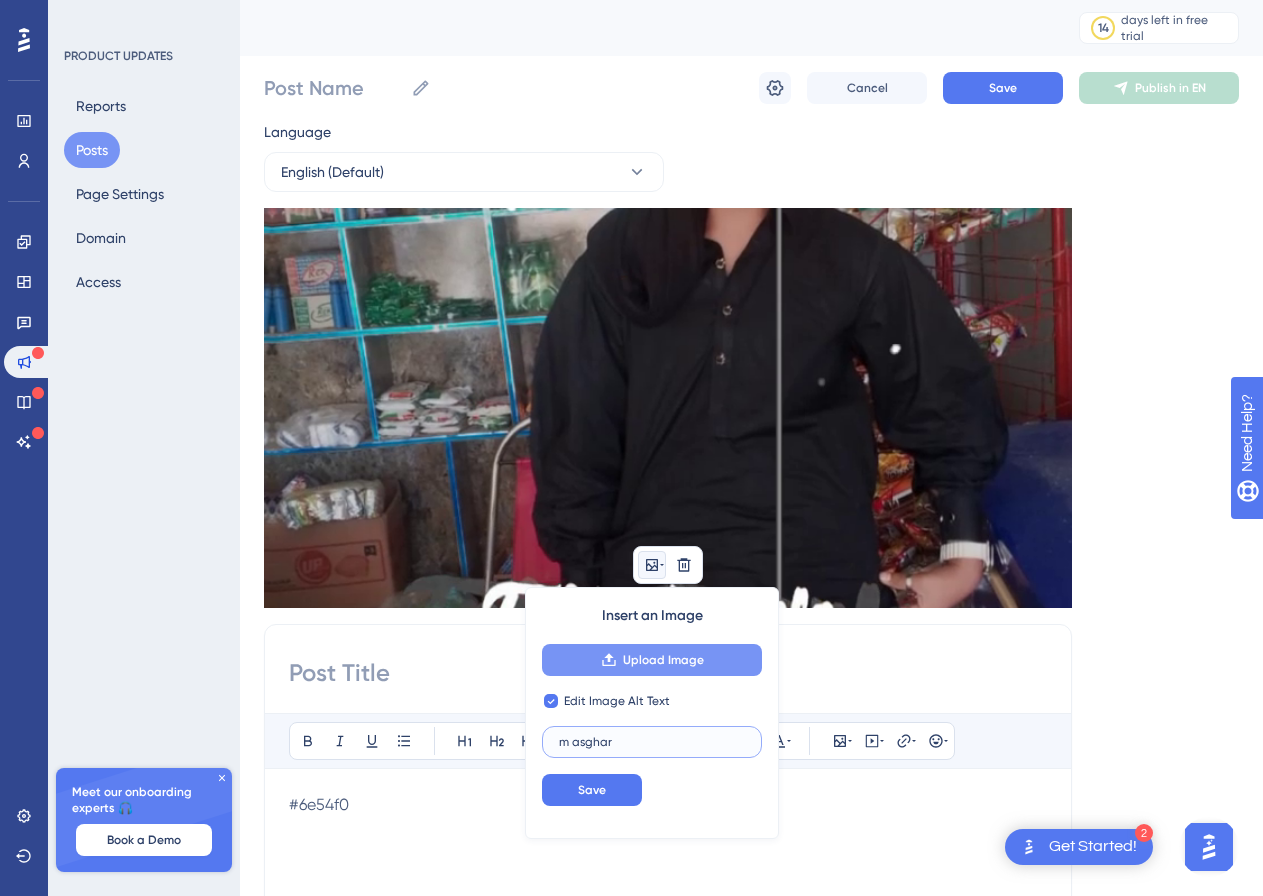 type on "m asghar" 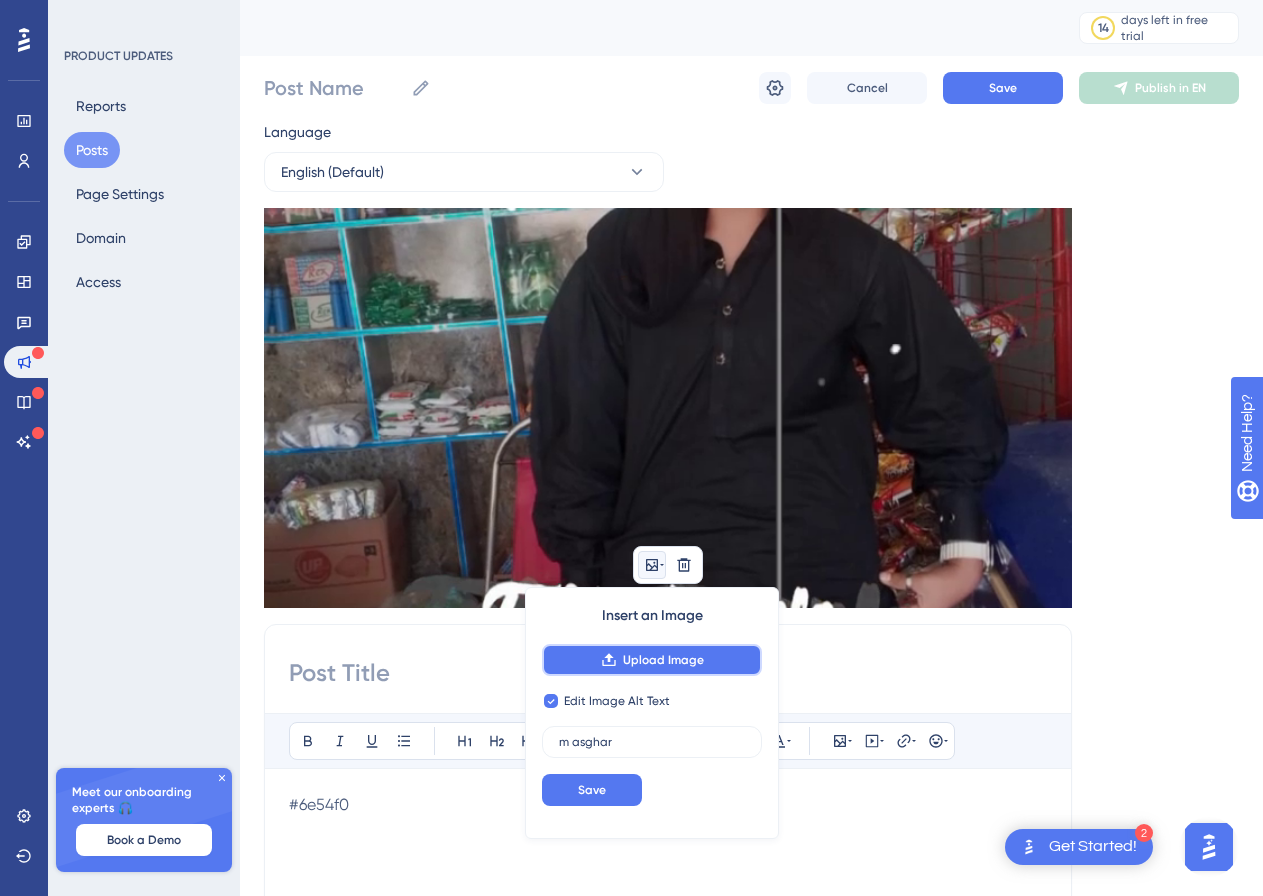 click on "Upload Image" at bounding box center (663, 660) 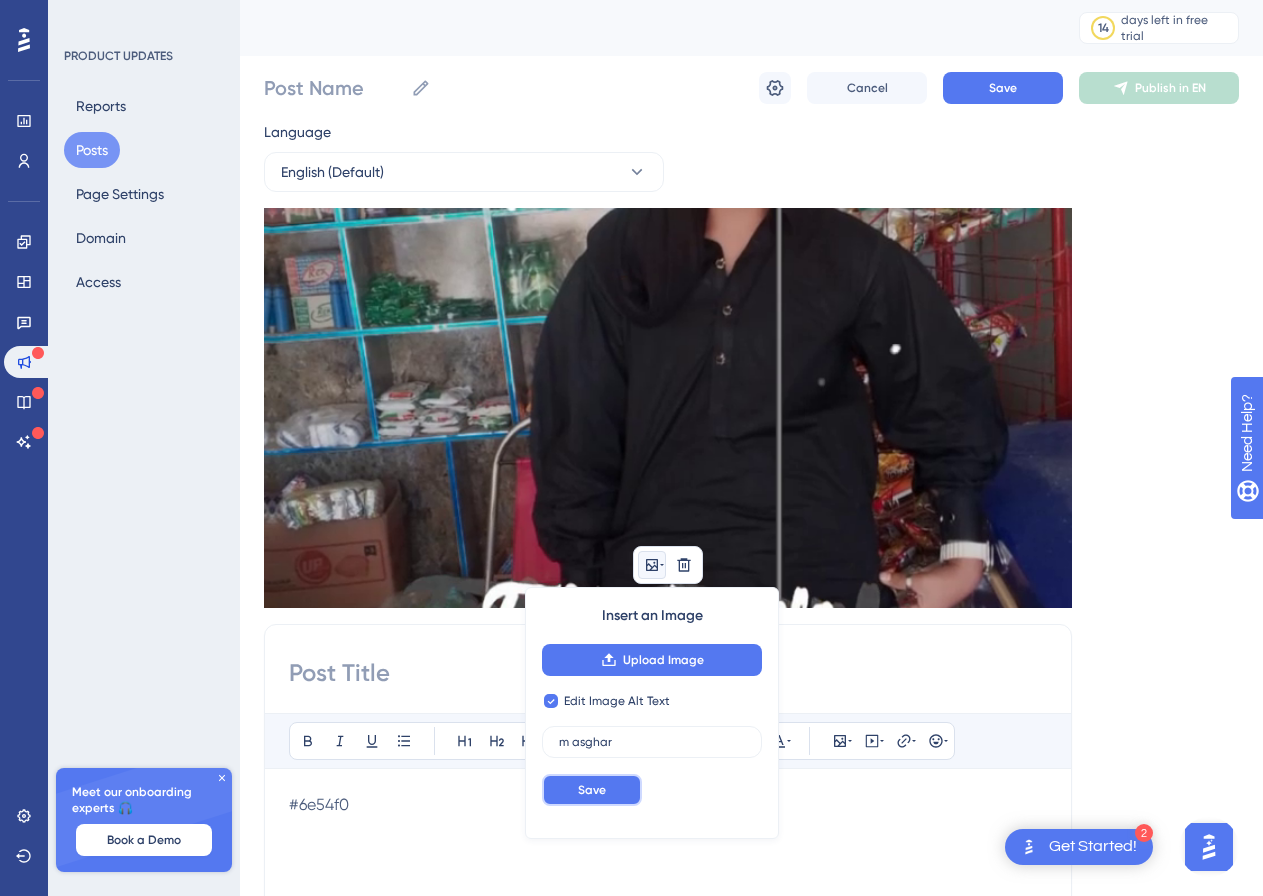 click on "Save" at bounding box center [592, 790] 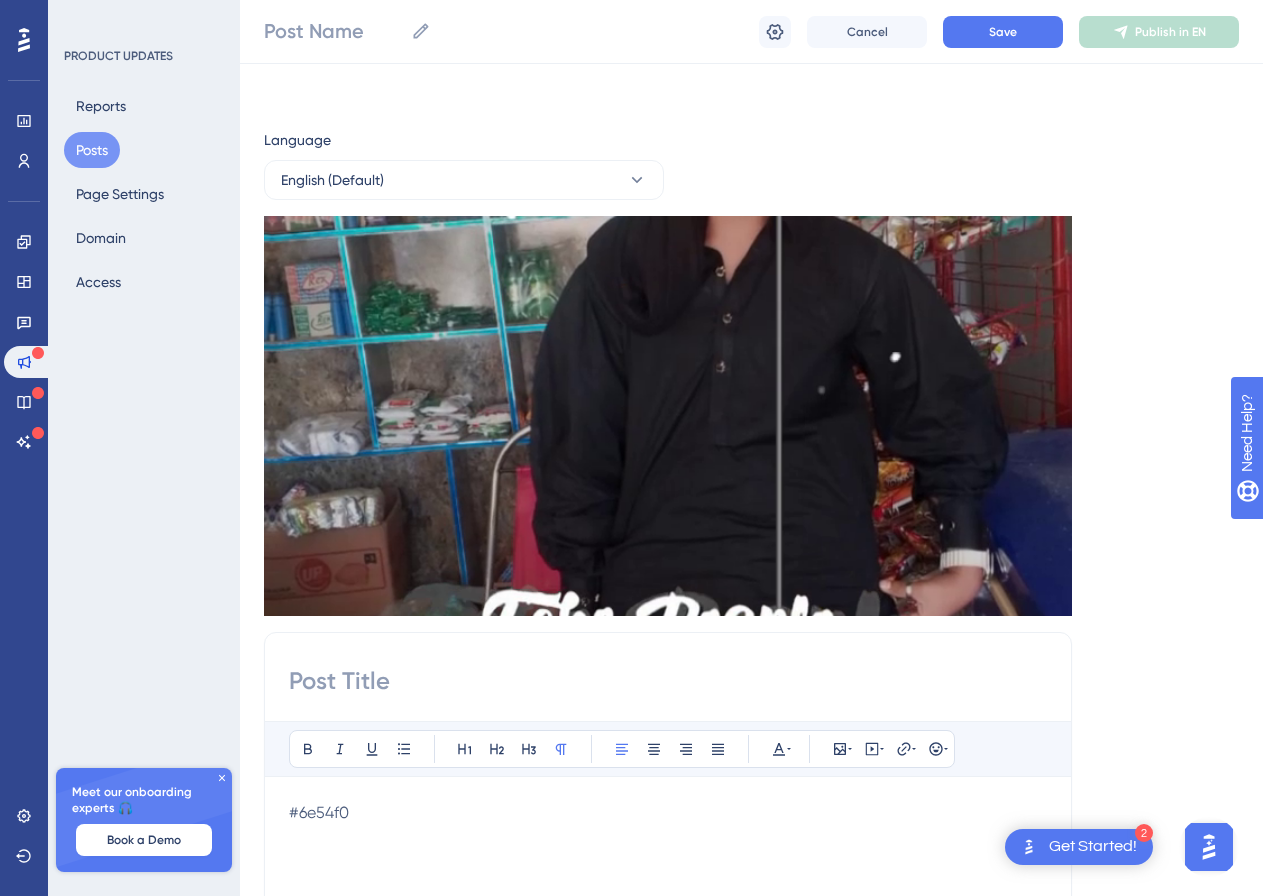 scroll, scrollTop: 400, scrollLeft: 0, axis: vertical 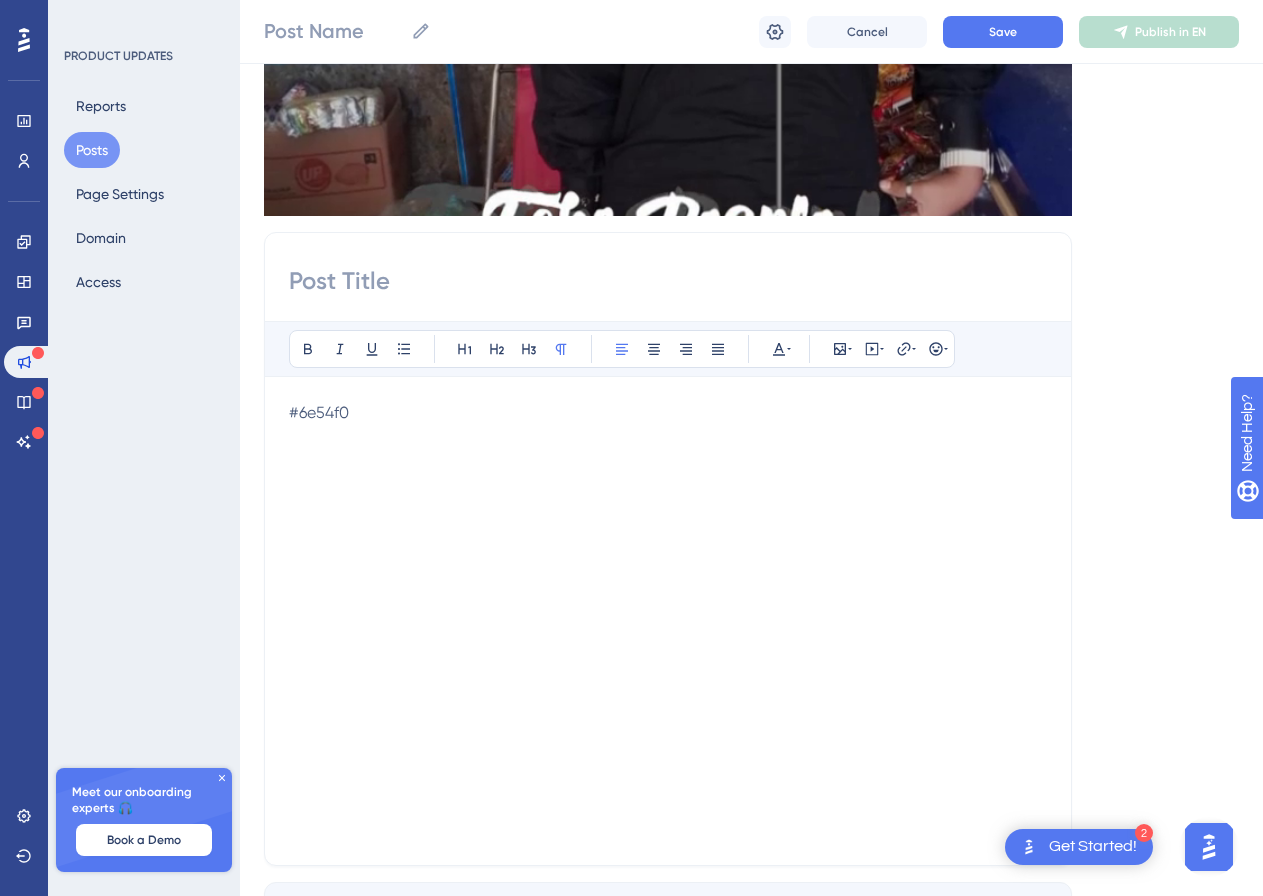 click on "#6e54f0" at bounding box center [668, 621] 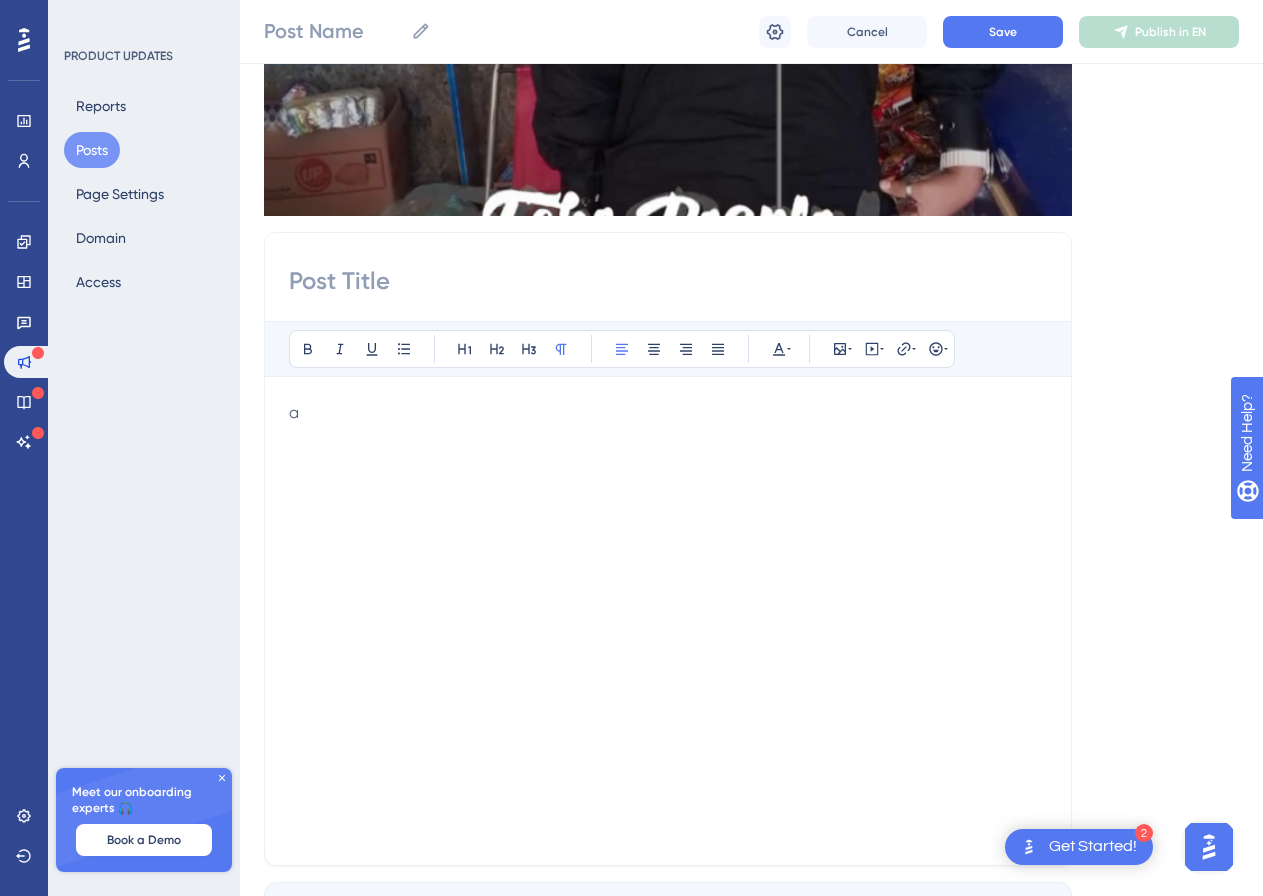 type 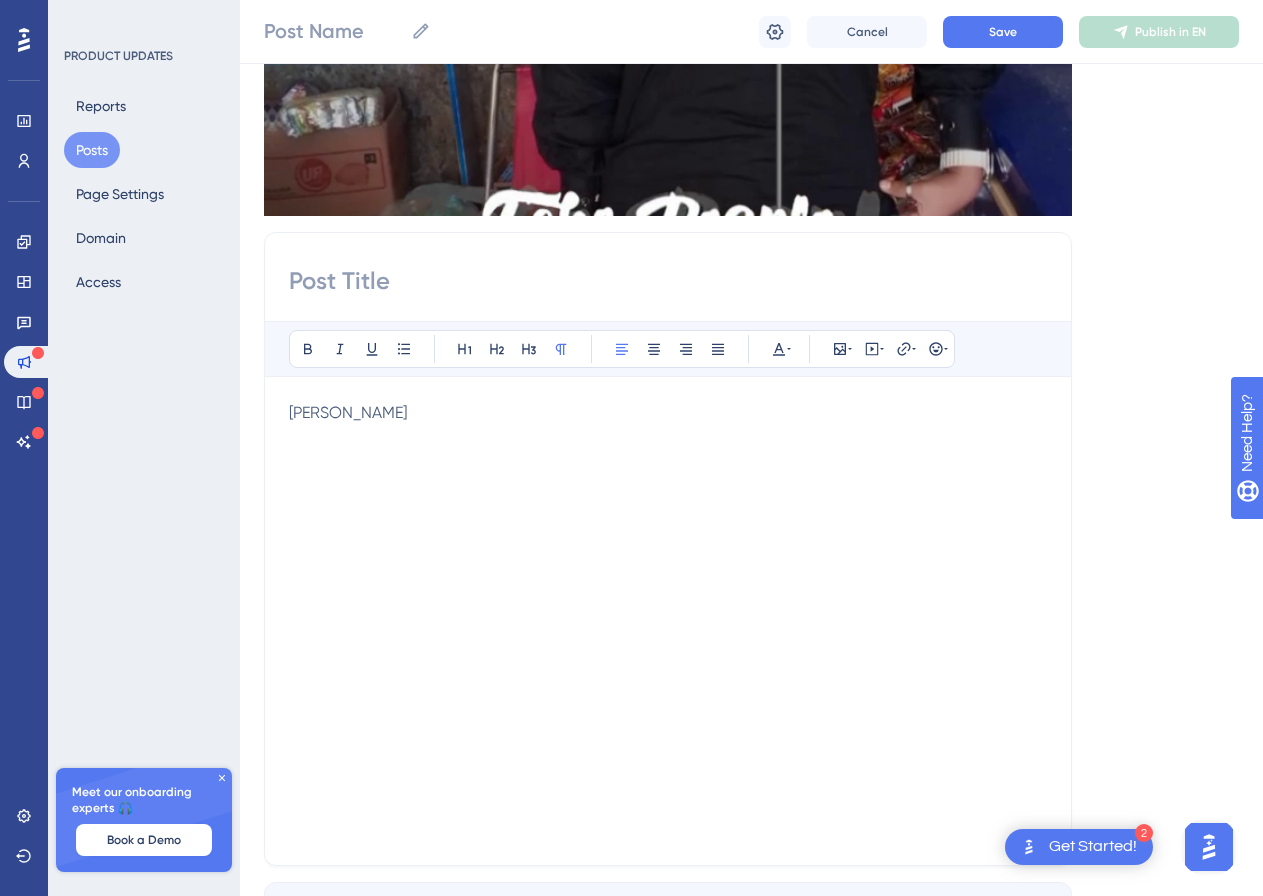 click on "Get Started!" at bounding box center [1093, 847] 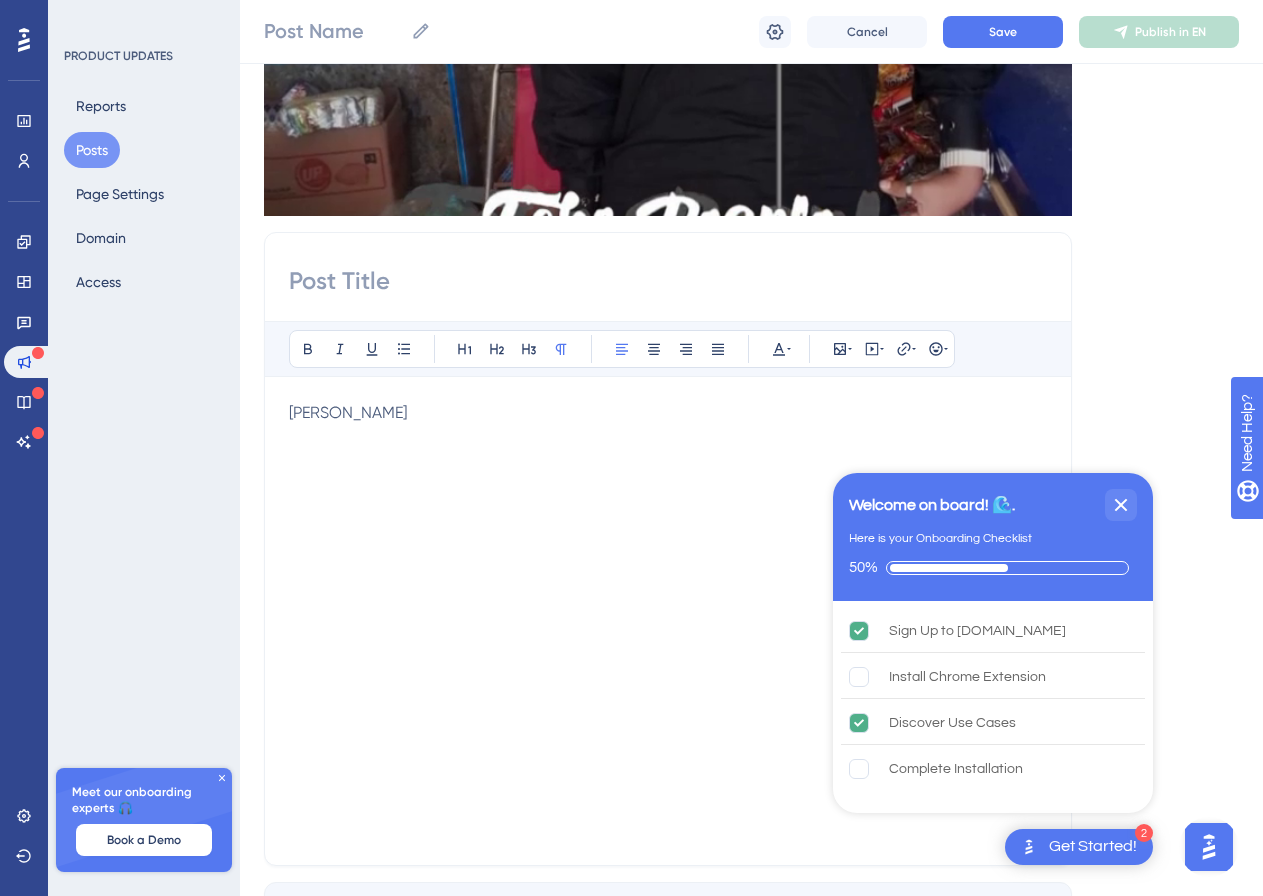click at bounding box center [1209, 847] 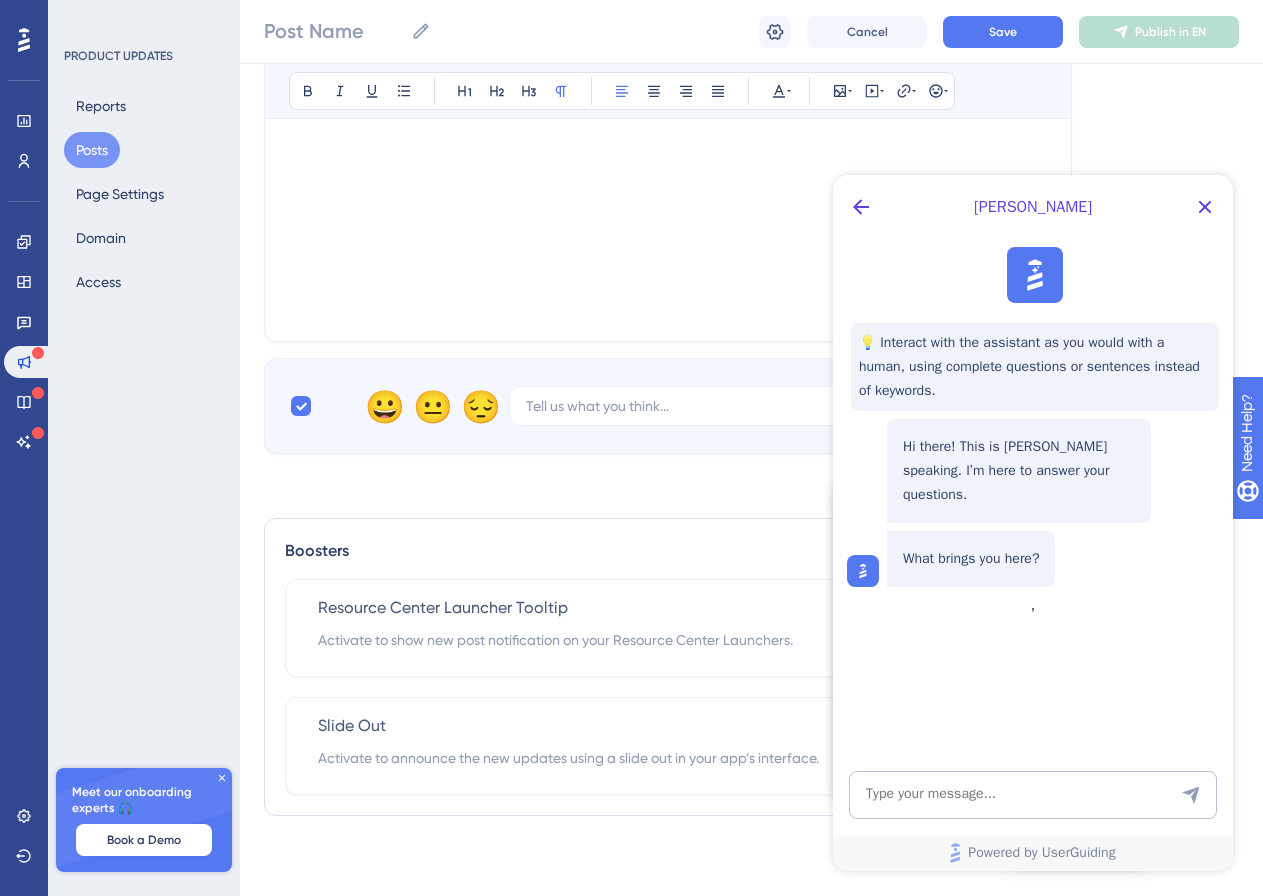 scroll, scrollTop: 0, scrollLeft: 0, axis: both 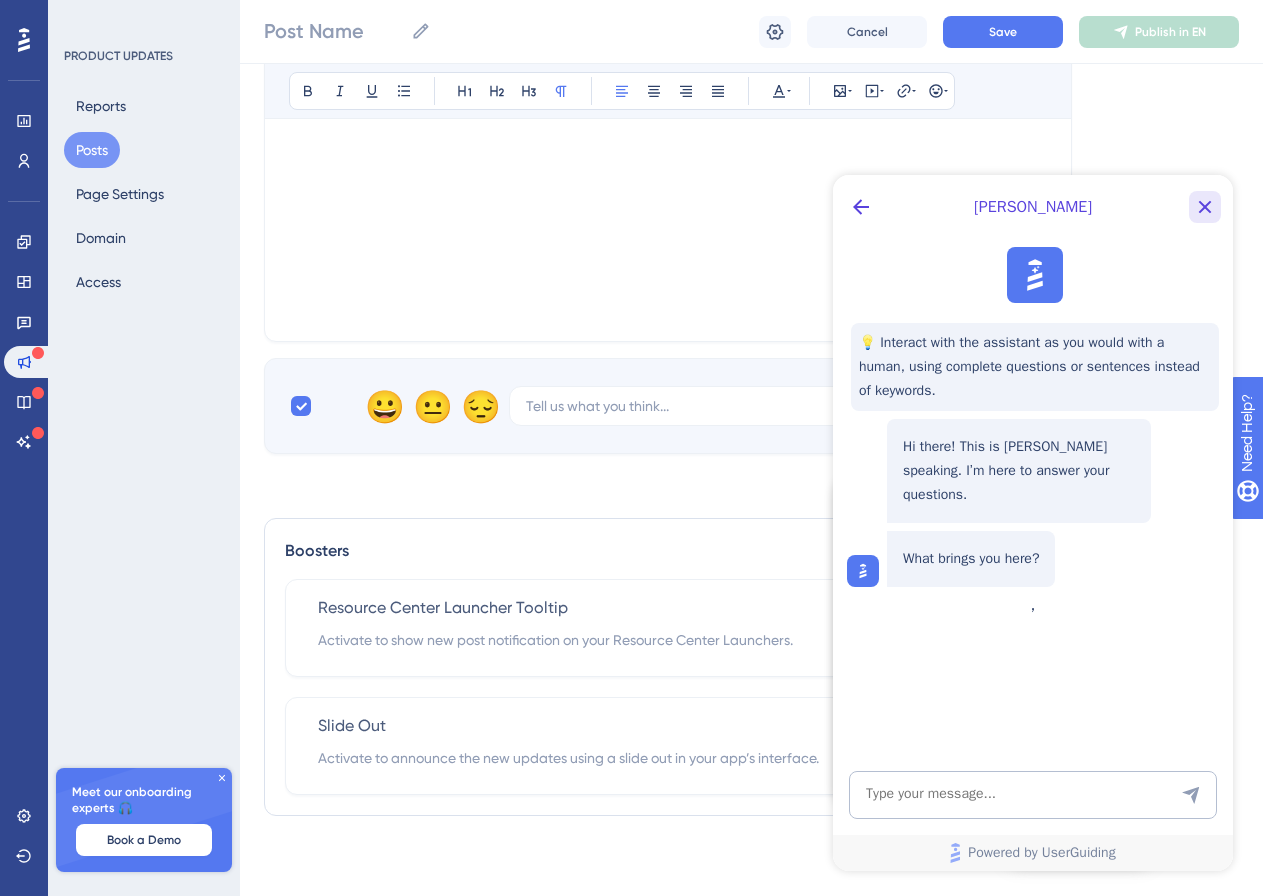click 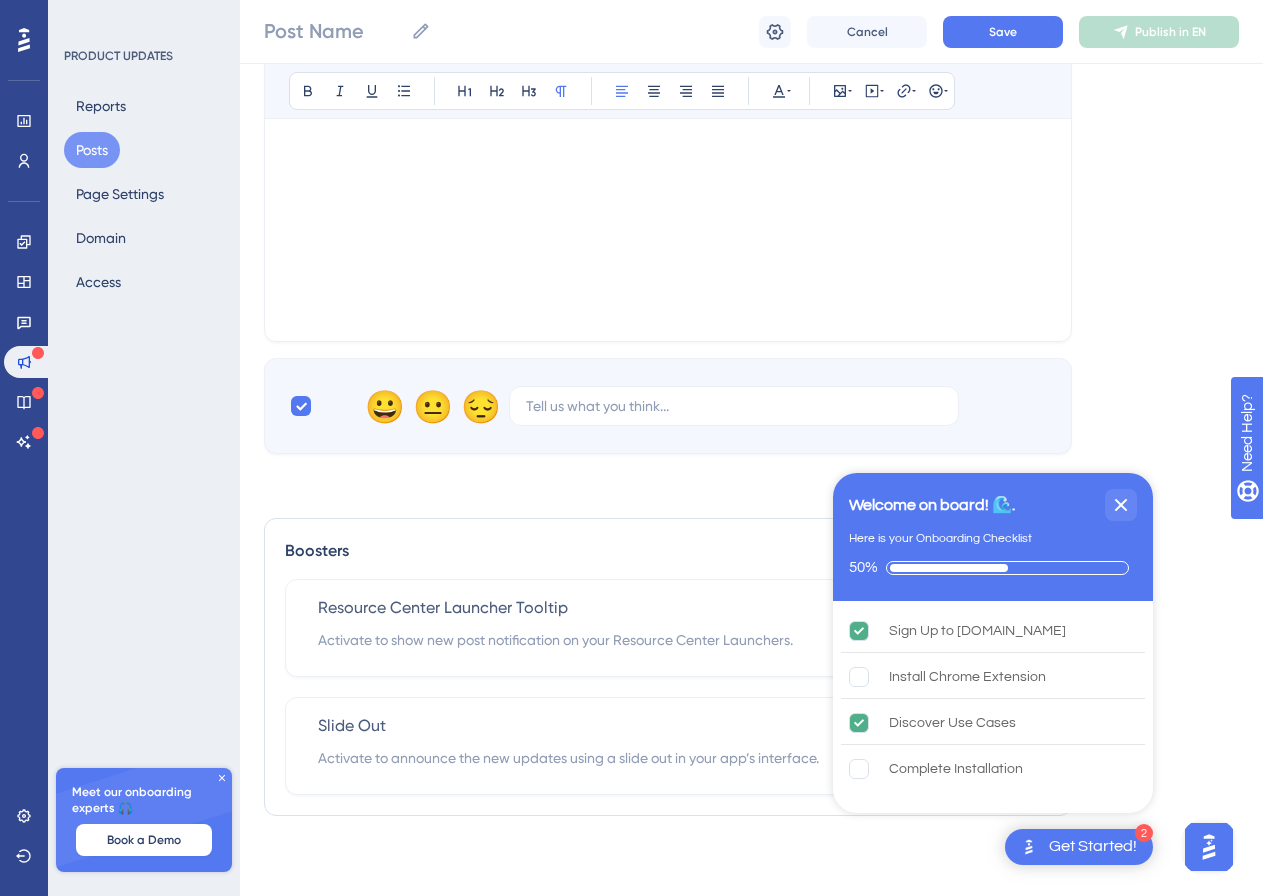 scroll, scrollTop: 0, scrollLeft: 0, axis: both 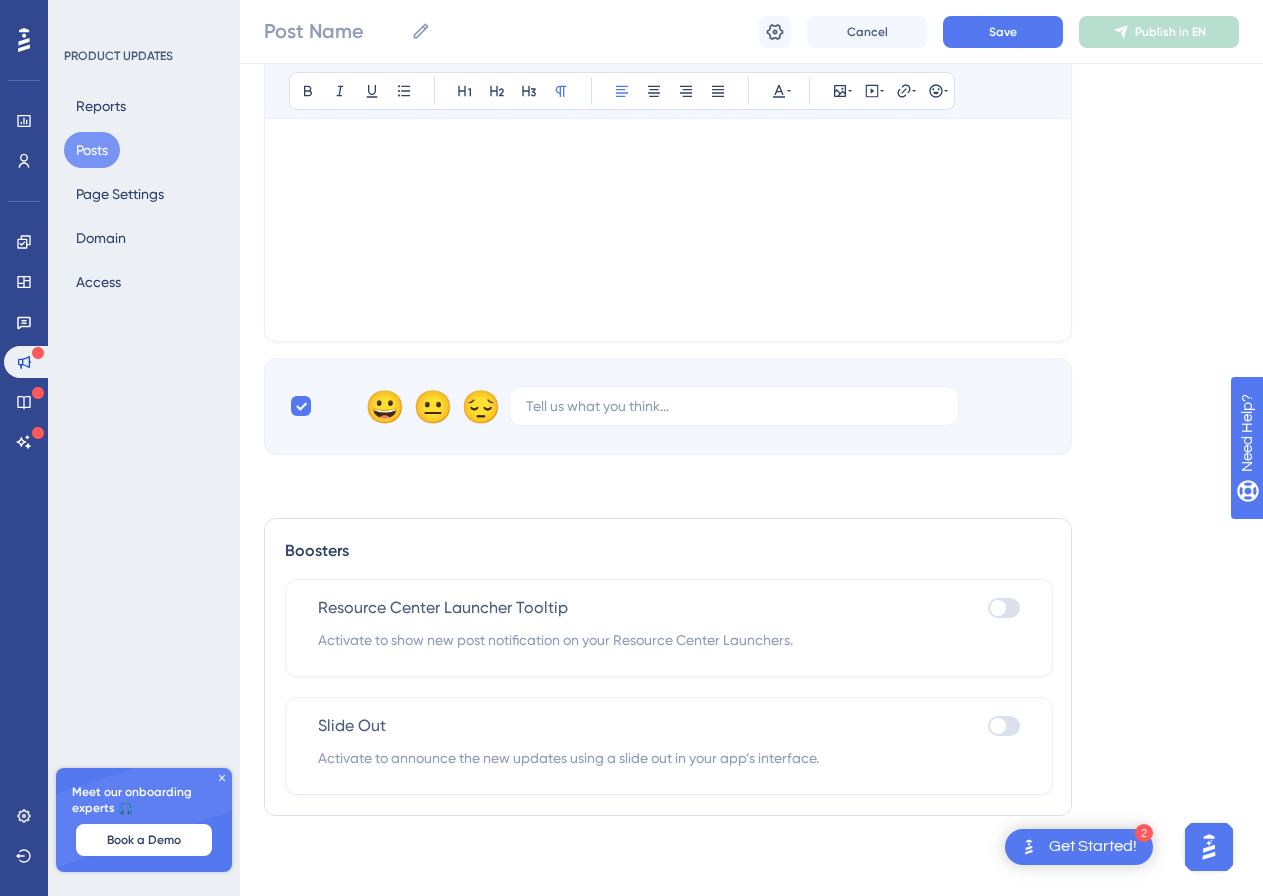 click at bounding box center (1004, 608) 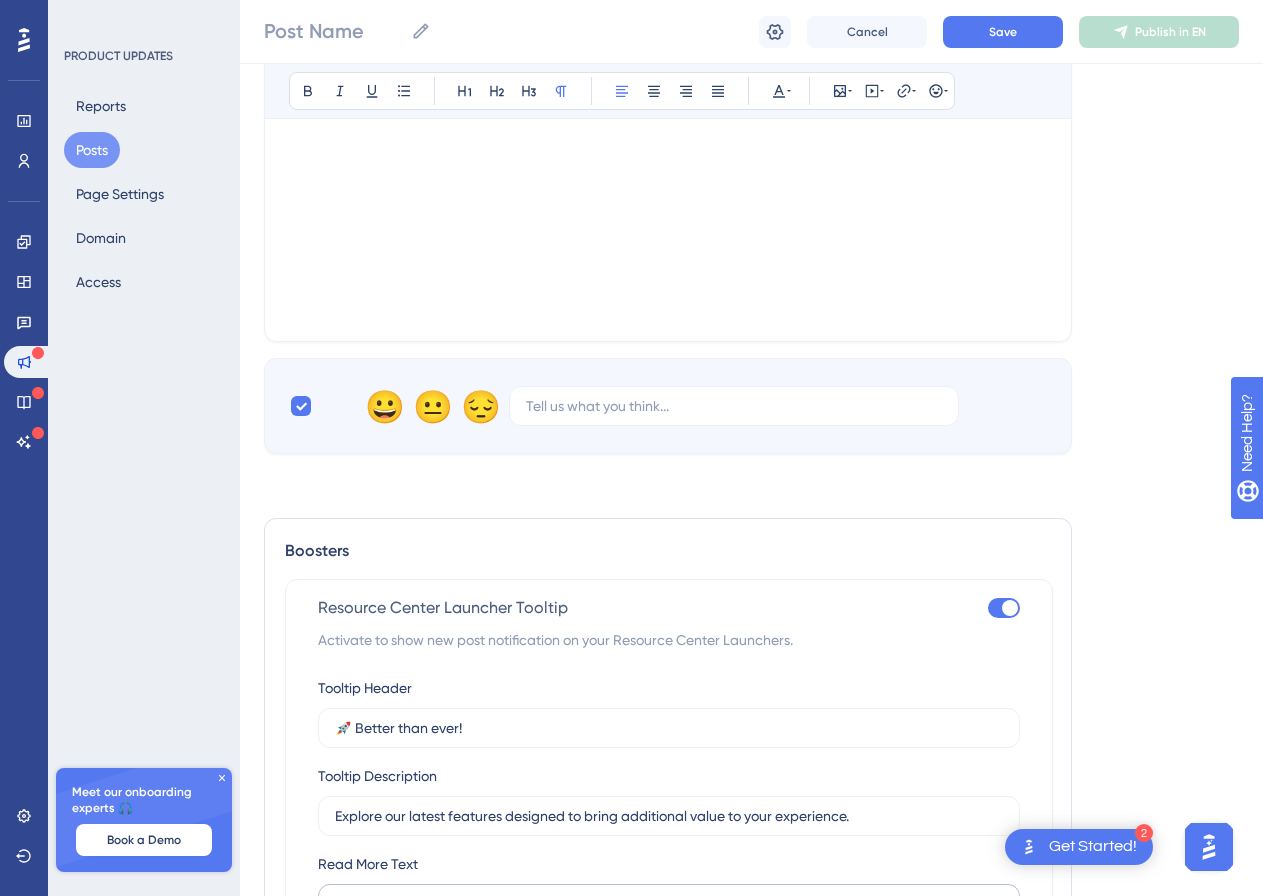 scroll, scrollTop: 1252, scrollLeft: 0, axis: vertical 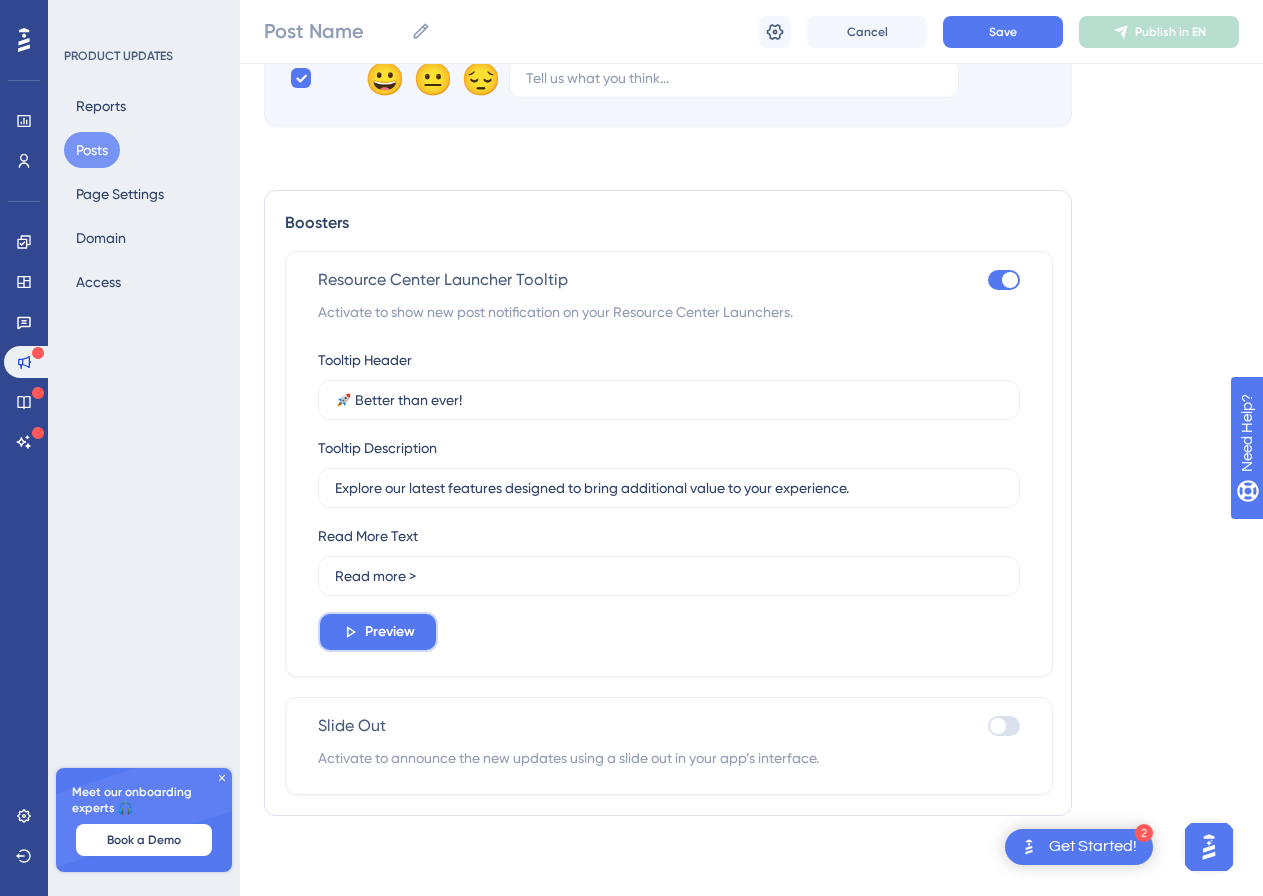 click on "Preview" at bounding box center [390, 632] 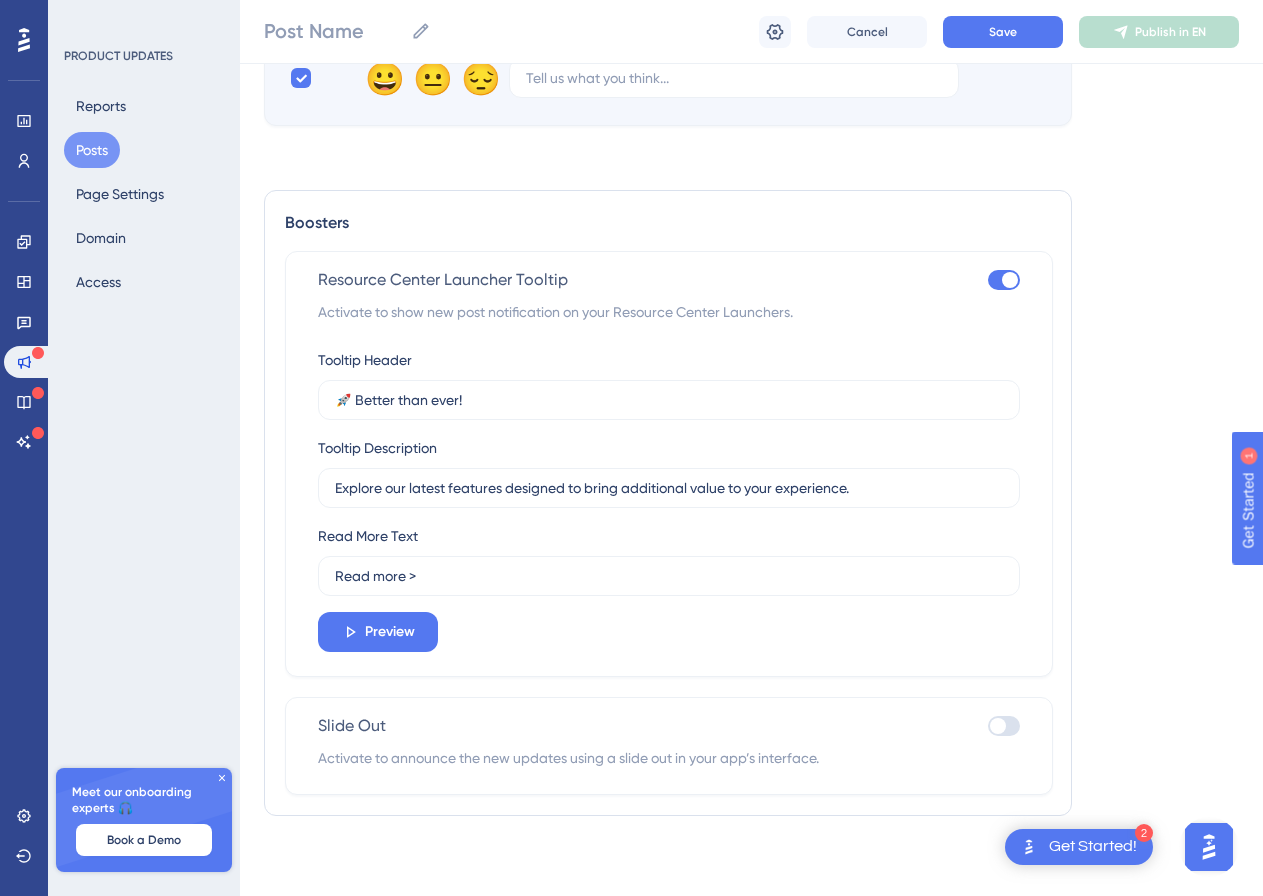 scroll, scrollTop: 0, scrollLeft: 0, axis: both 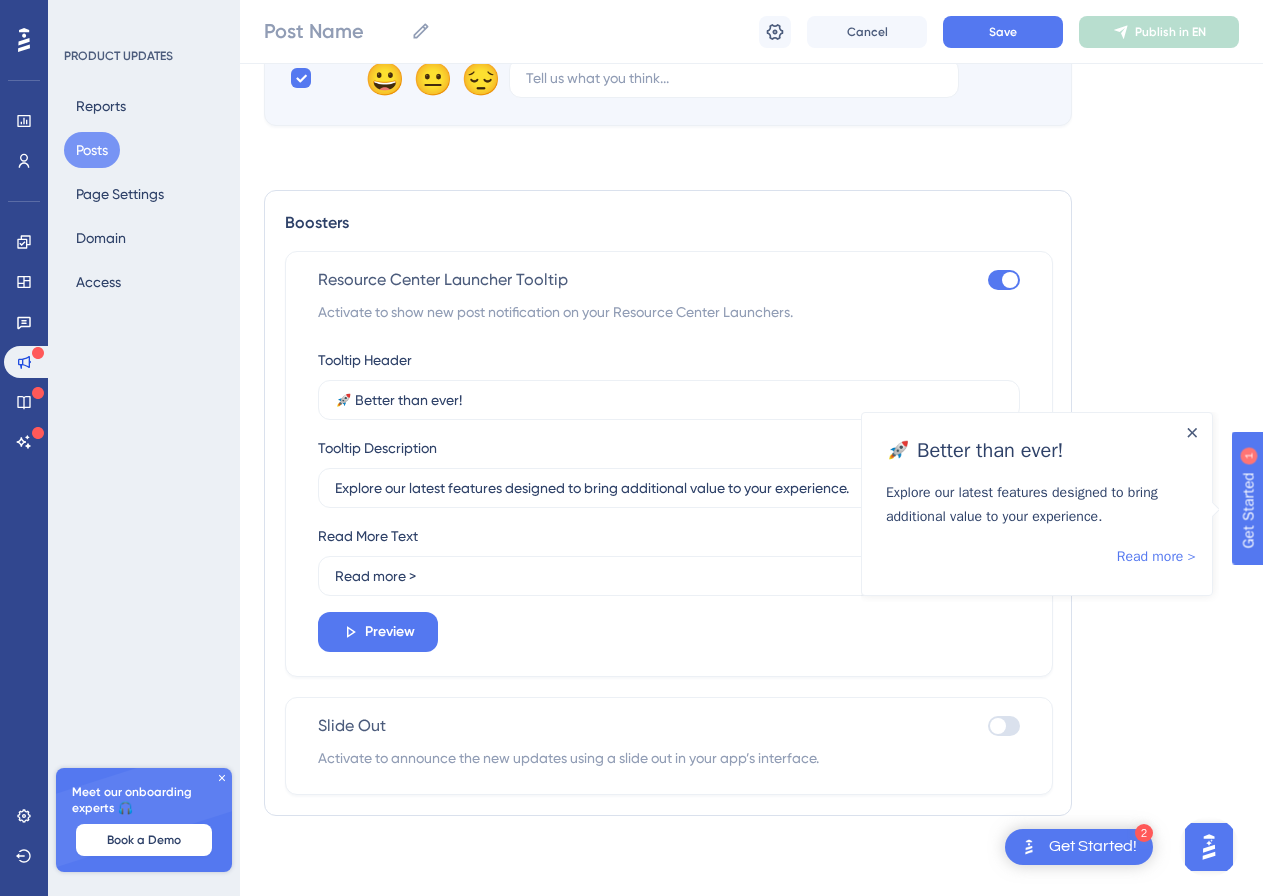 click at bounding box center [998, 726] 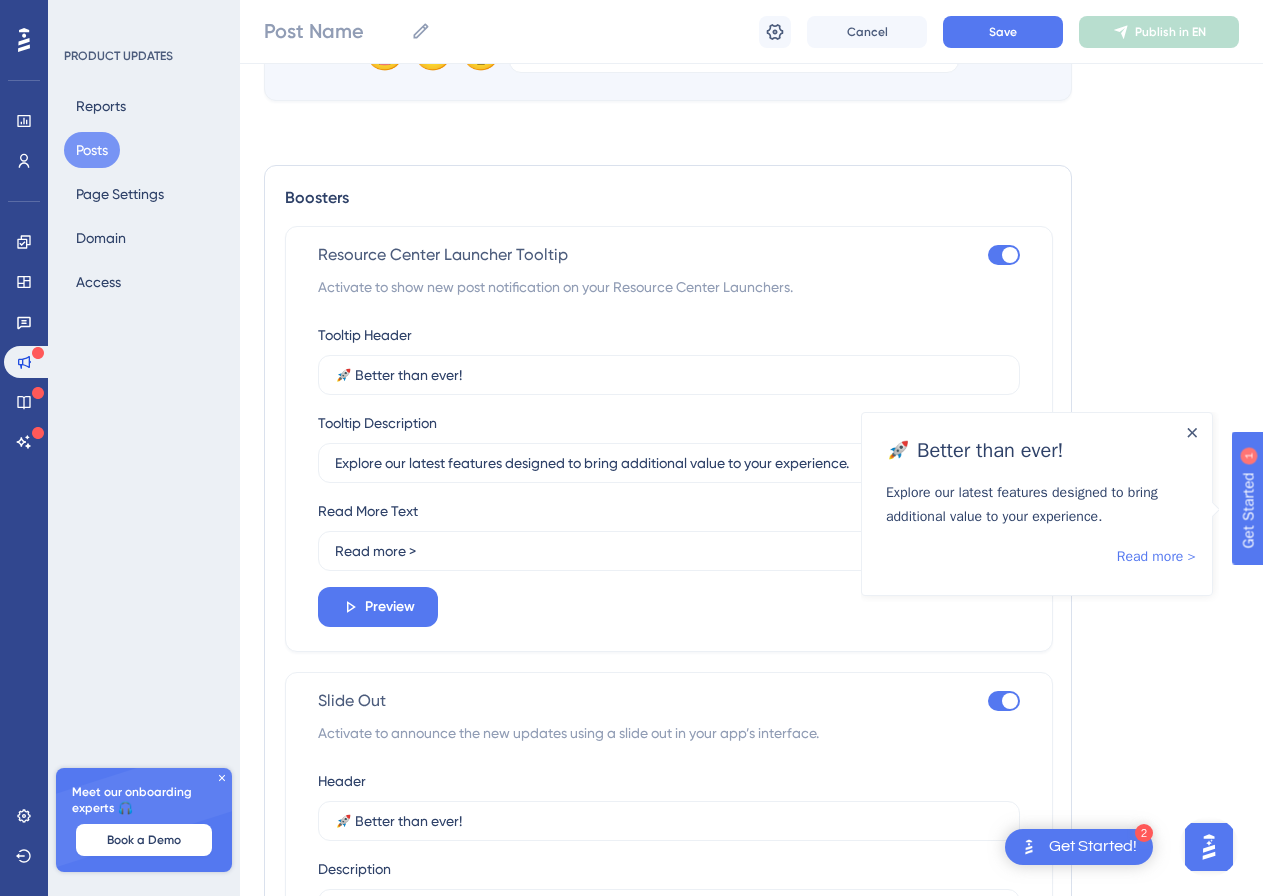 scroll, scrollTop: 1852, scrollLeft: 0, axis: vertical 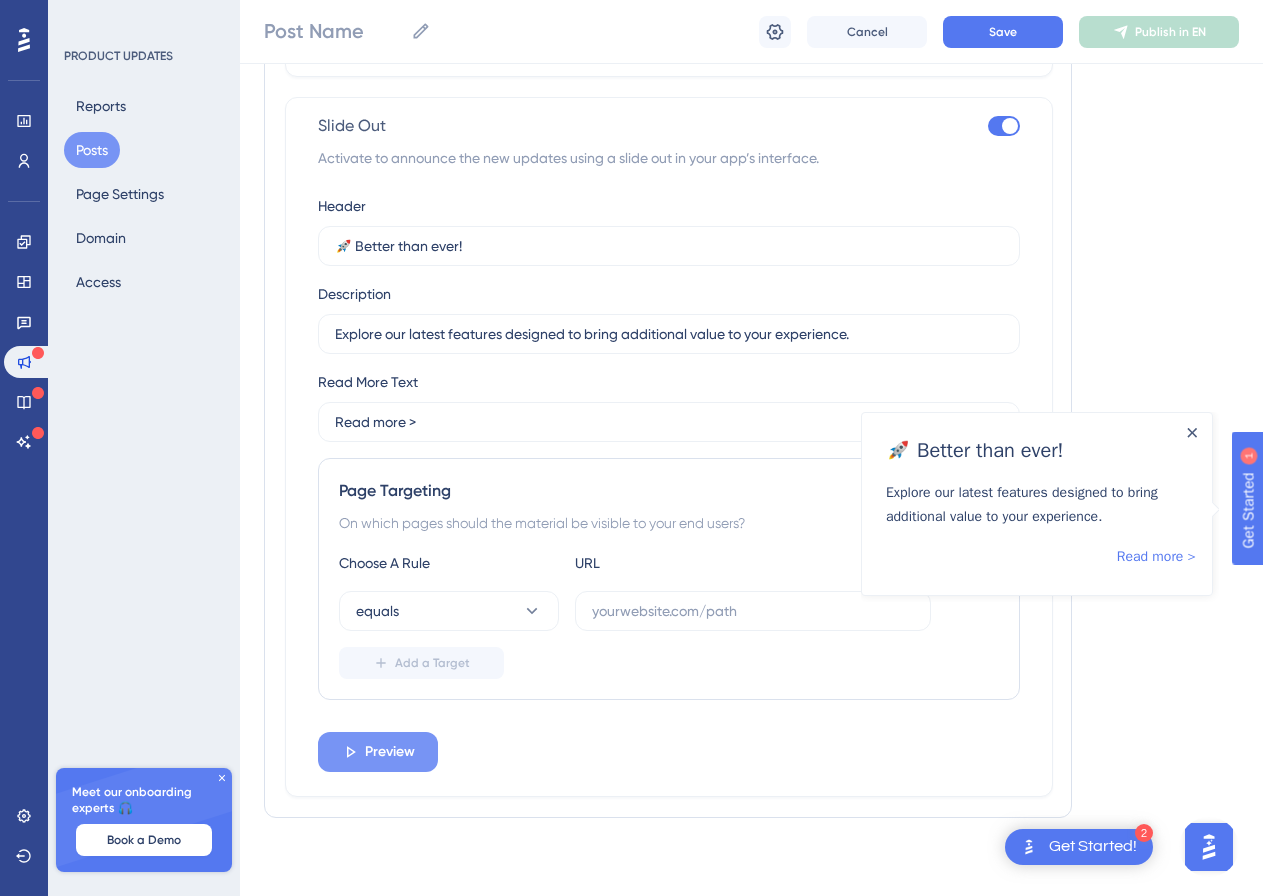 click on "Preview" at bounding box center (390, 32) 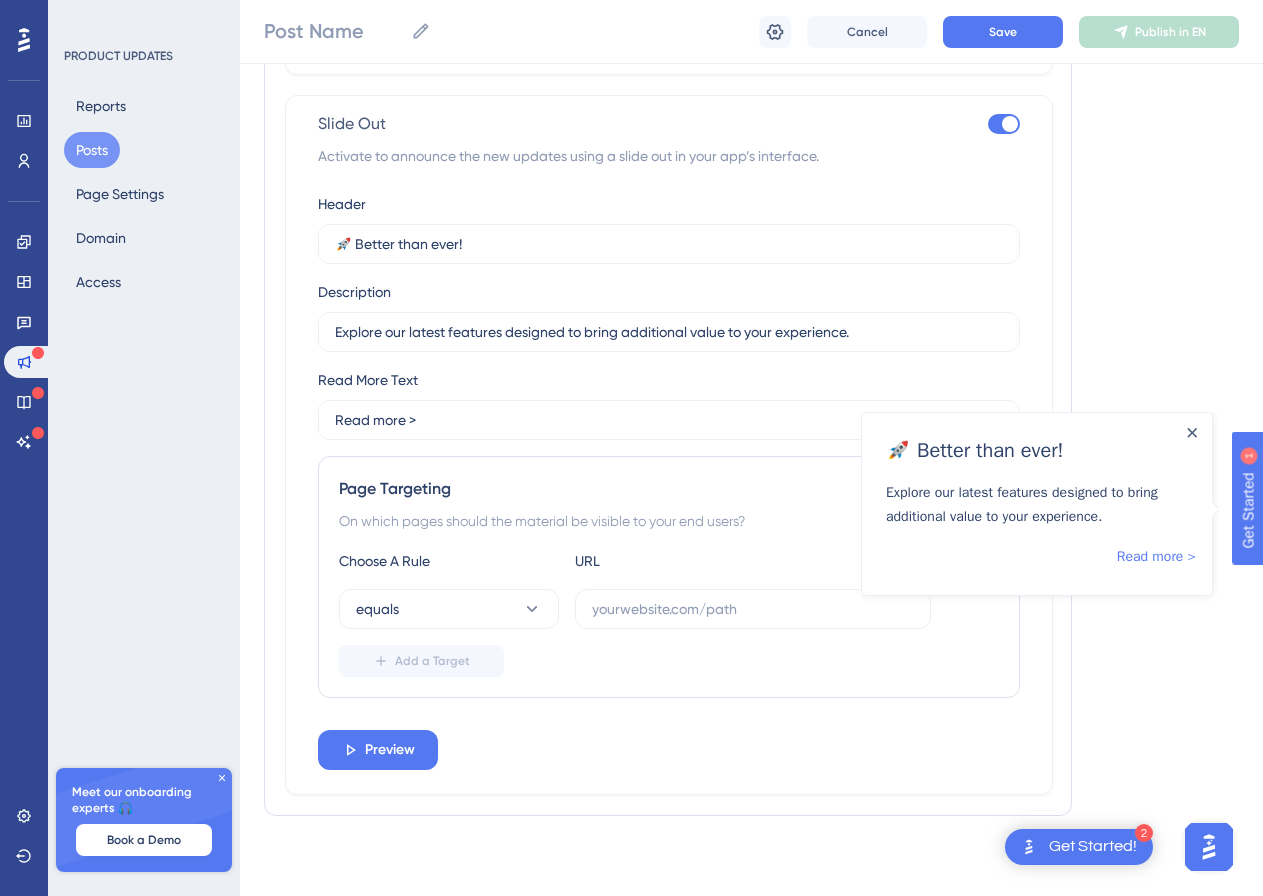 scroll, scrollTop: 0, scrollLeft: 0, axis: both 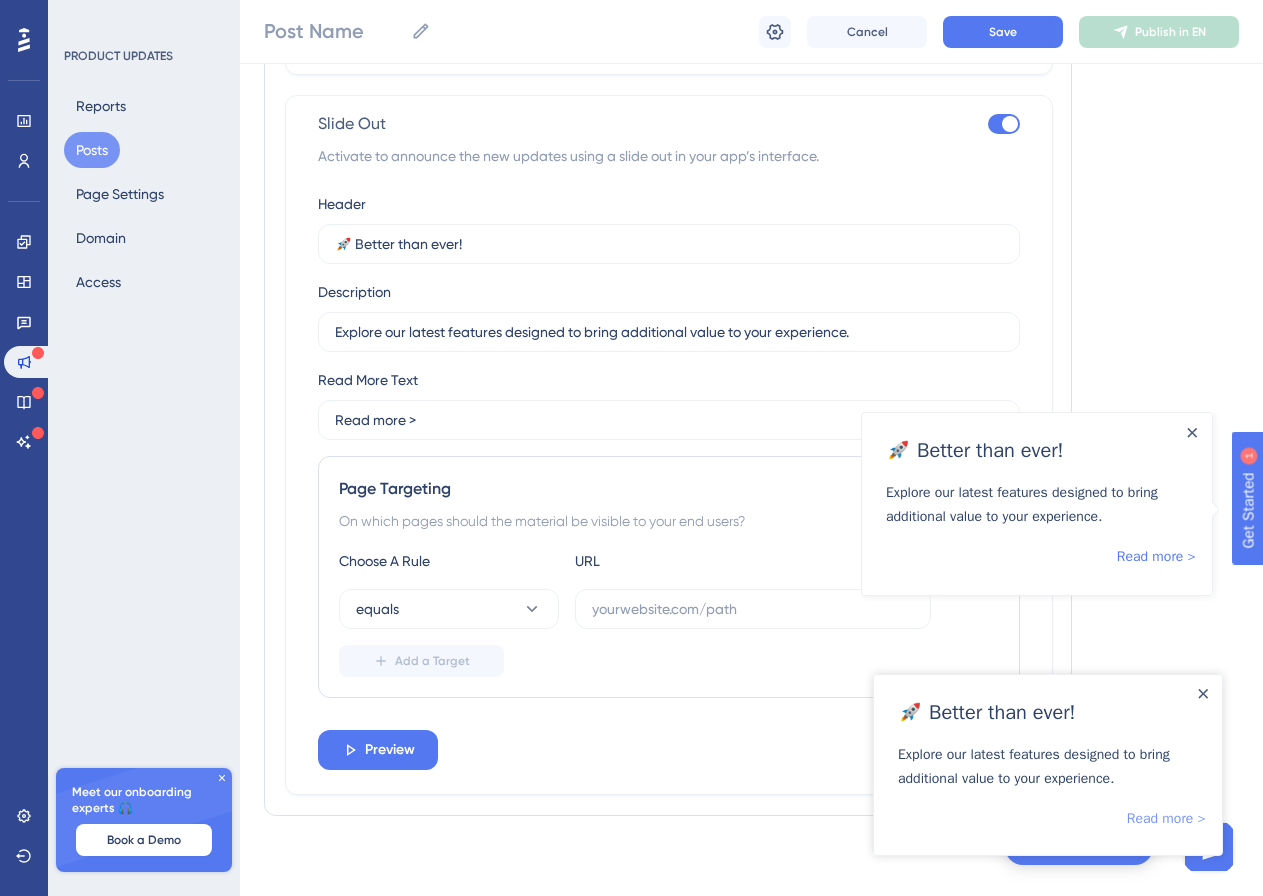 click on "Read more >" at bounding box center (1166, 819) 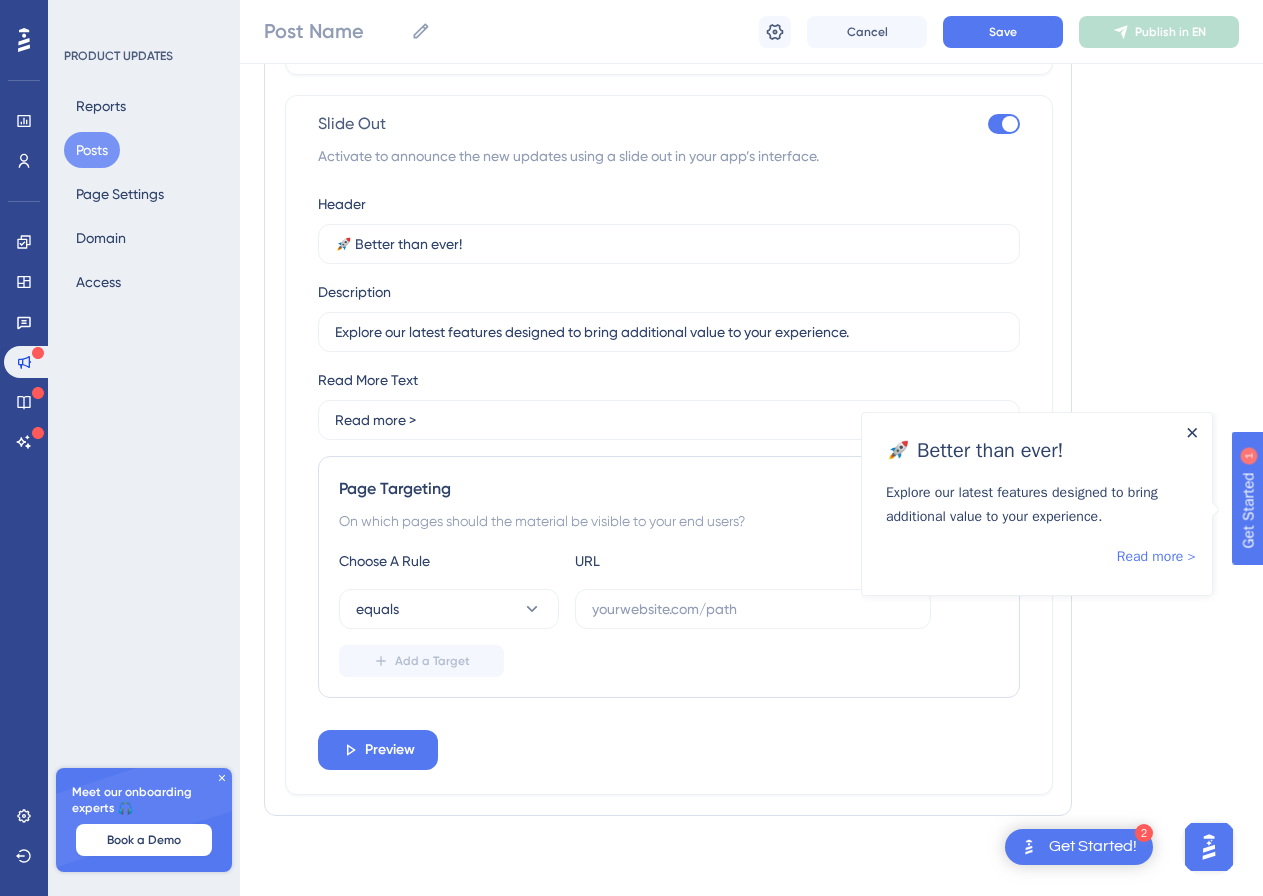 click at bounding box center (1192, 432) 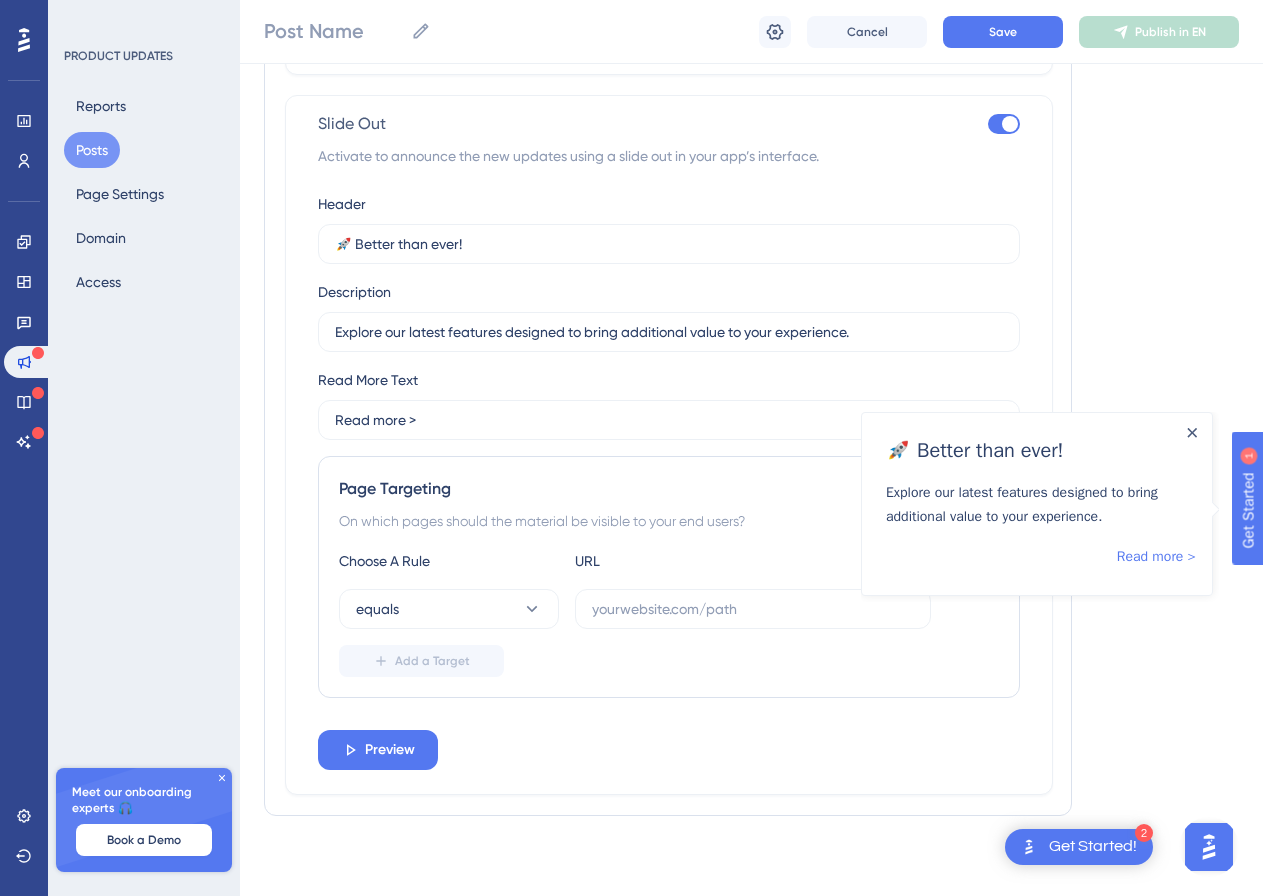 click at bounding box center (1192, 432) 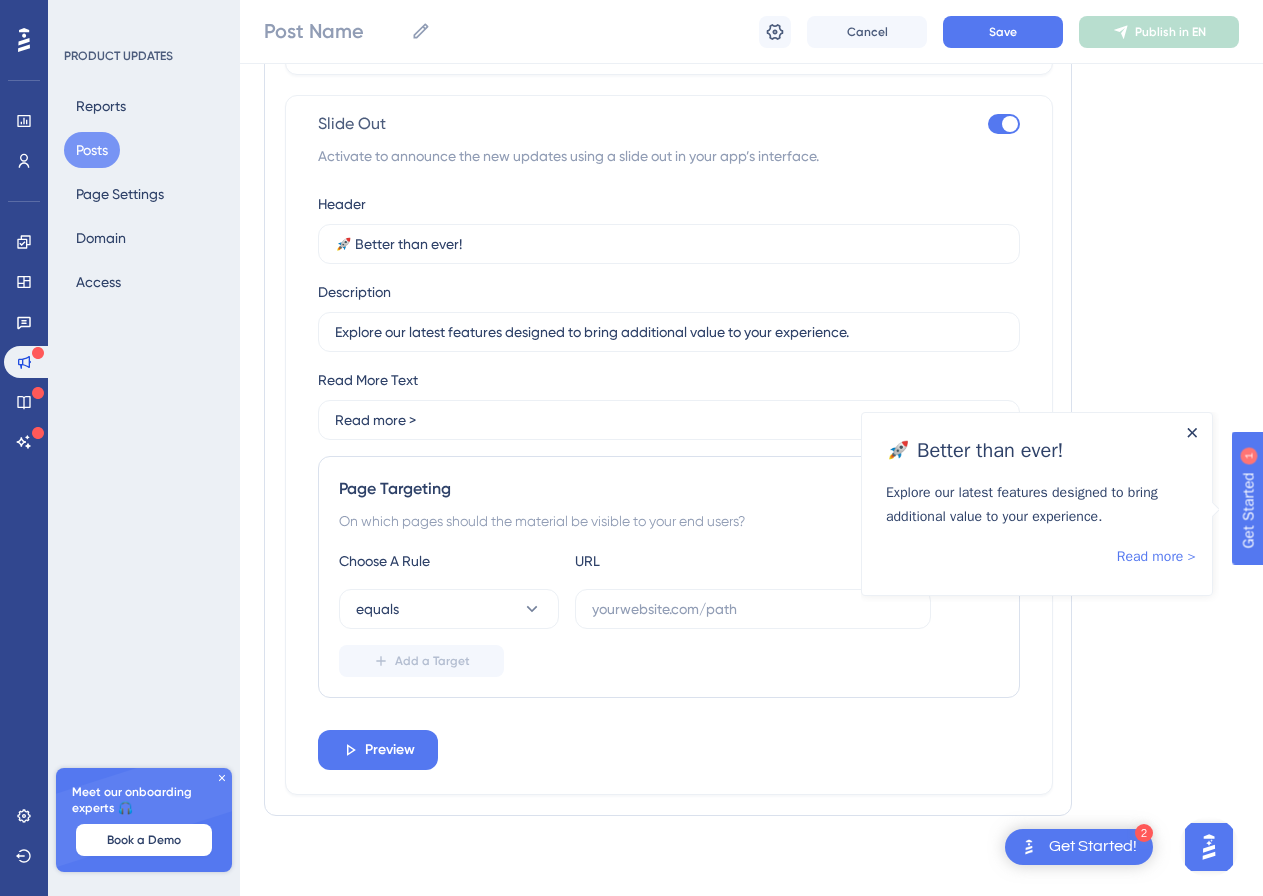 click 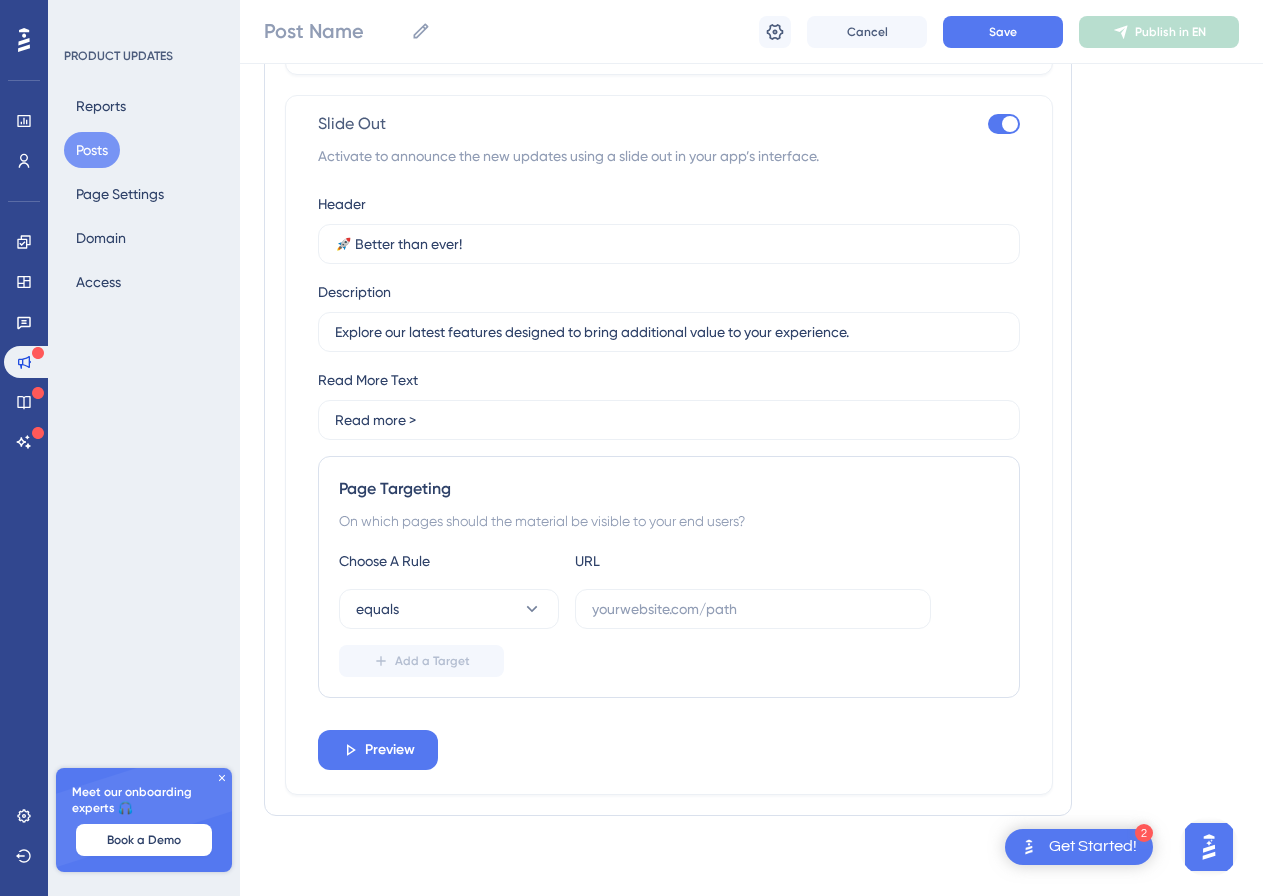 click on "Language English (Default) Insert an Image Delete Bold Italic Underline Bullet Point Heading 1 Heading 2 Heading 3 Normal Align Left Align Center Align Right Align Justify Text Color Insert Image Embed Video Hyperlink Emojis [PERSON_NAME] 😀 😐 😔 Boosters Resource Center Launcher Tooltip Activate to show new post notification on your Resource Center Launchers. Tooltip Header 🚀 Better than ever! Tooltip Description Explore our latest features designed to bring additional value to your experience. Read More Text Read more > Preview Slide Out Activate to announce the new updates using a slide out in your app’s interface. Header 🚀 Better than ever! Description Explore our latest features designed to bring additional value to your experience. Read More Text Read more > Page Targeting
On which pages should the material be visible to your end users?
Choose A Rule URL equals Add a Target Preview" at bounding box center (751, -447) 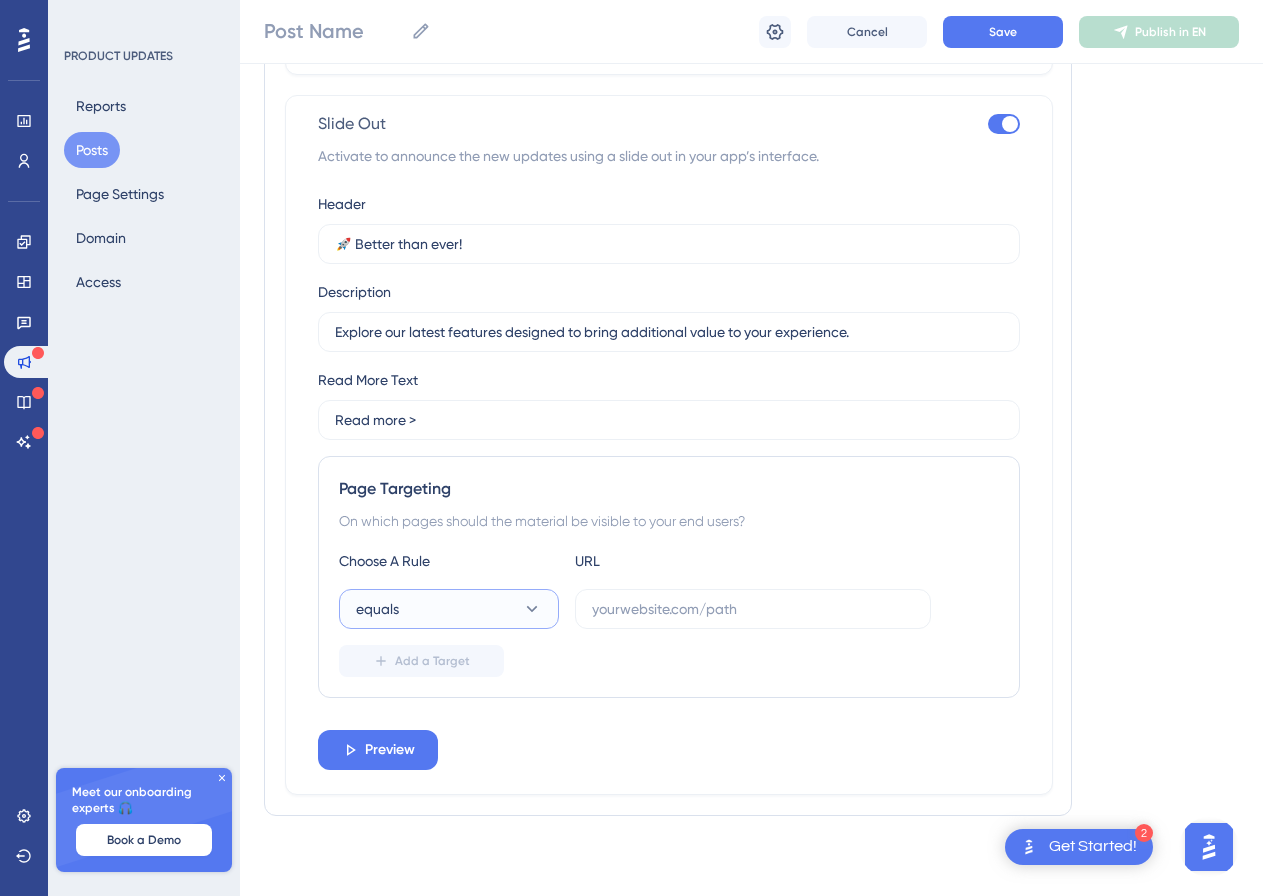 click on "equals" at bounding box center (449, 609) 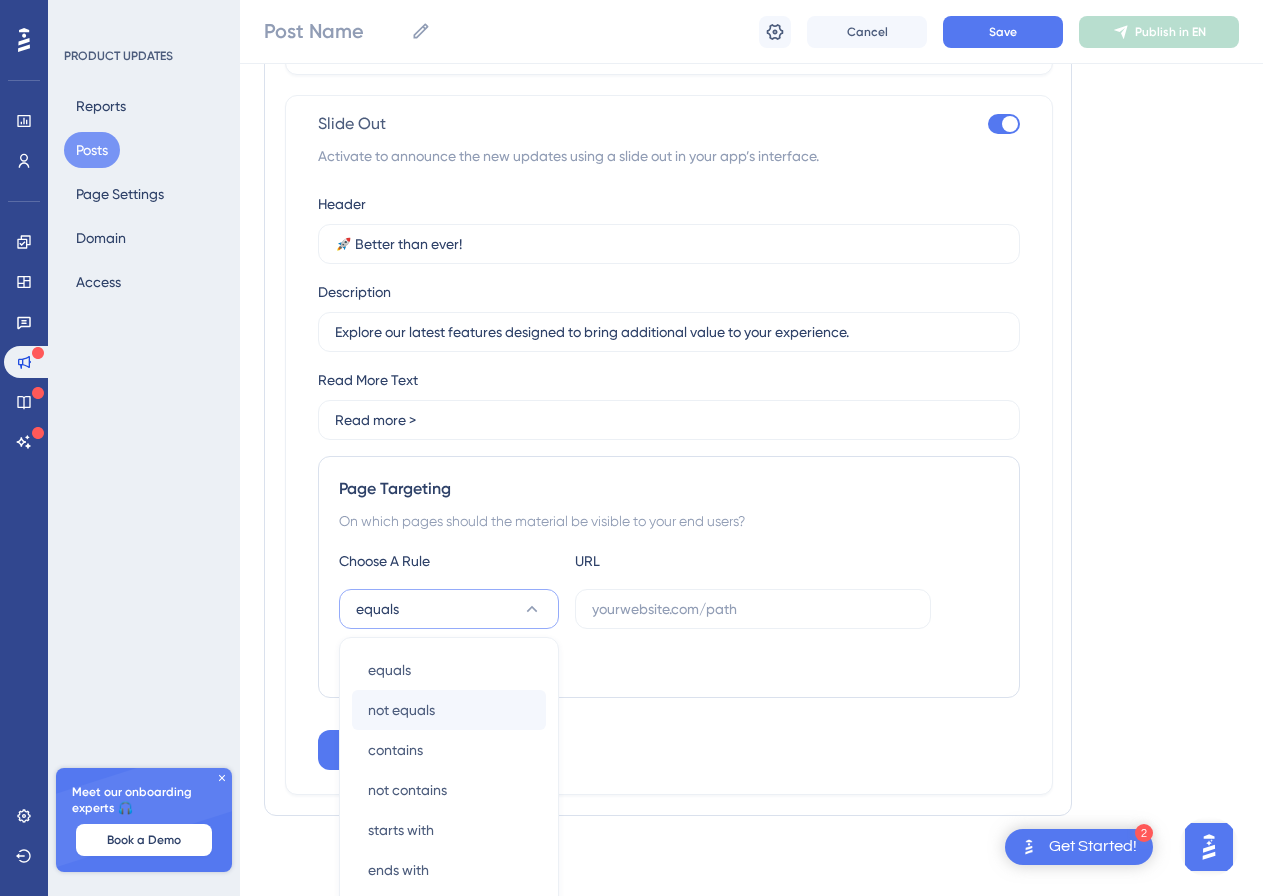scroll, scrollTop: 1917, scrollLeft: 0, axis: vertical 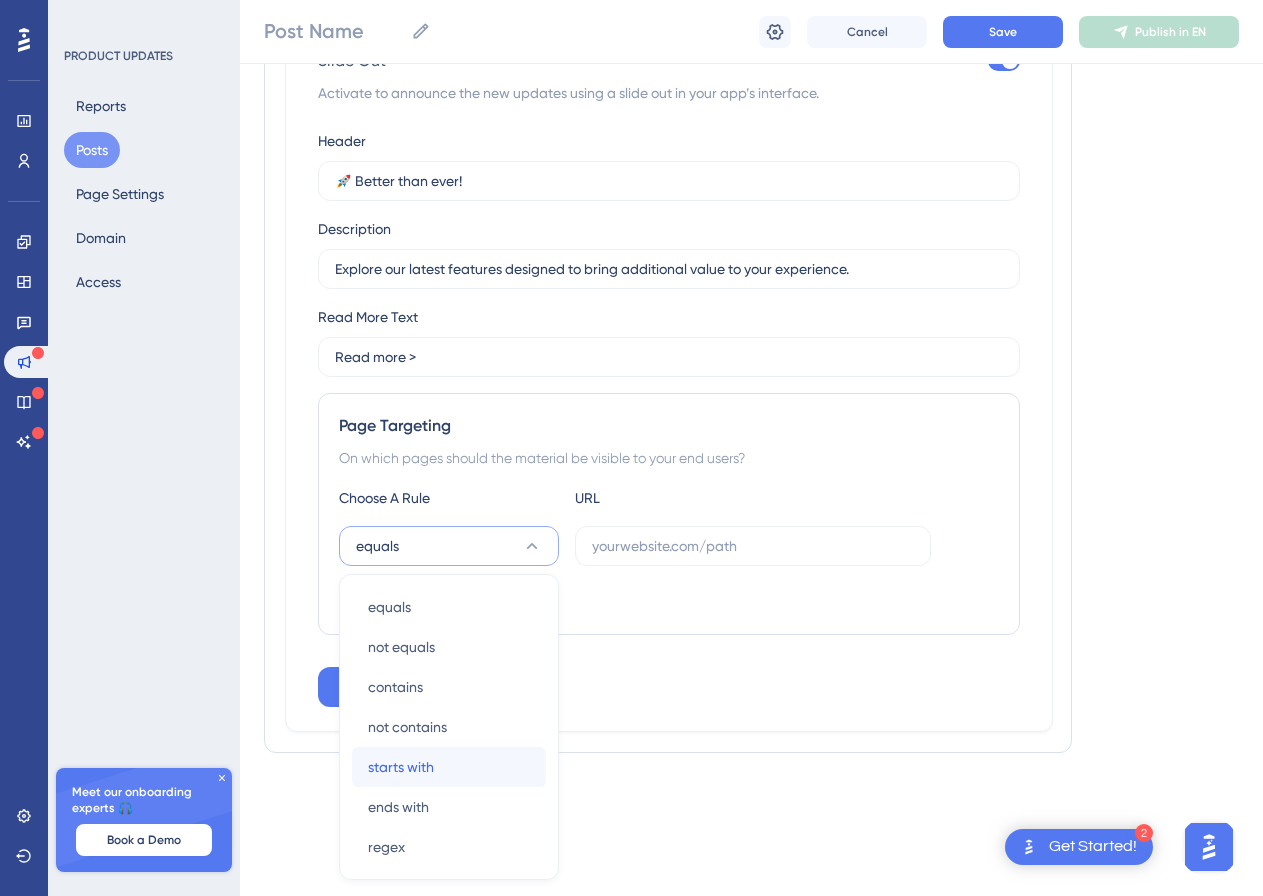 click on "starts with starts with" at bounding box center [449, 767] 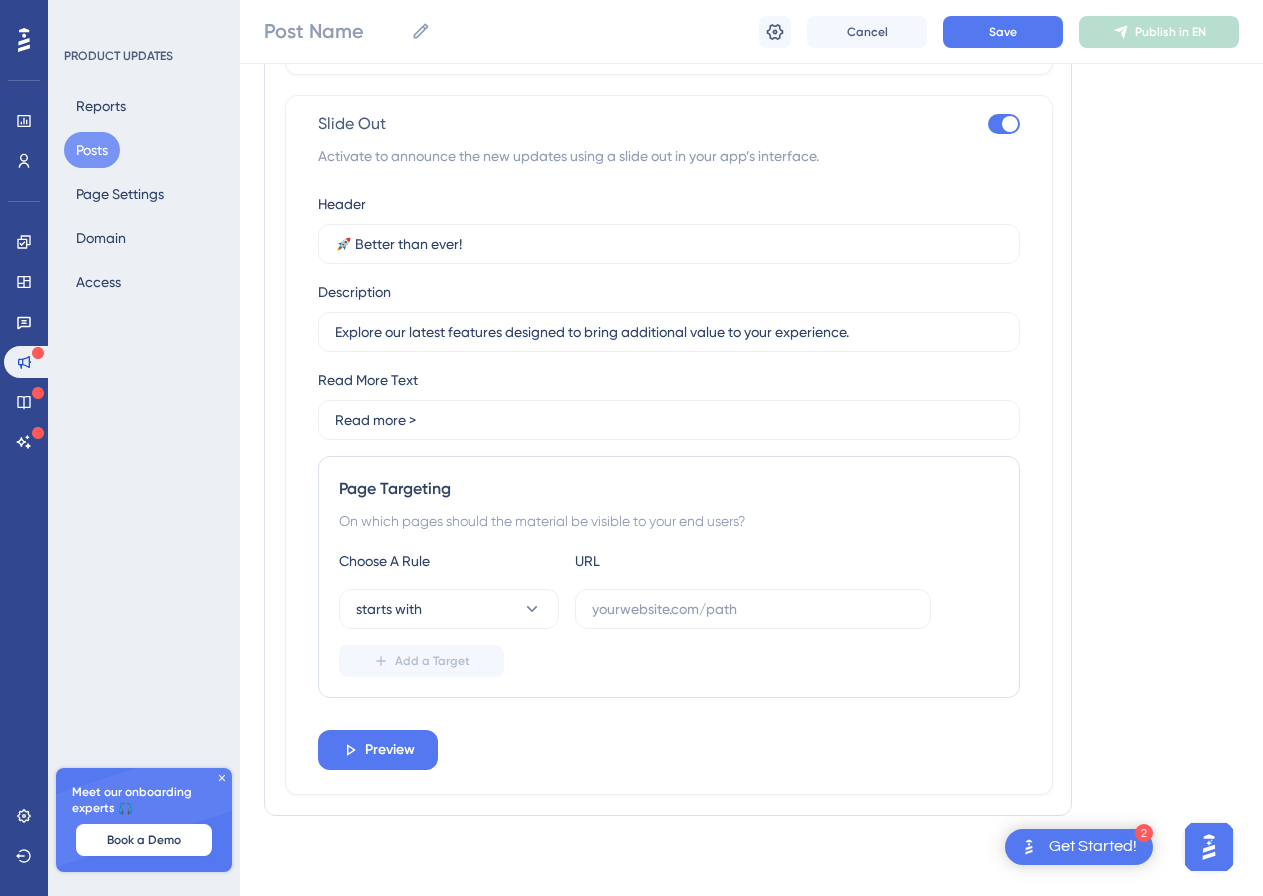scroll, scrollTop: 1854, scrollLeft: 0, axis: vertical 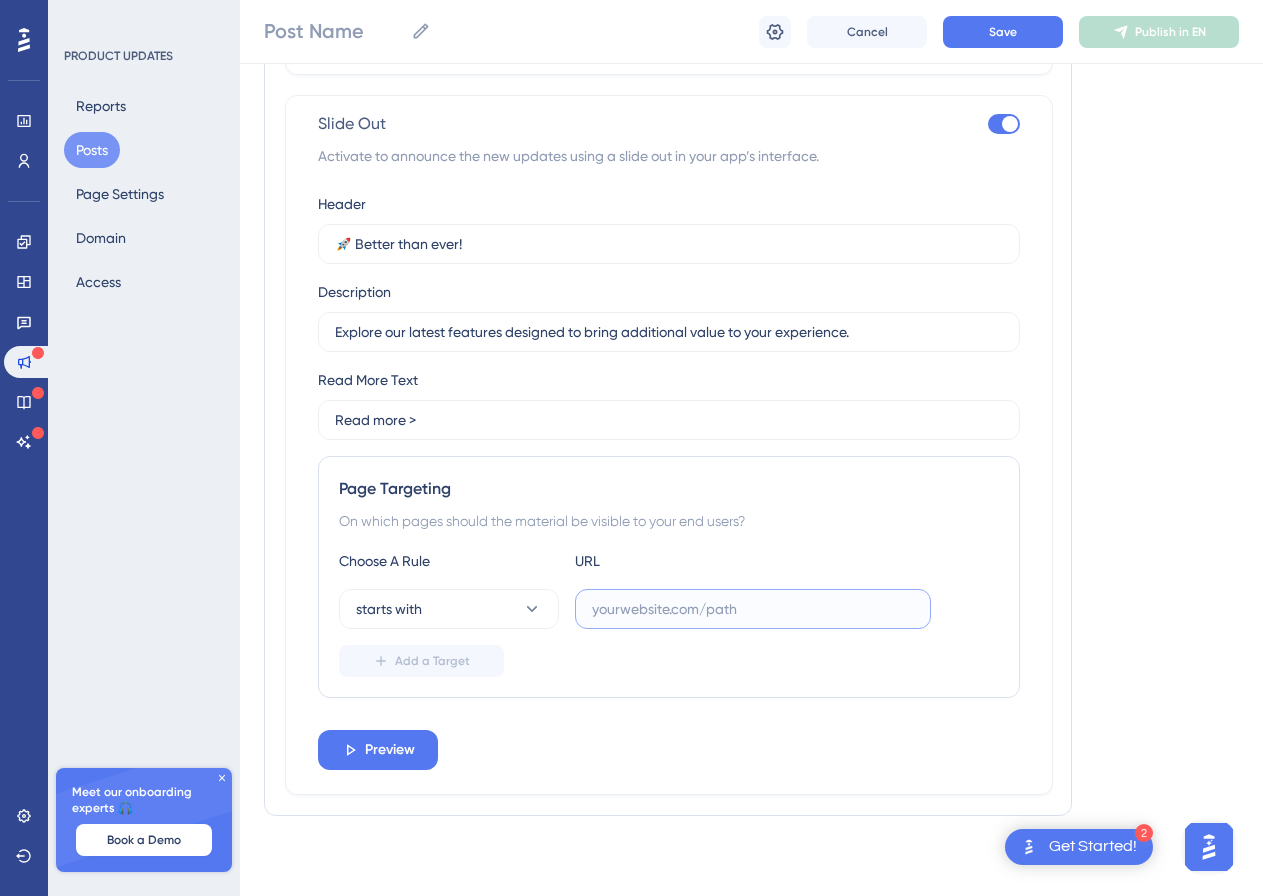 click at bounding box center (753, 609) 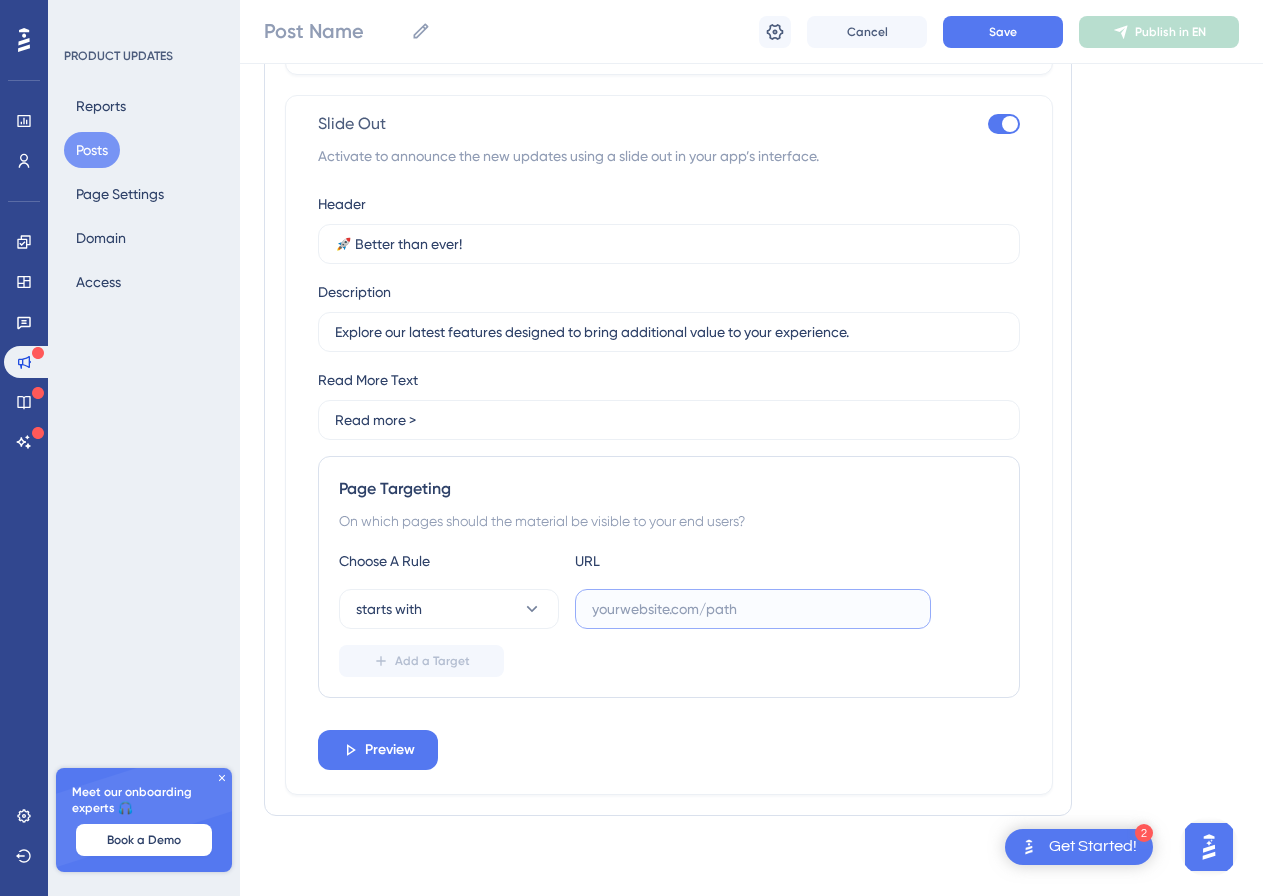 click at bounding box center (753, 609) 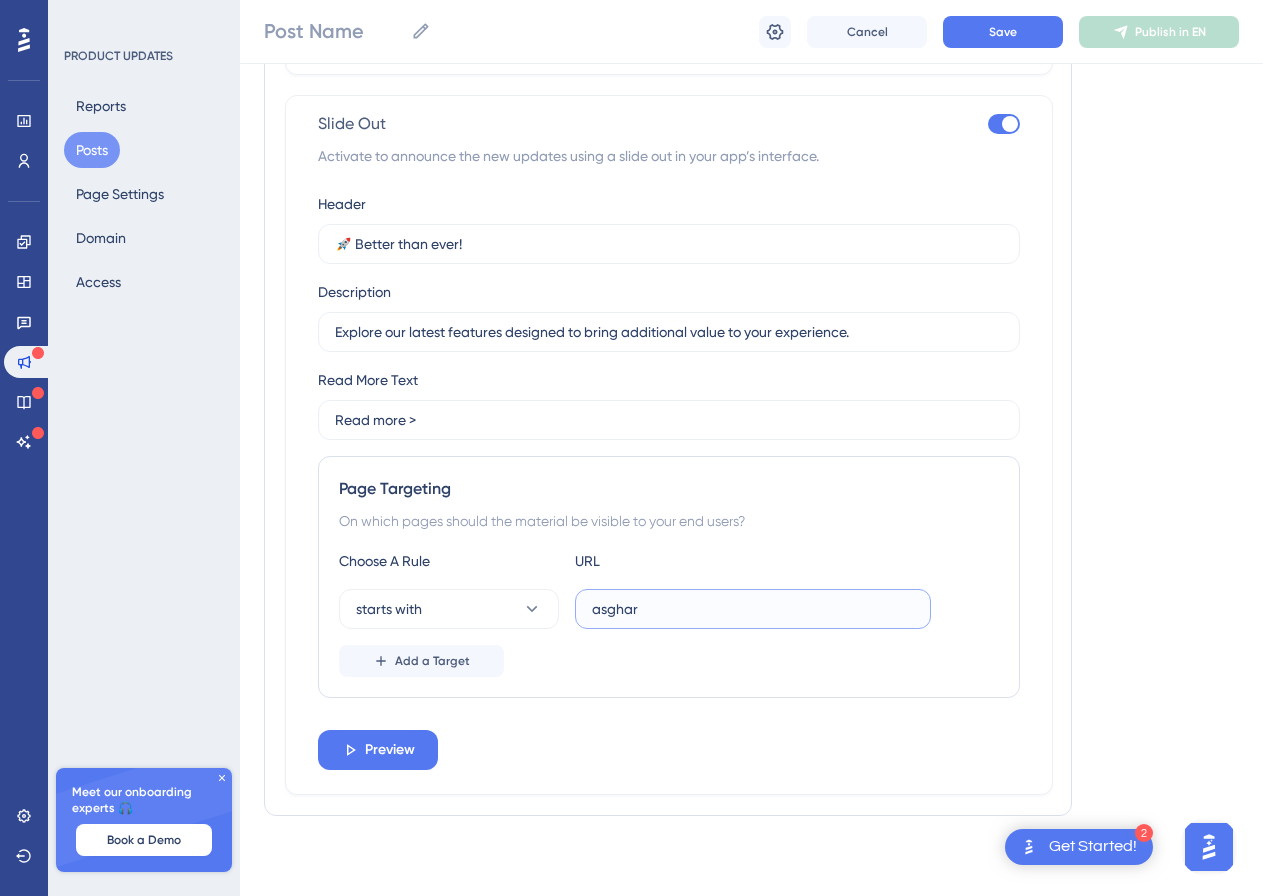 type on "asghar" 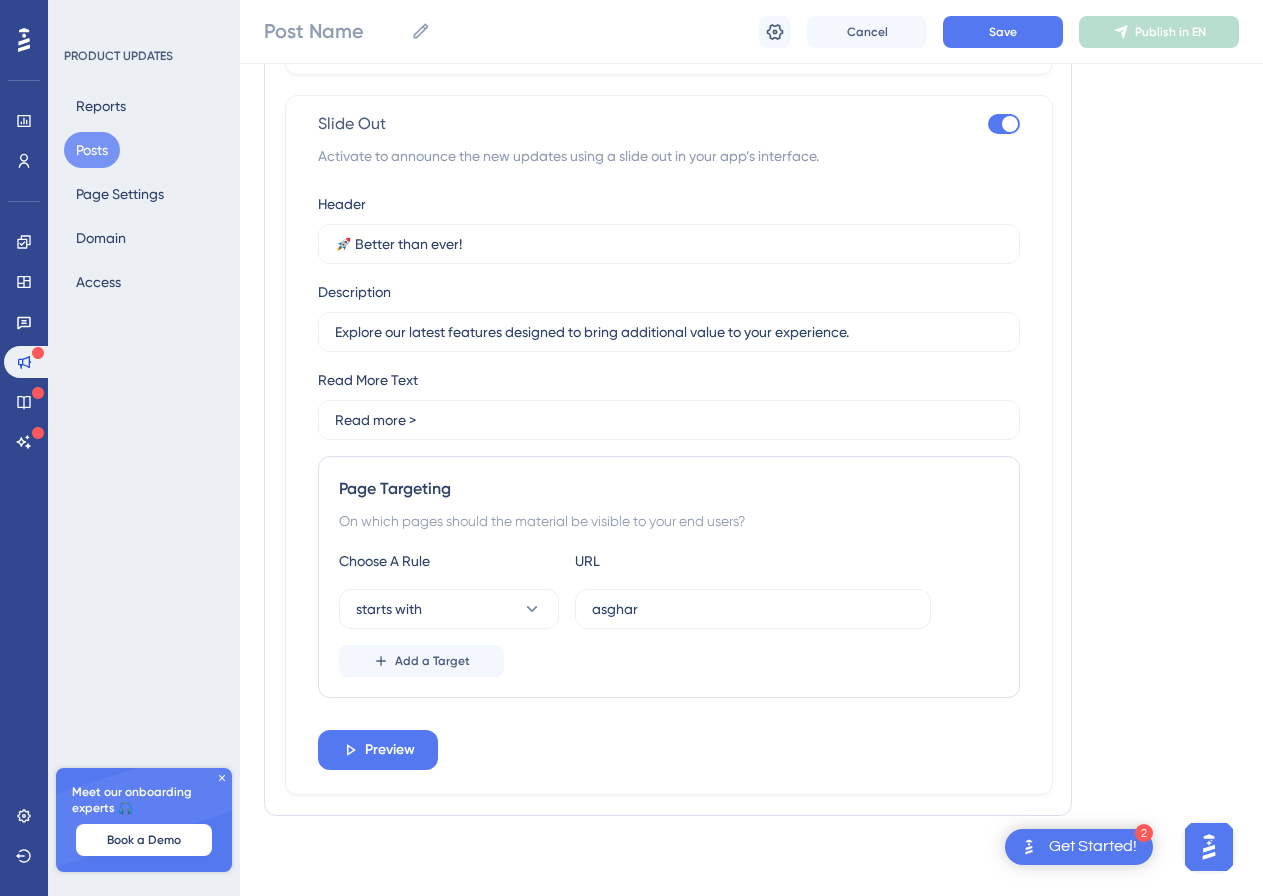 click on "Add a Target" at bounding box center (669, 661) 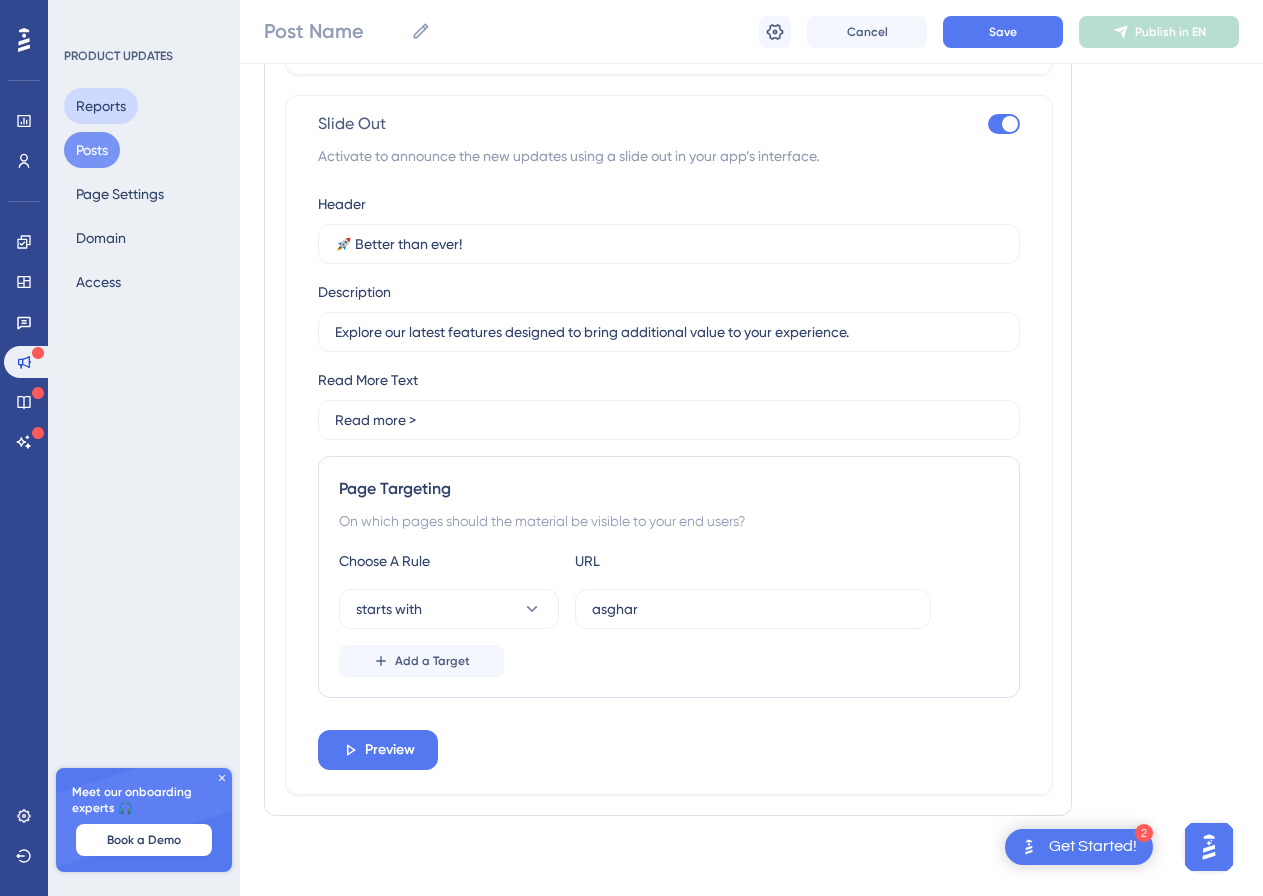 click on "Reports" at bounding box center [101, 106] 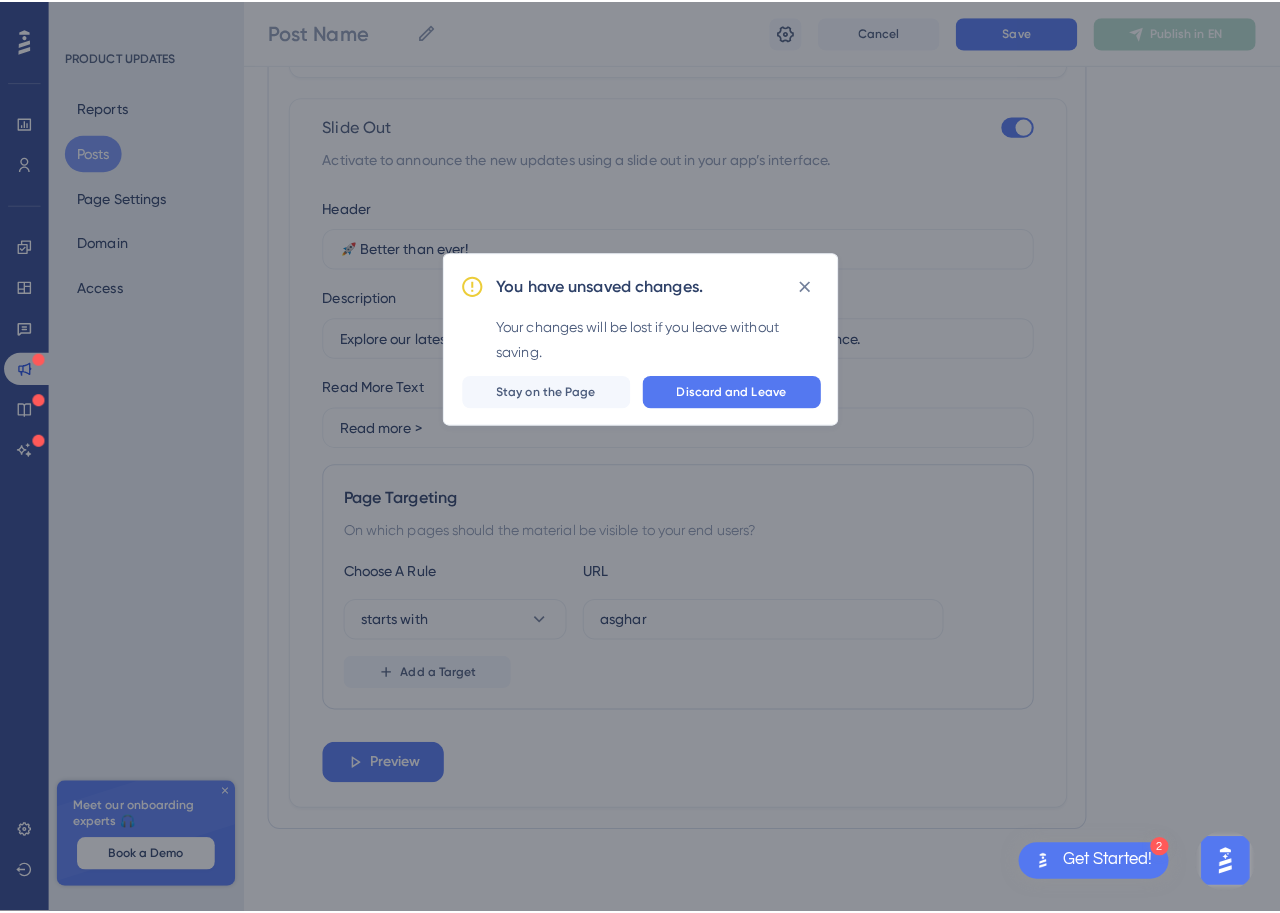 scroll, scrollTop: 1837, scrollLeft: 0, axis: vertical 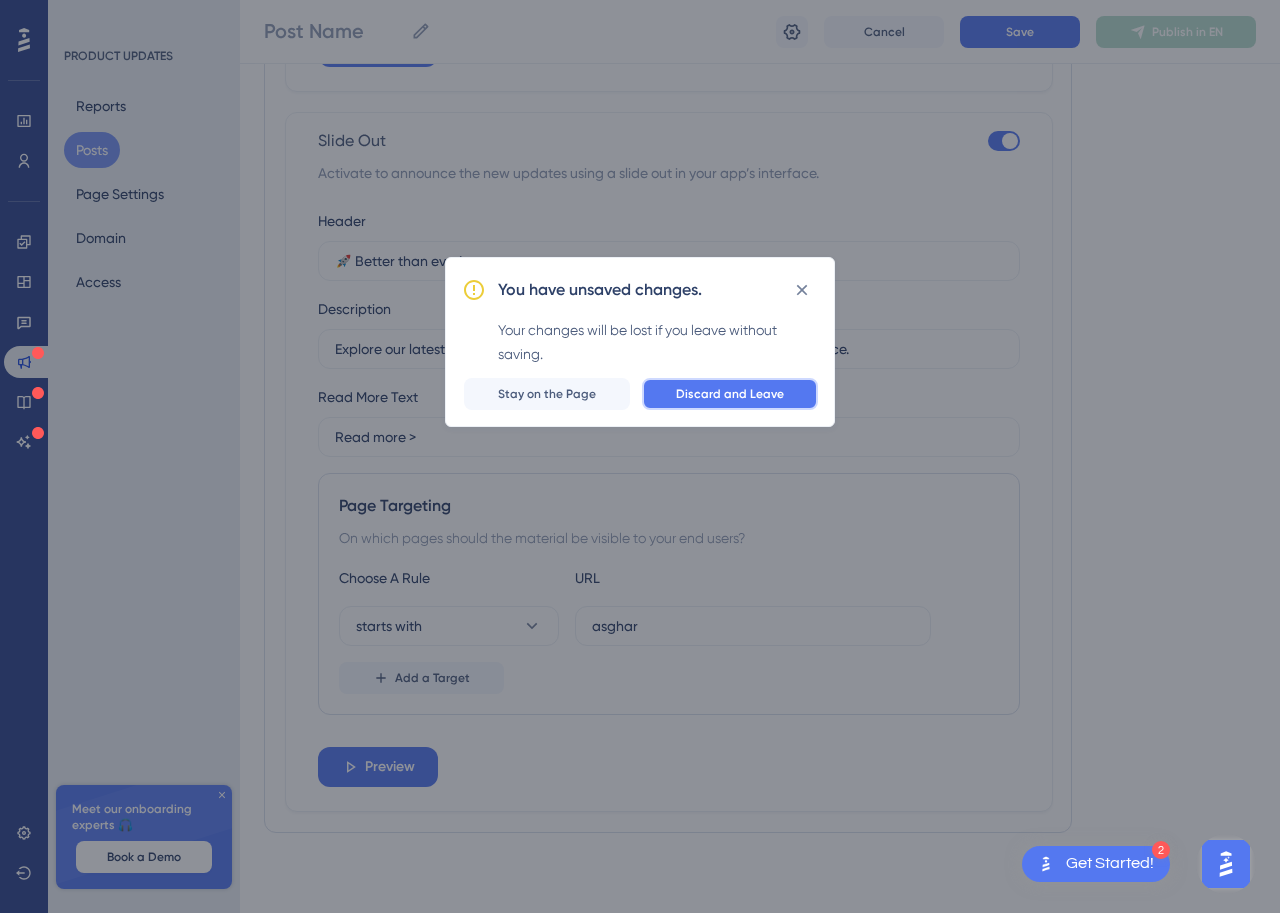 click on "Discard and Leave" at bounding box center [730, 394] 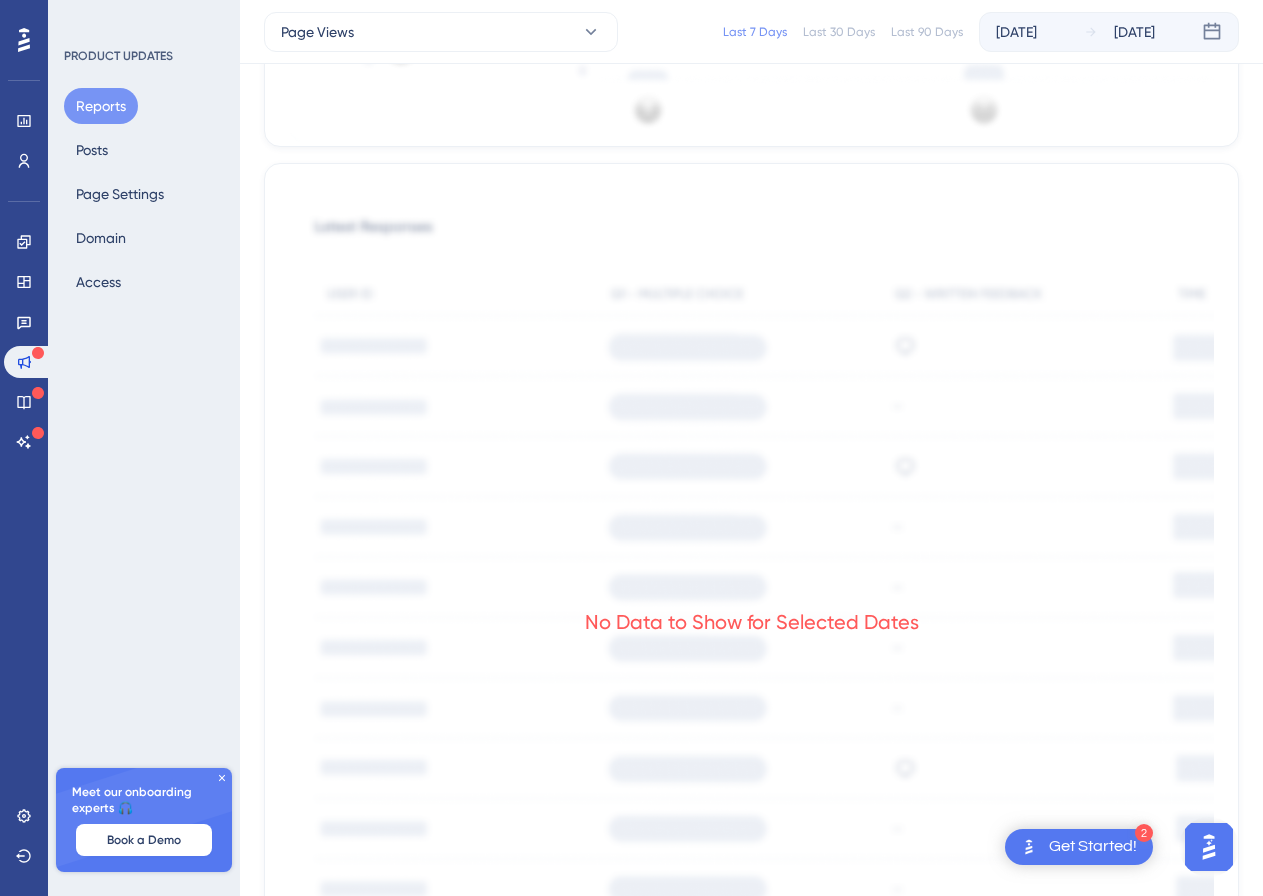 scroll, scrollTop: 994, scrollLeft: 0, axis: vertical 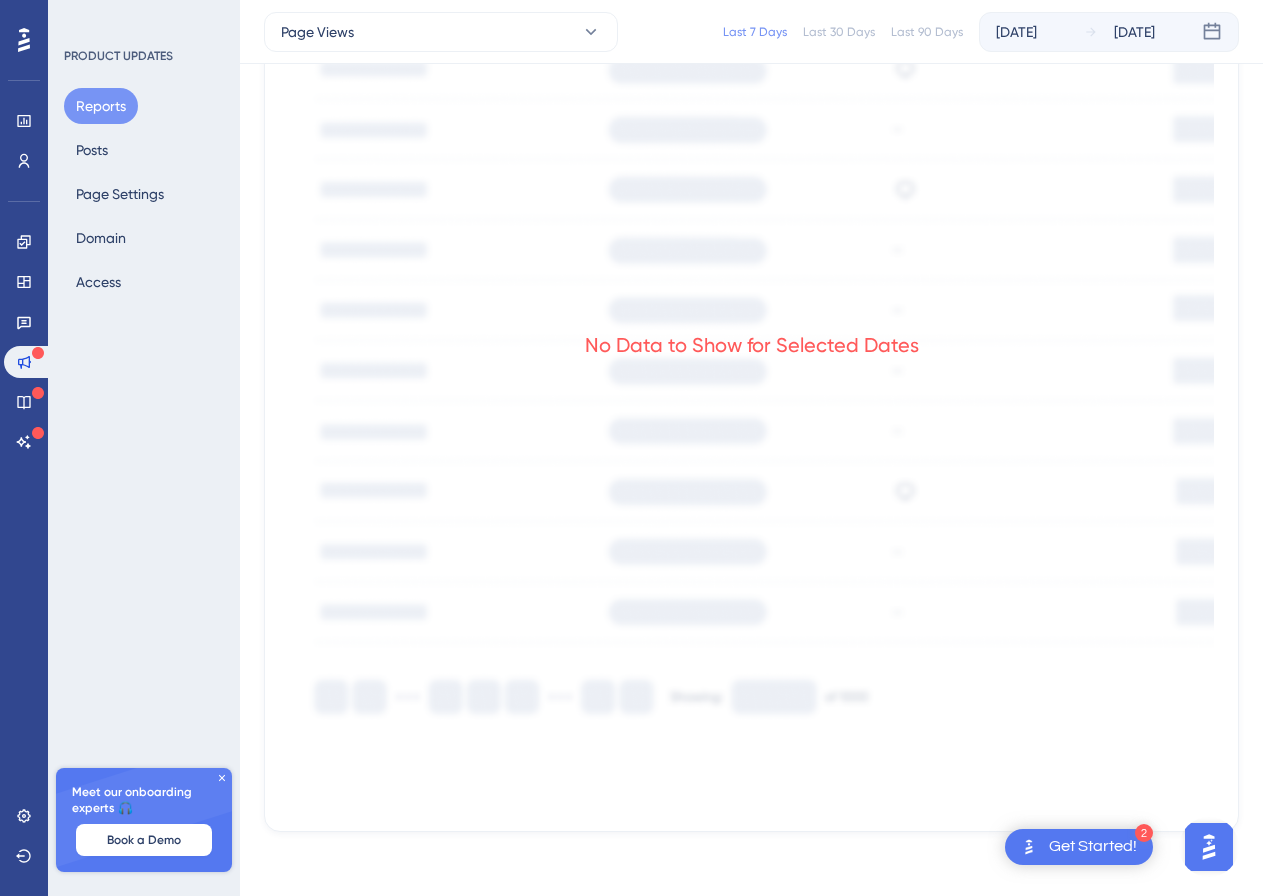 click on "No Data to Show for Selected Dates" at bounding box center (752, 345) 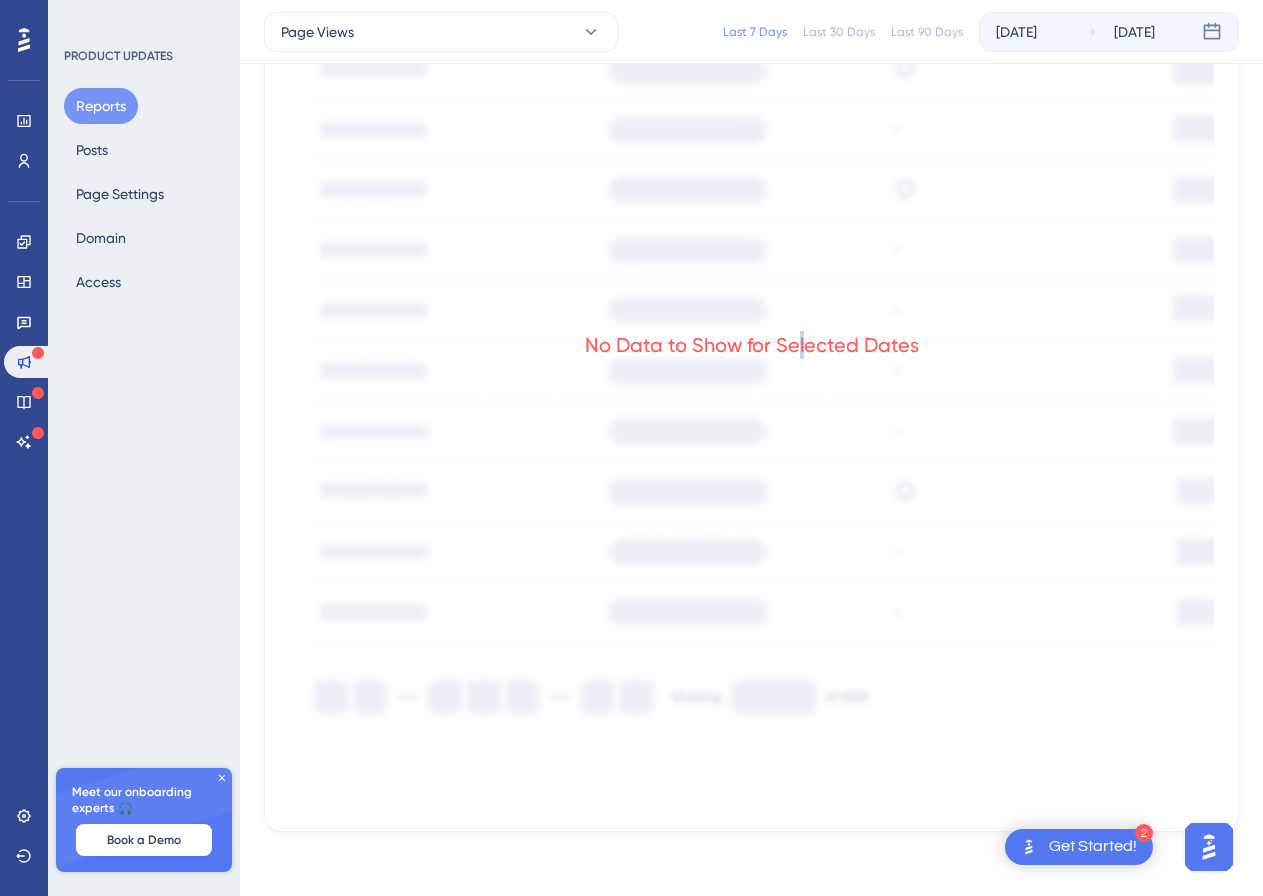 click on "No Data to Show for Selected Dates" at bounding box center (751, 359) 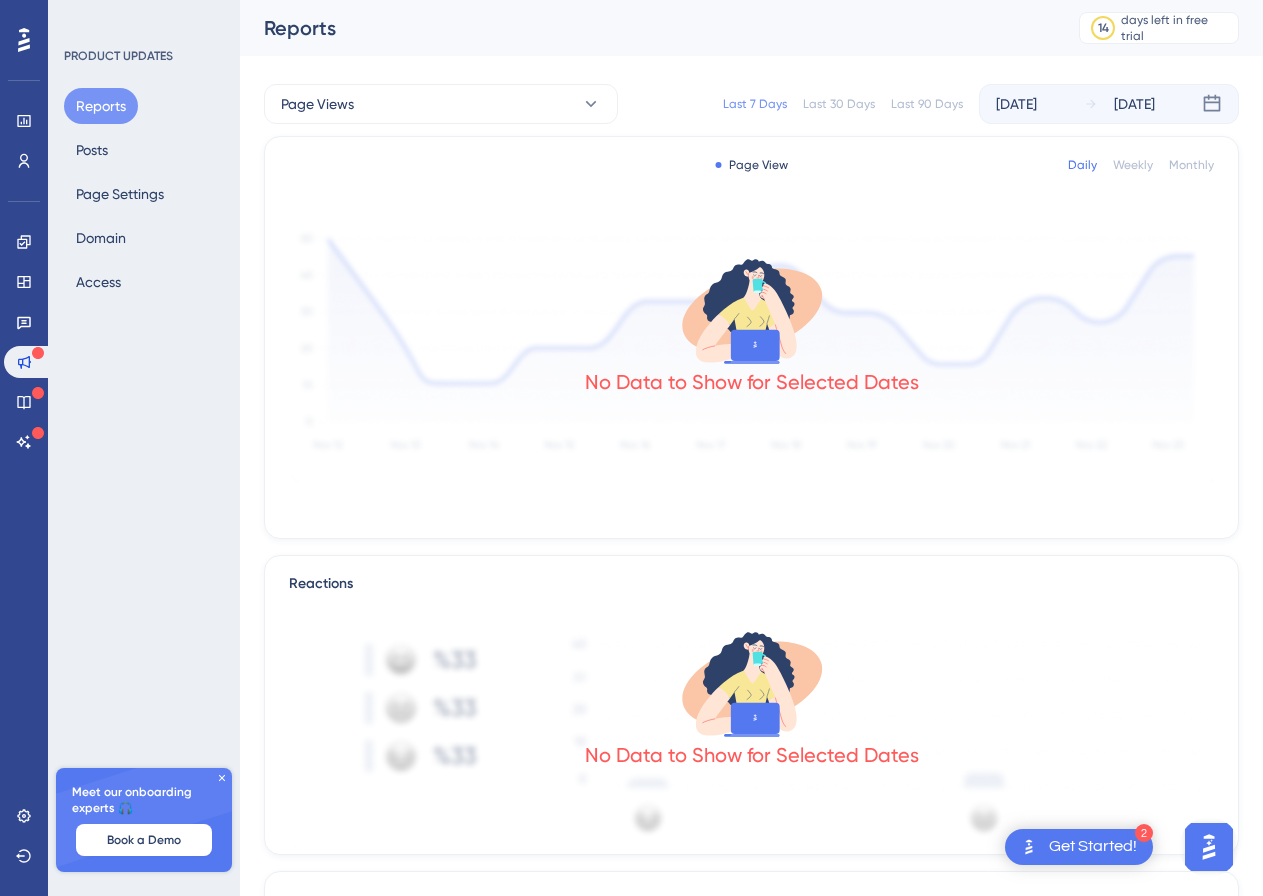 scroll, scrollTop: 110, scrollLeft: 0, axis: vertical 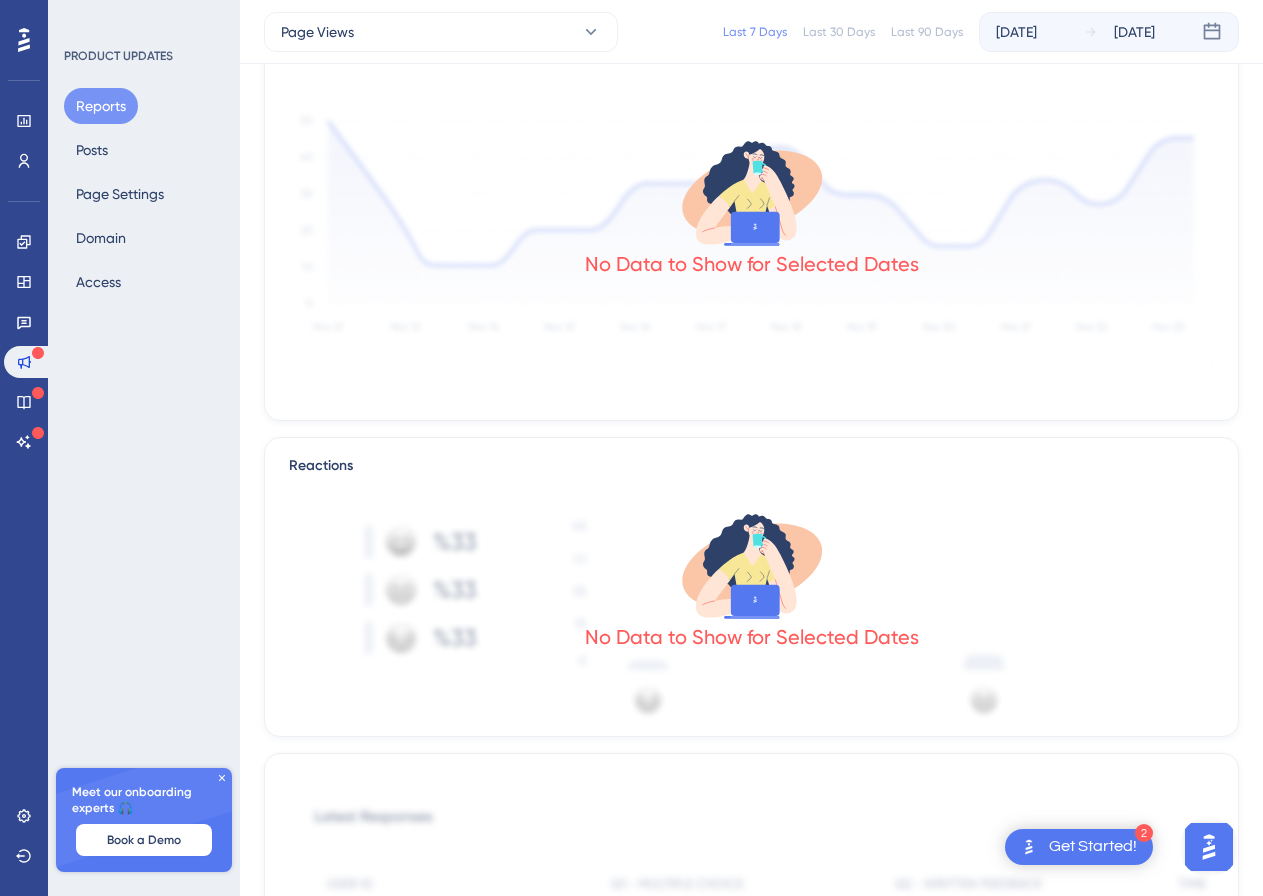 drag, startPoint x: 812, startPoint y: 379, endPoint x: 870, endPoint y: 392, distance: 59.439045 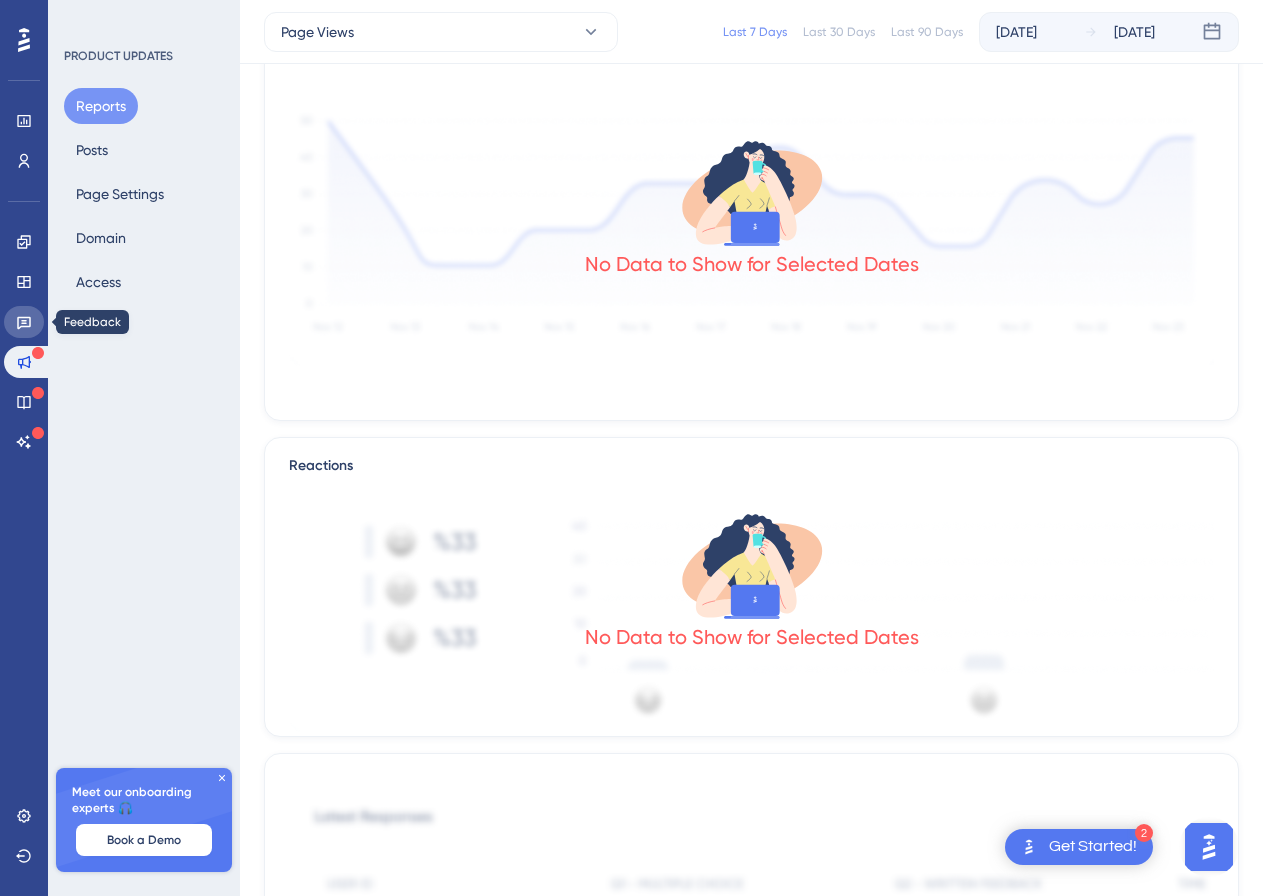 click 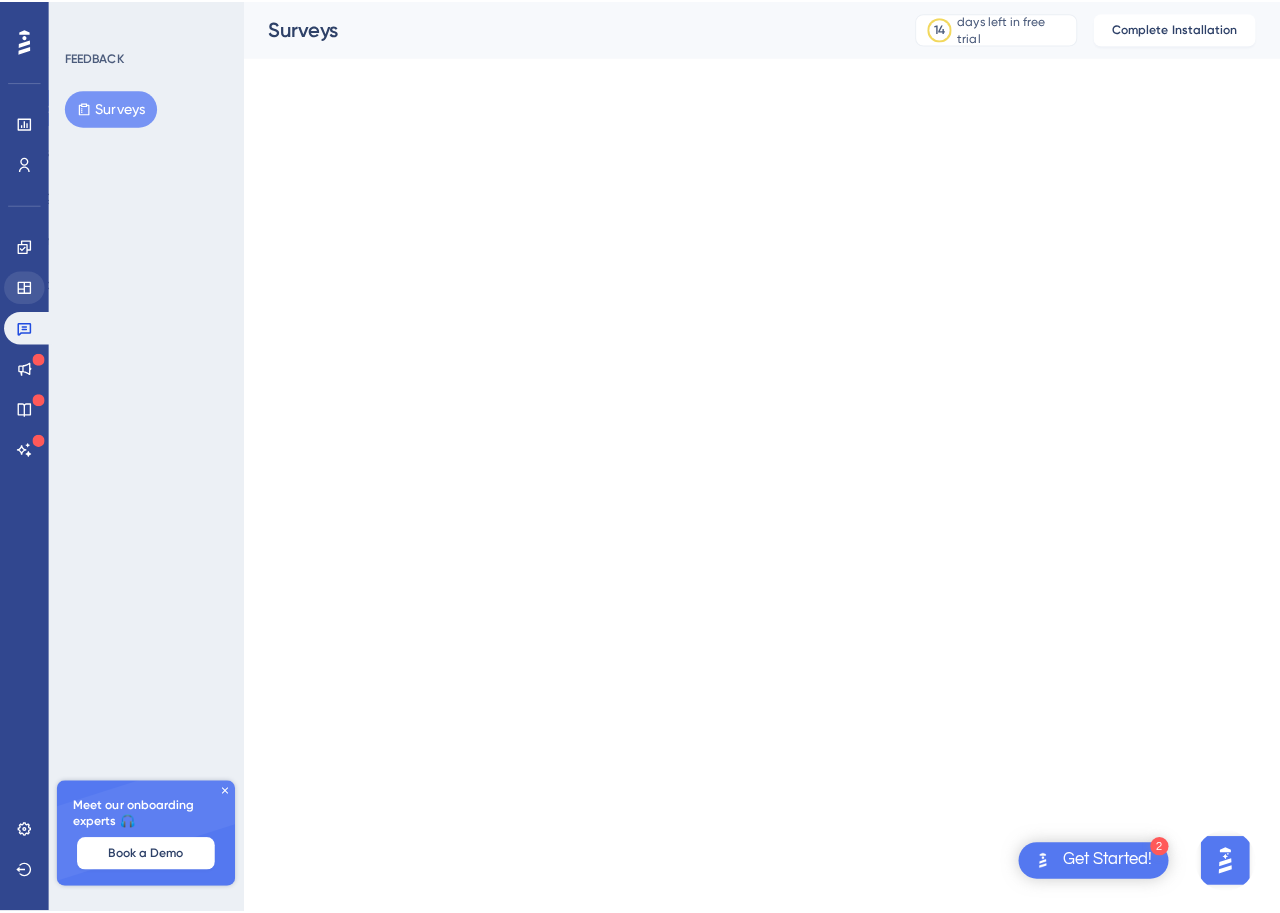 scroll, scrollTop: 0, scrollLeft: 0, axis: both 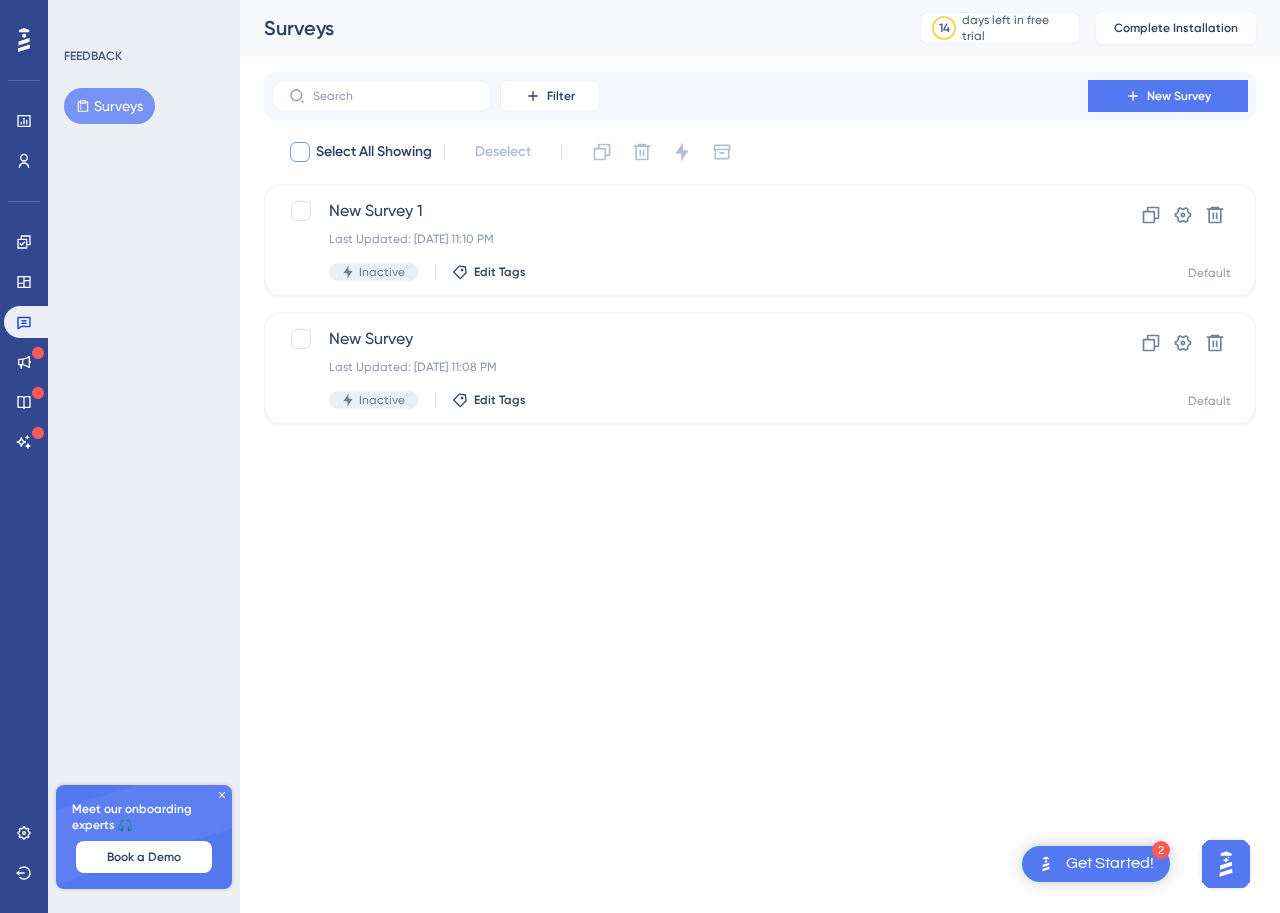 drag, startPoint x: 297, startPoint y: 138, endPoint x: 301, endPoint y: 149, distance: 11.7046995 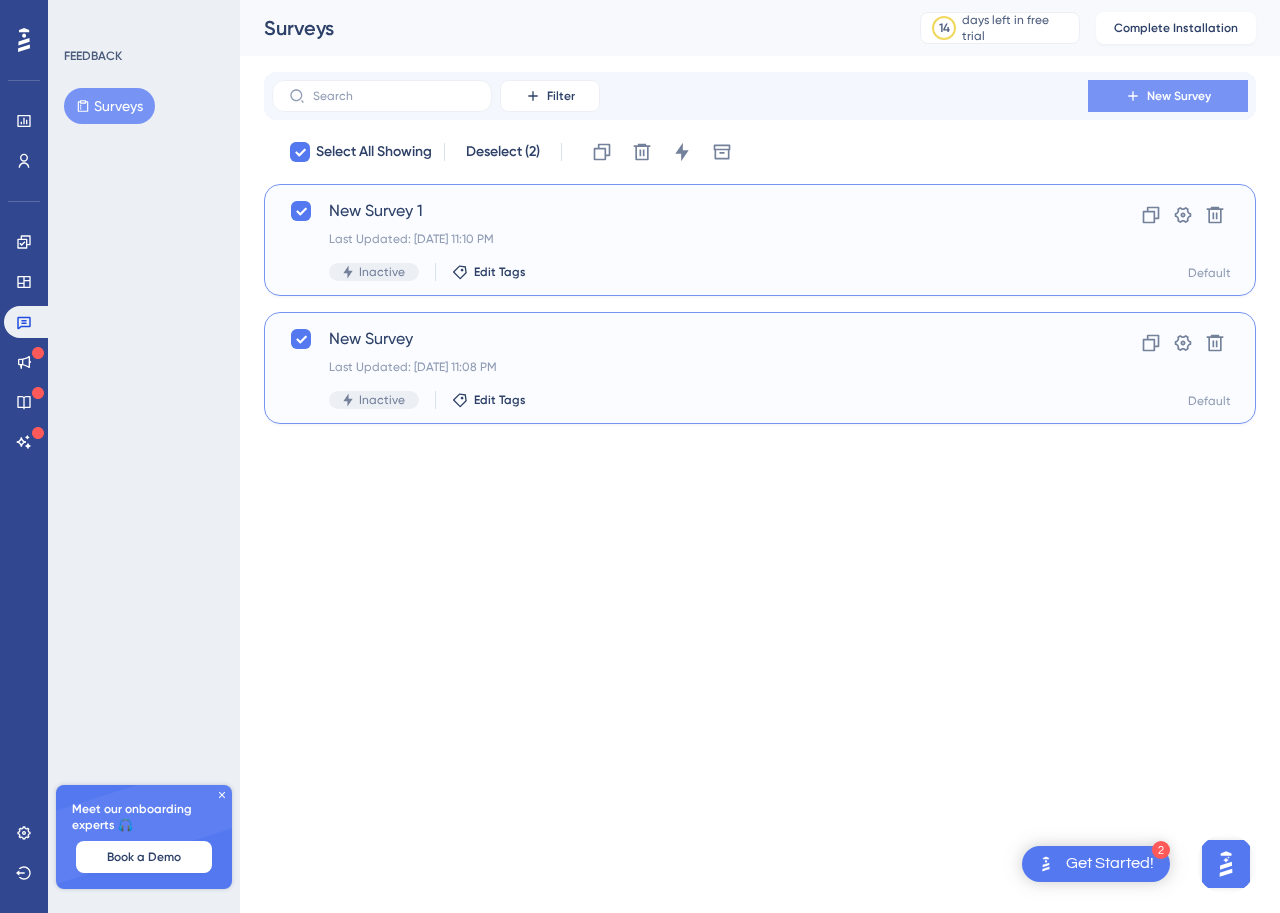 click on "New Survey" at bounding box center [1168, 96] 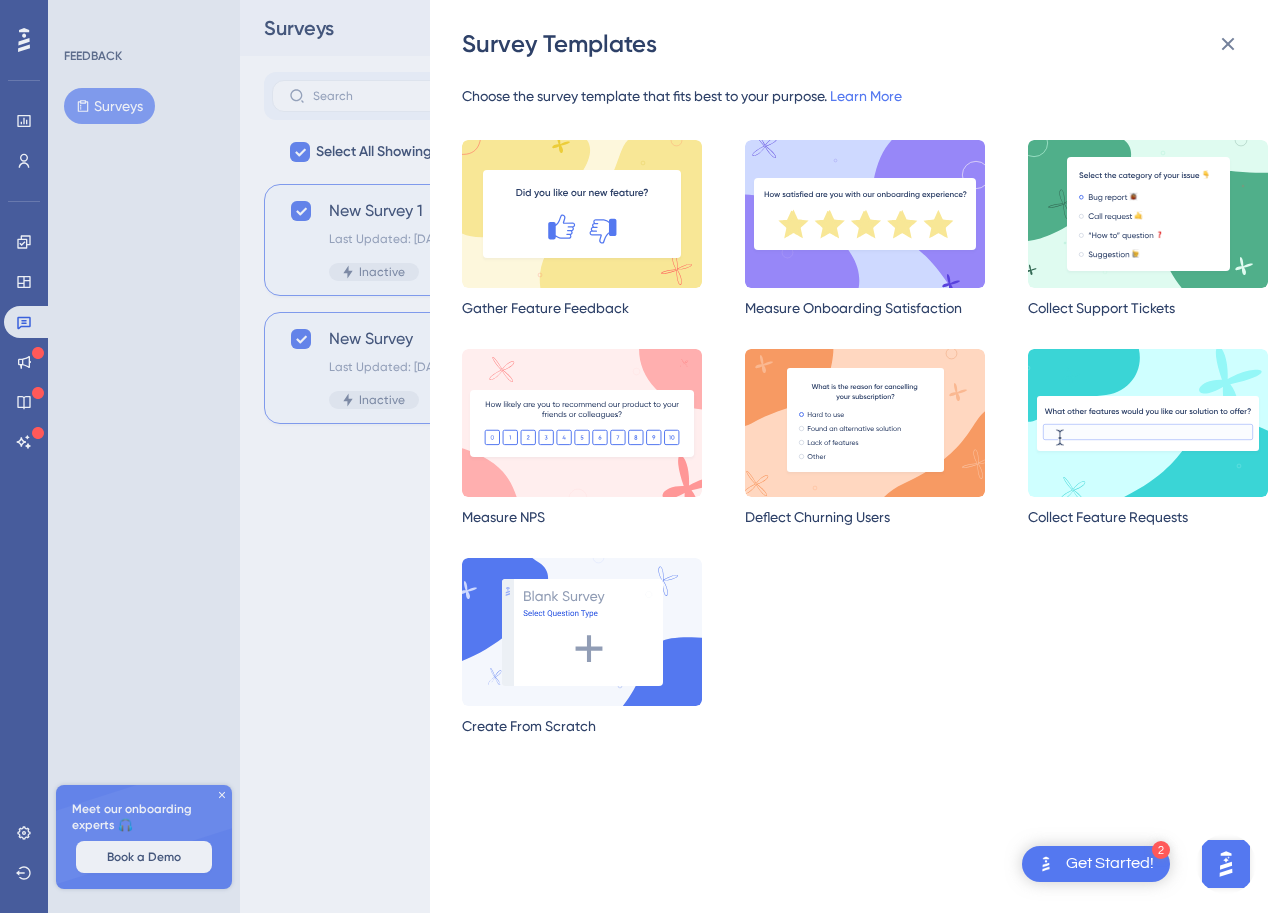 click at bounding box center [582, 214] 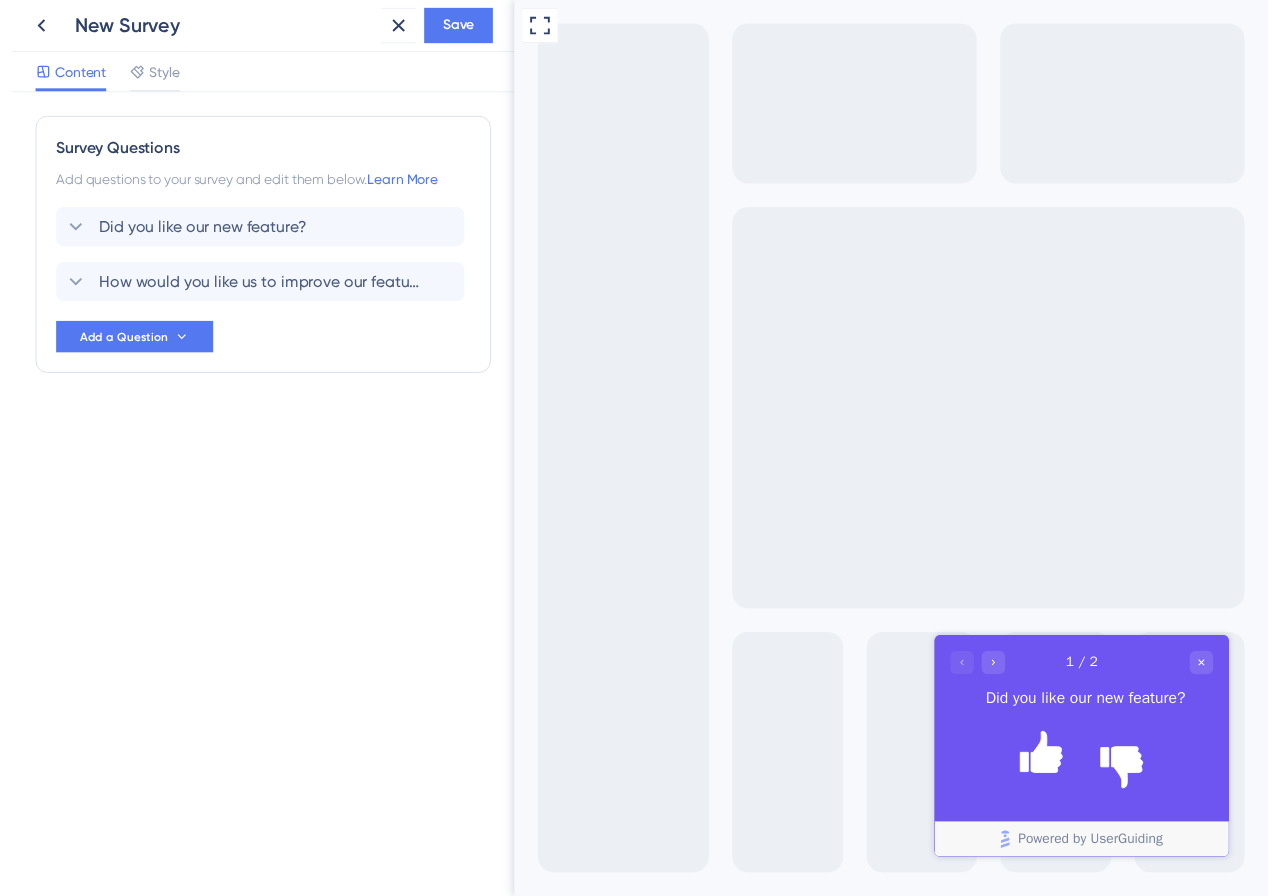 scroll, scrollTop: 0, scrollLeft: 0, axis: both 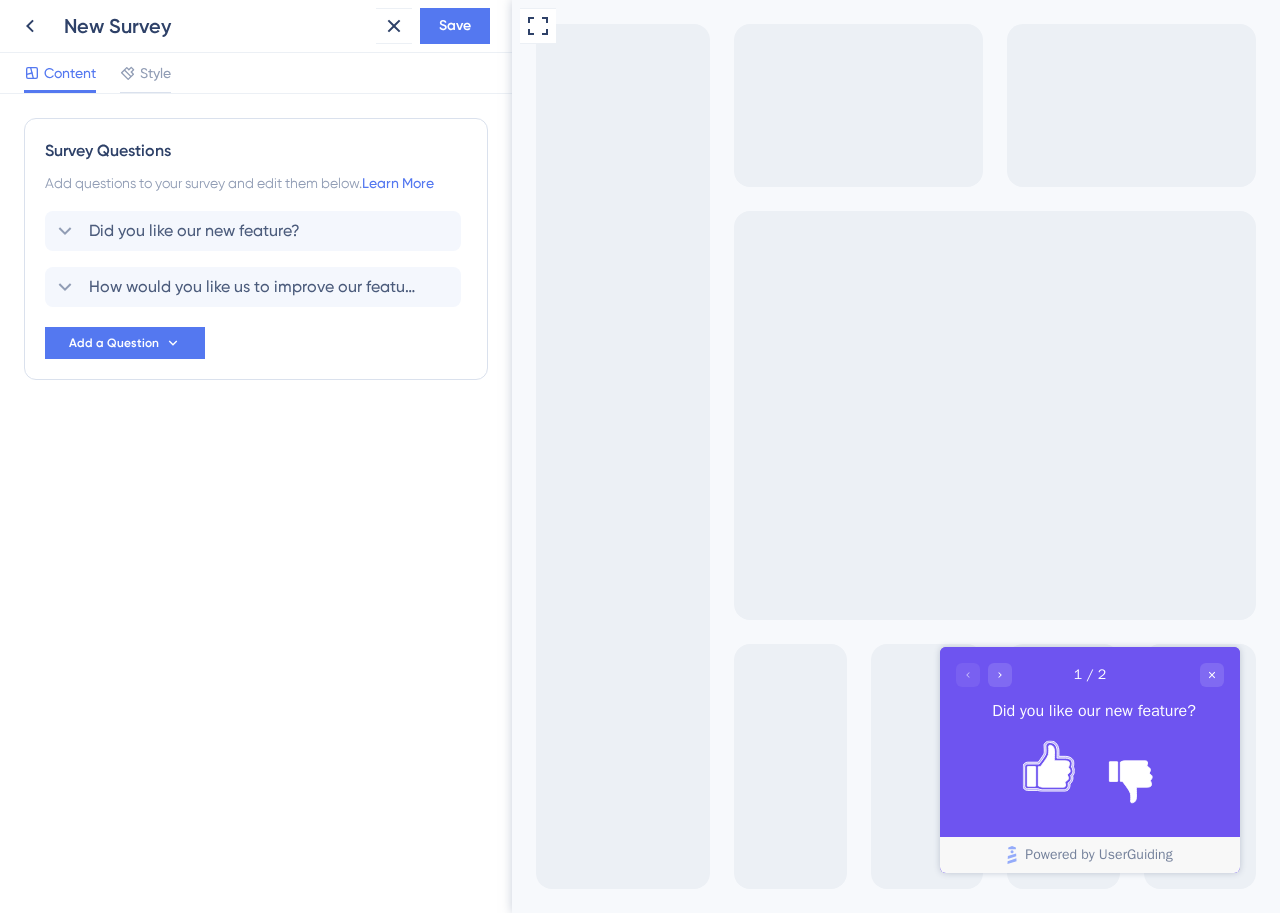click 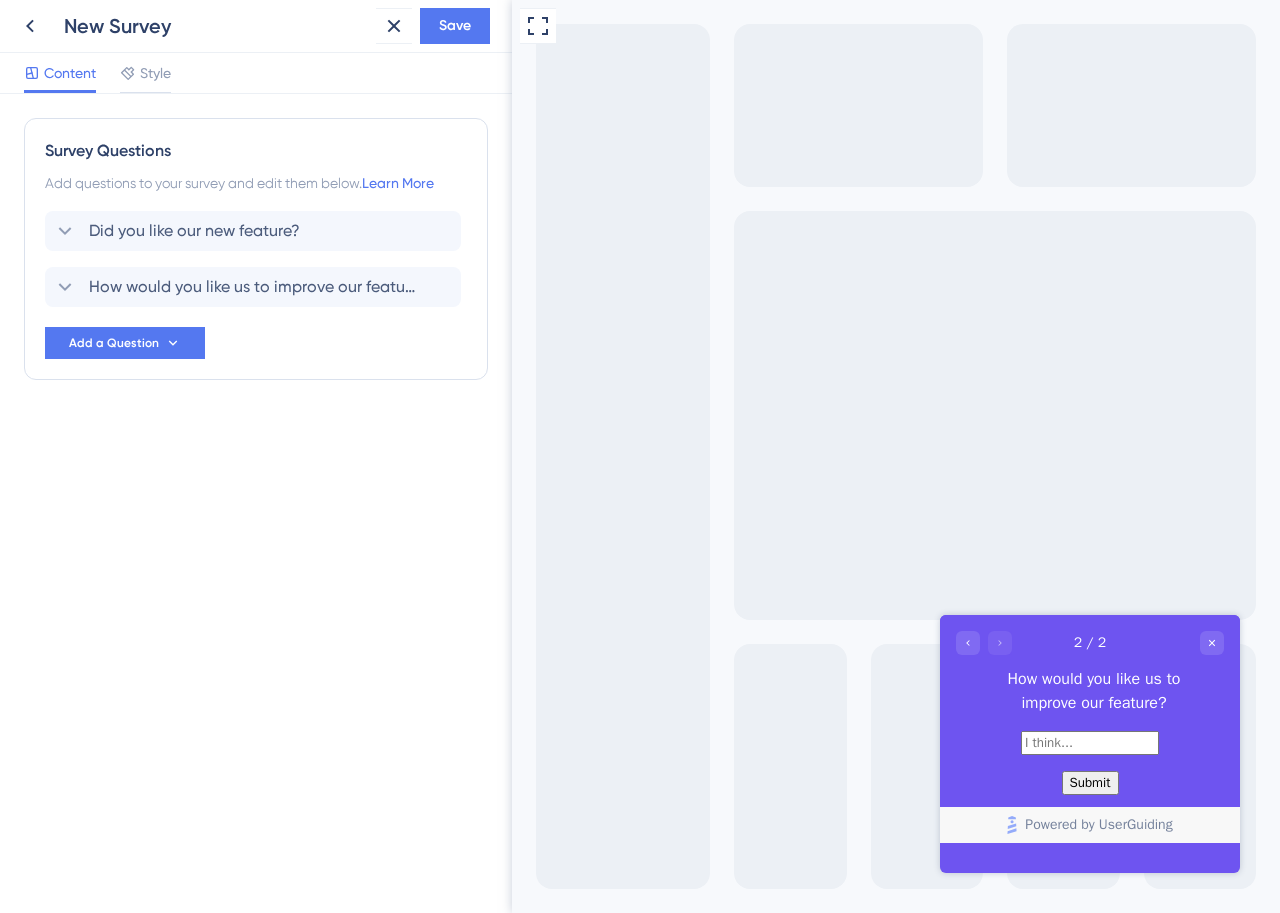 click at bounding box center [1090, 743] 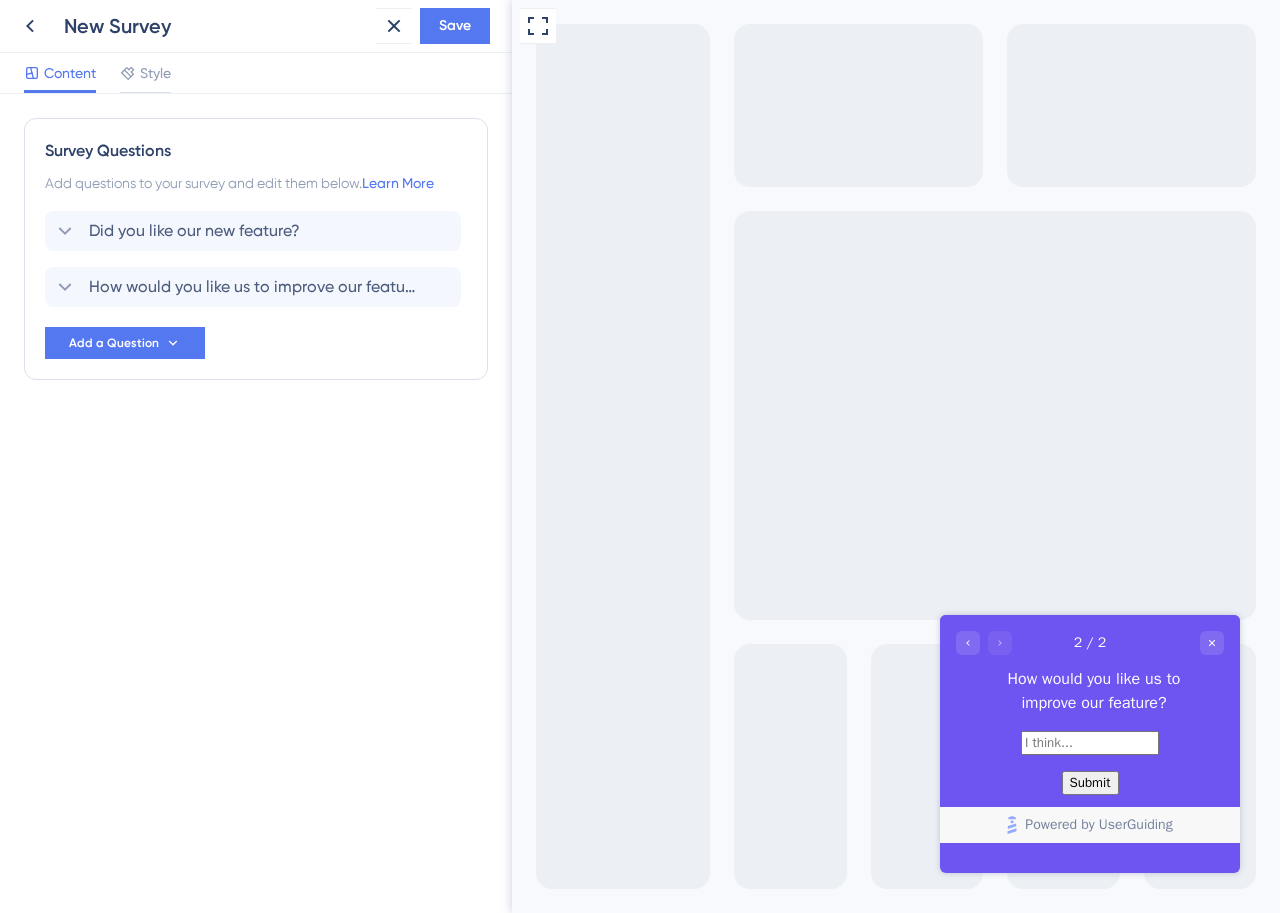 click on "Submit" at bounding box center (1090, 783) 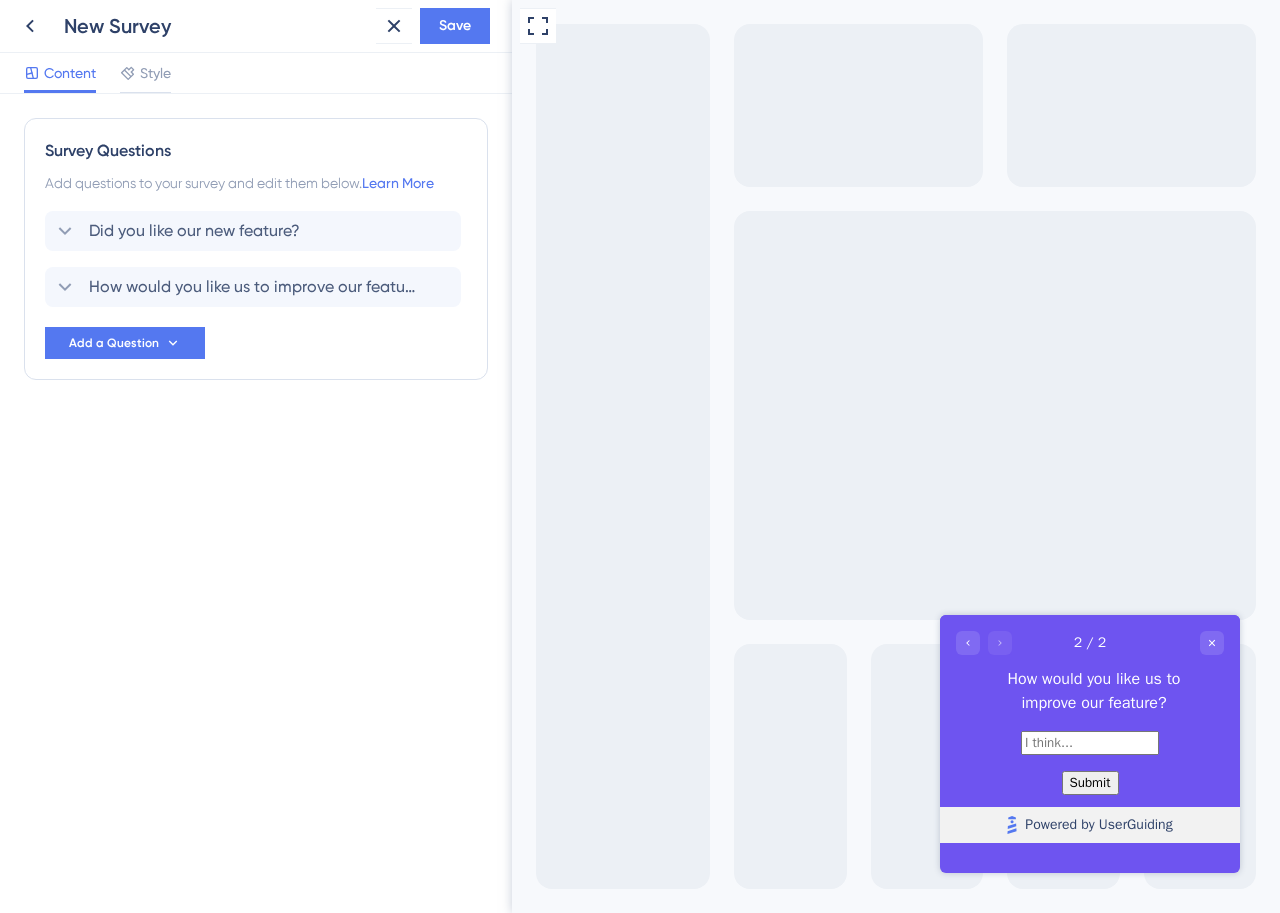 click on "Powered by UserGuiding" at bounding box center [1098, 825] 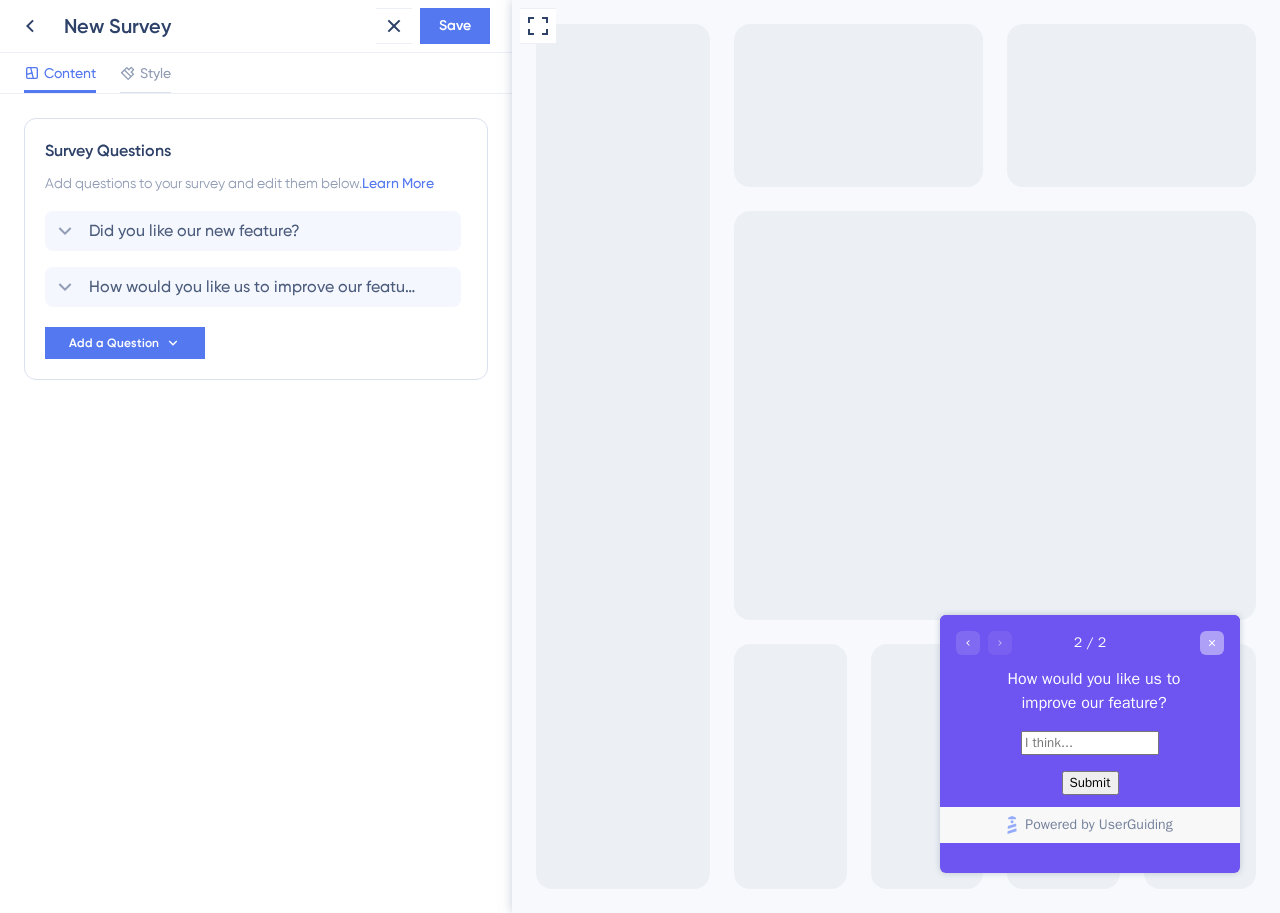 click at bounding box center [1212, 643] 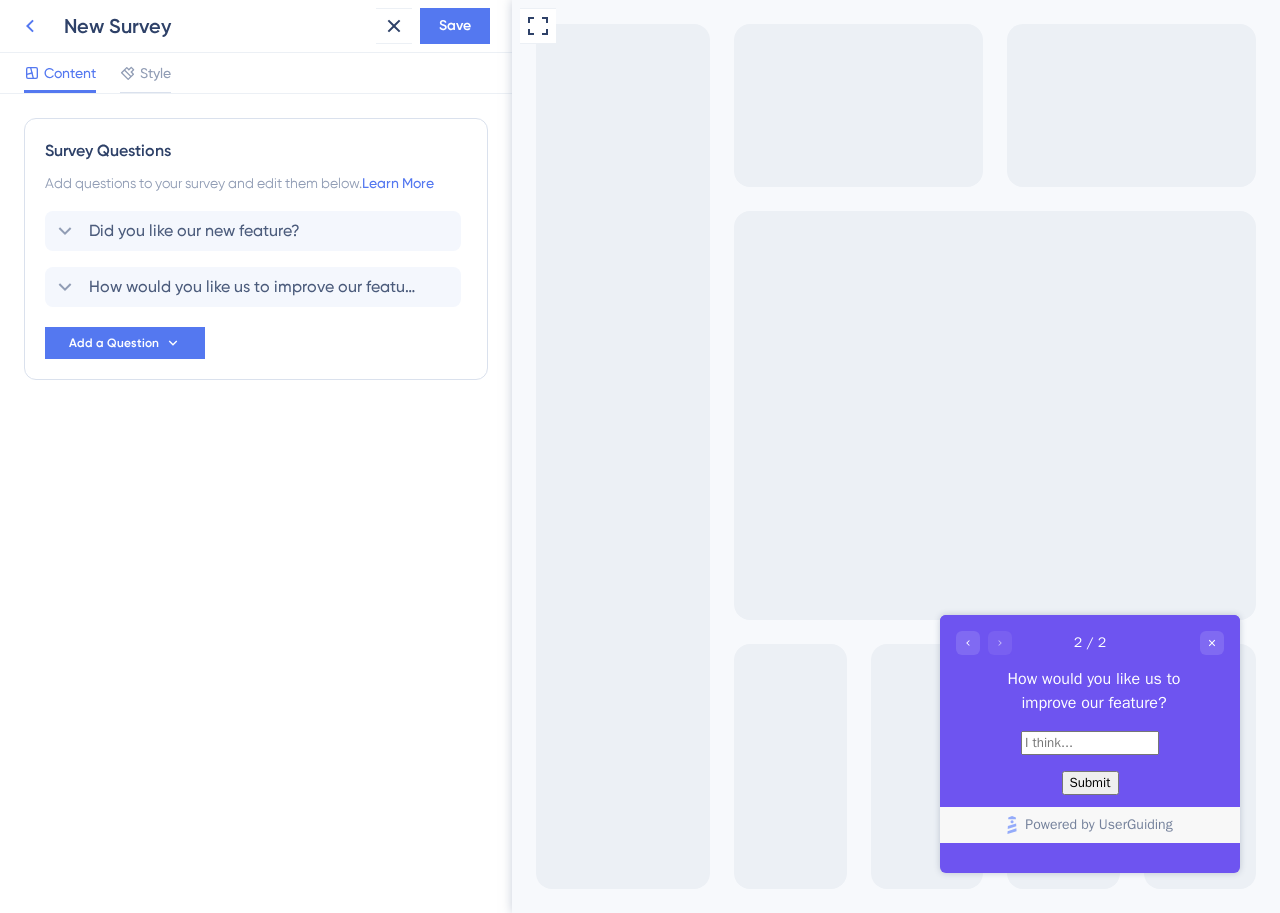 click at bounding box center (30, 26) 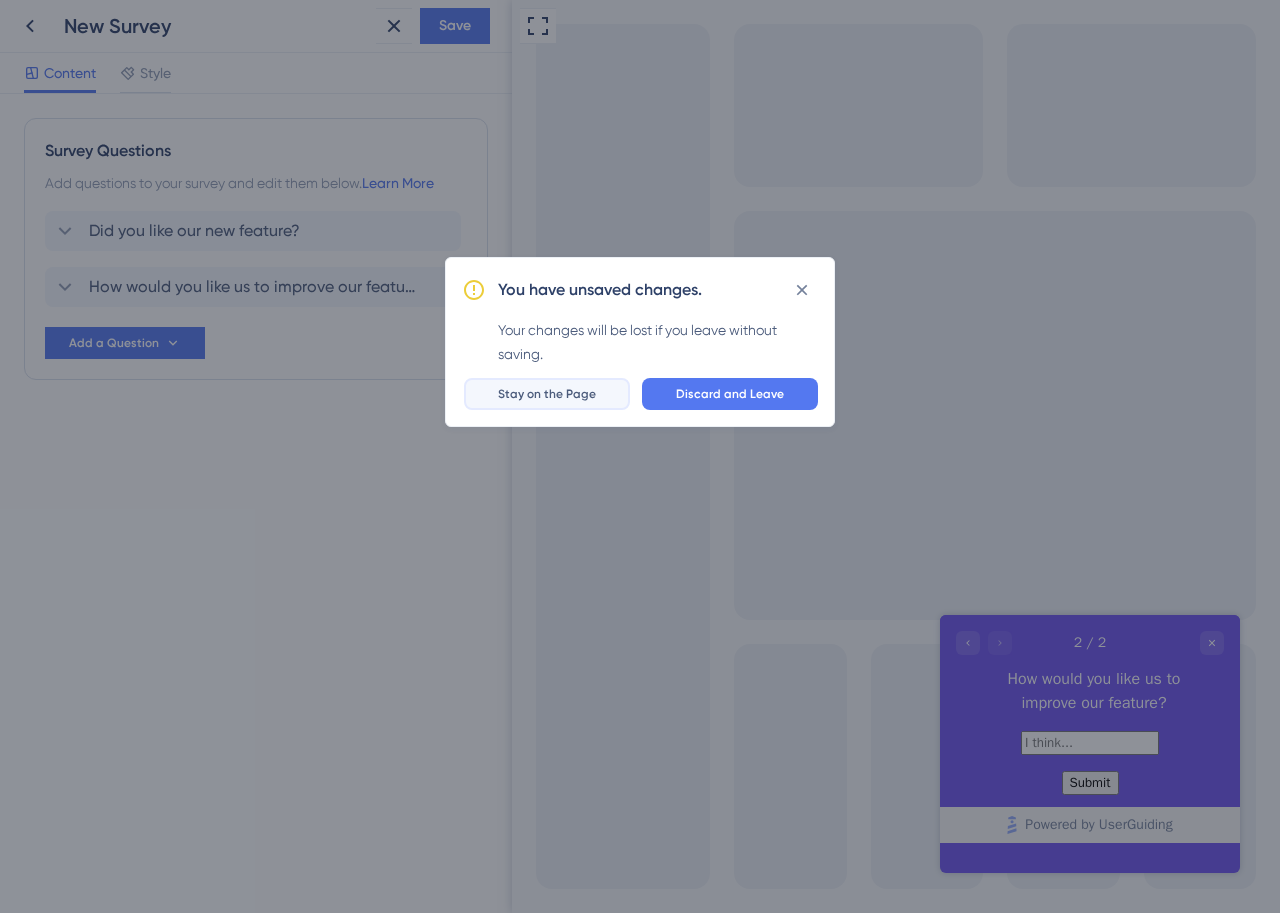 click on "Stay on the Page" at bounding box center [547, 394] 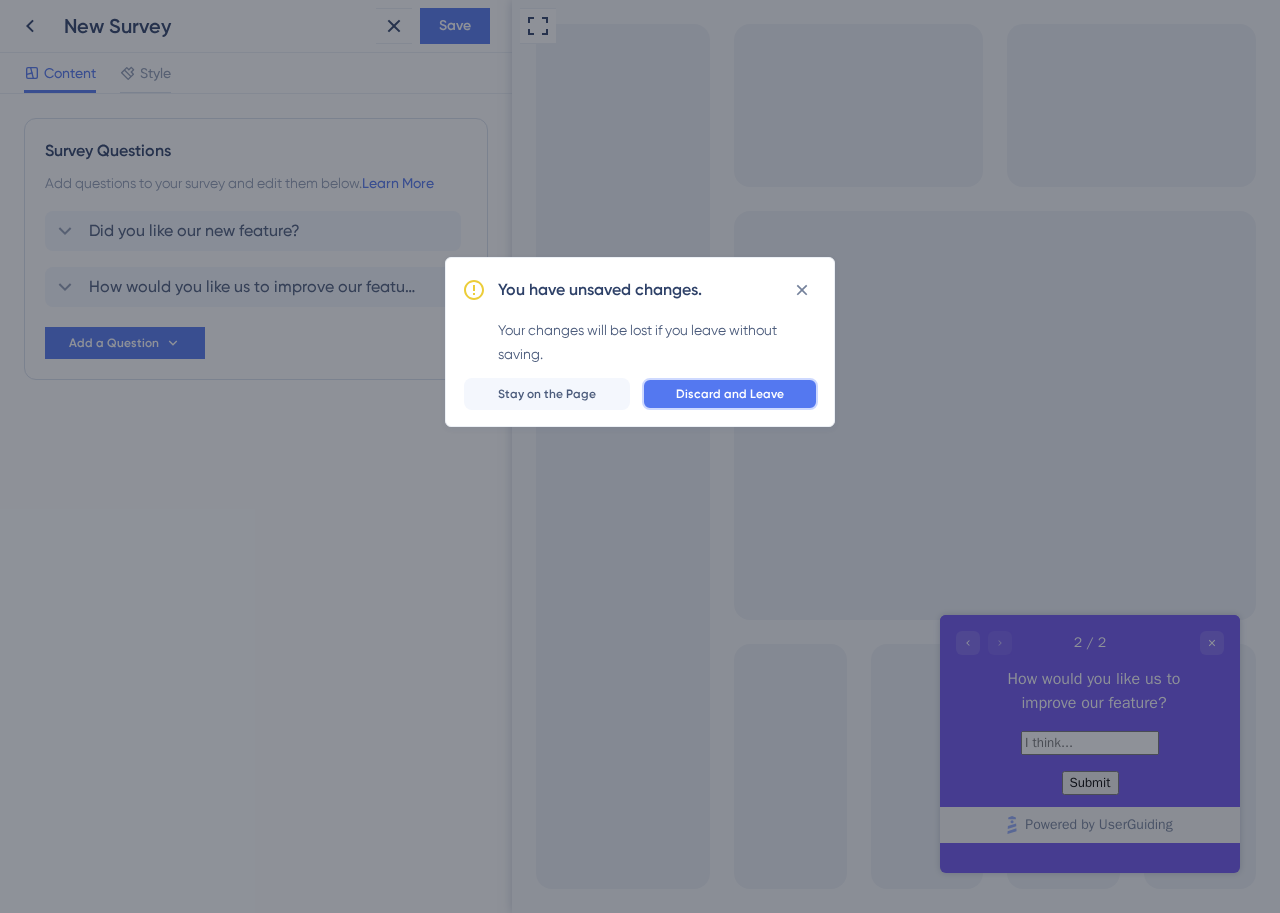 click on "Discard and Leave" at bounding box center [730, 394] 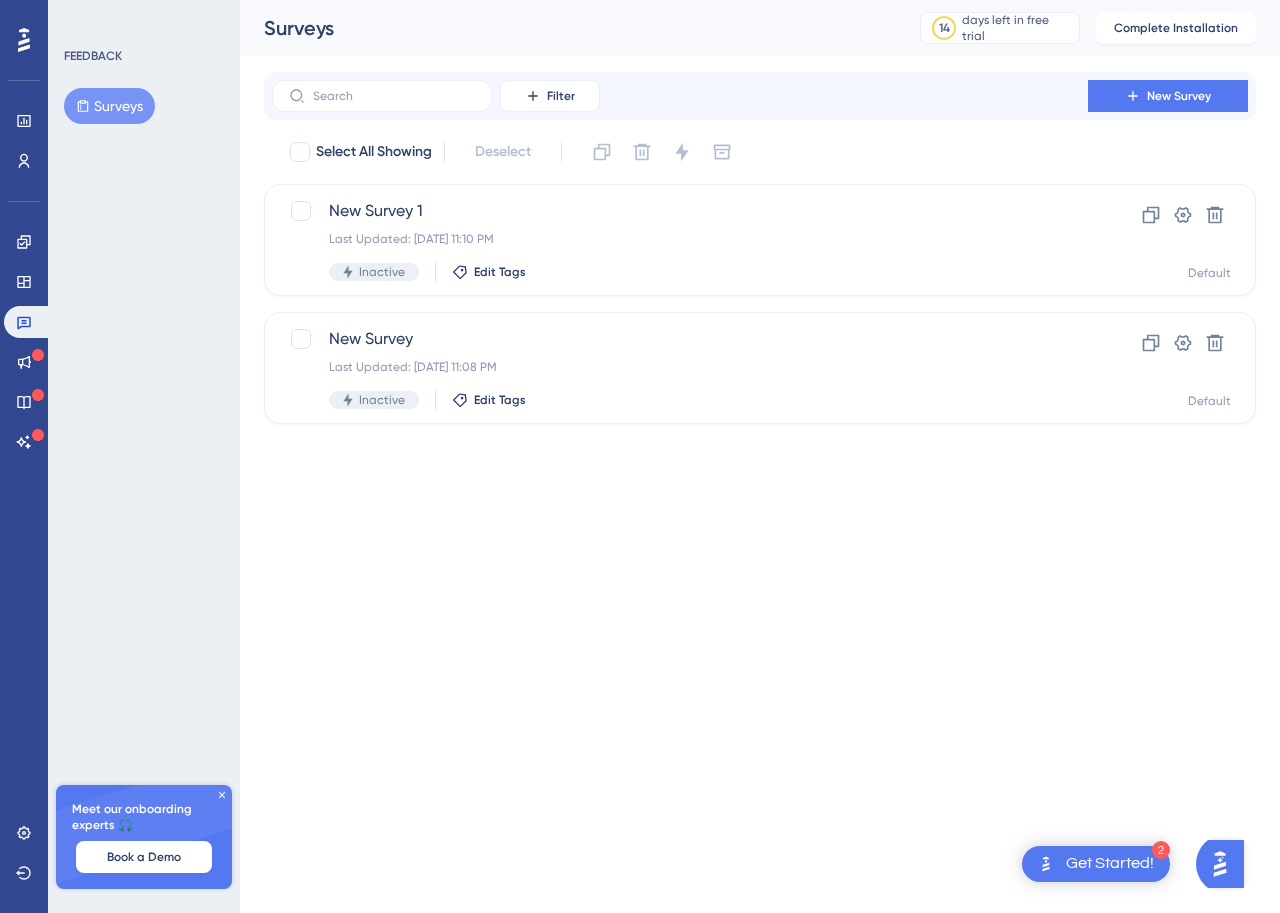 click 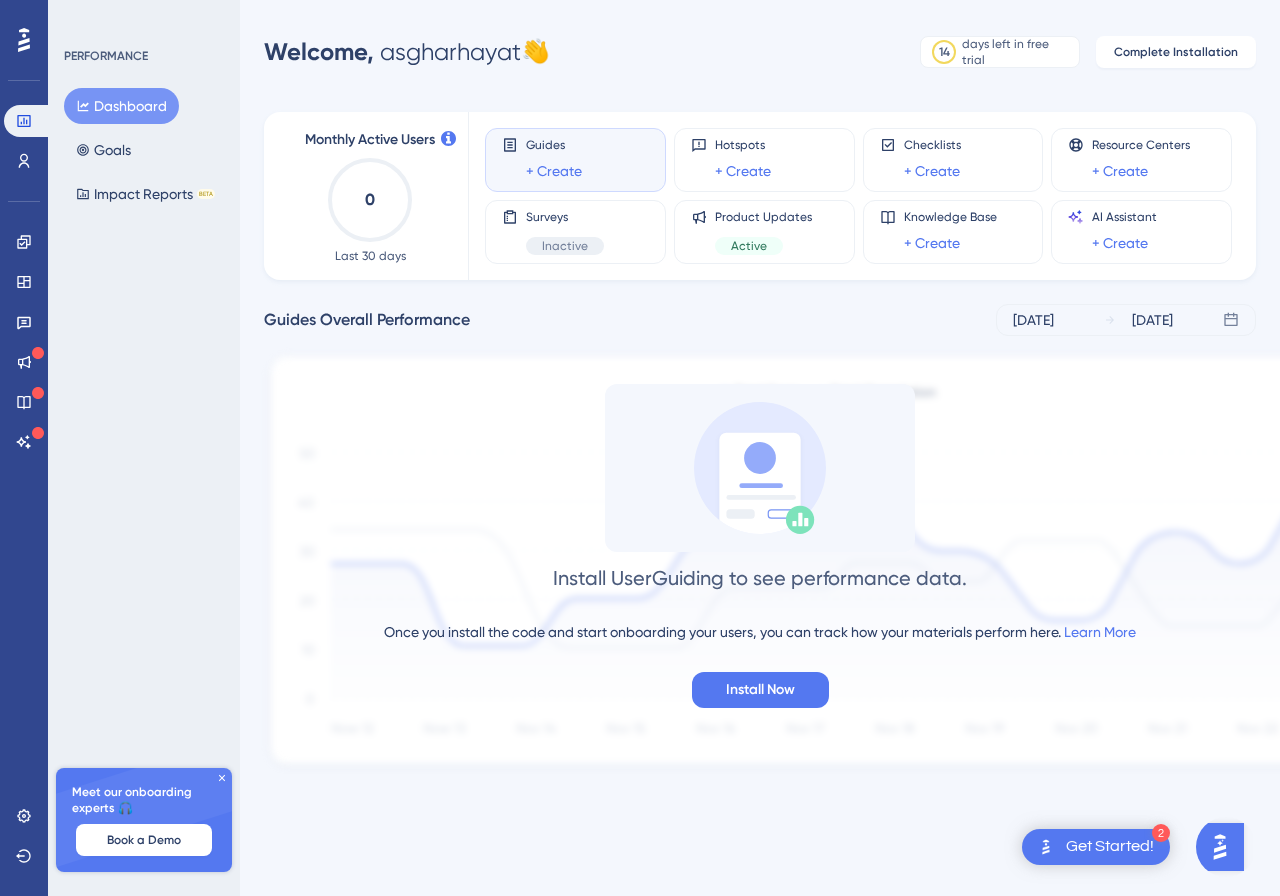 click on "0" 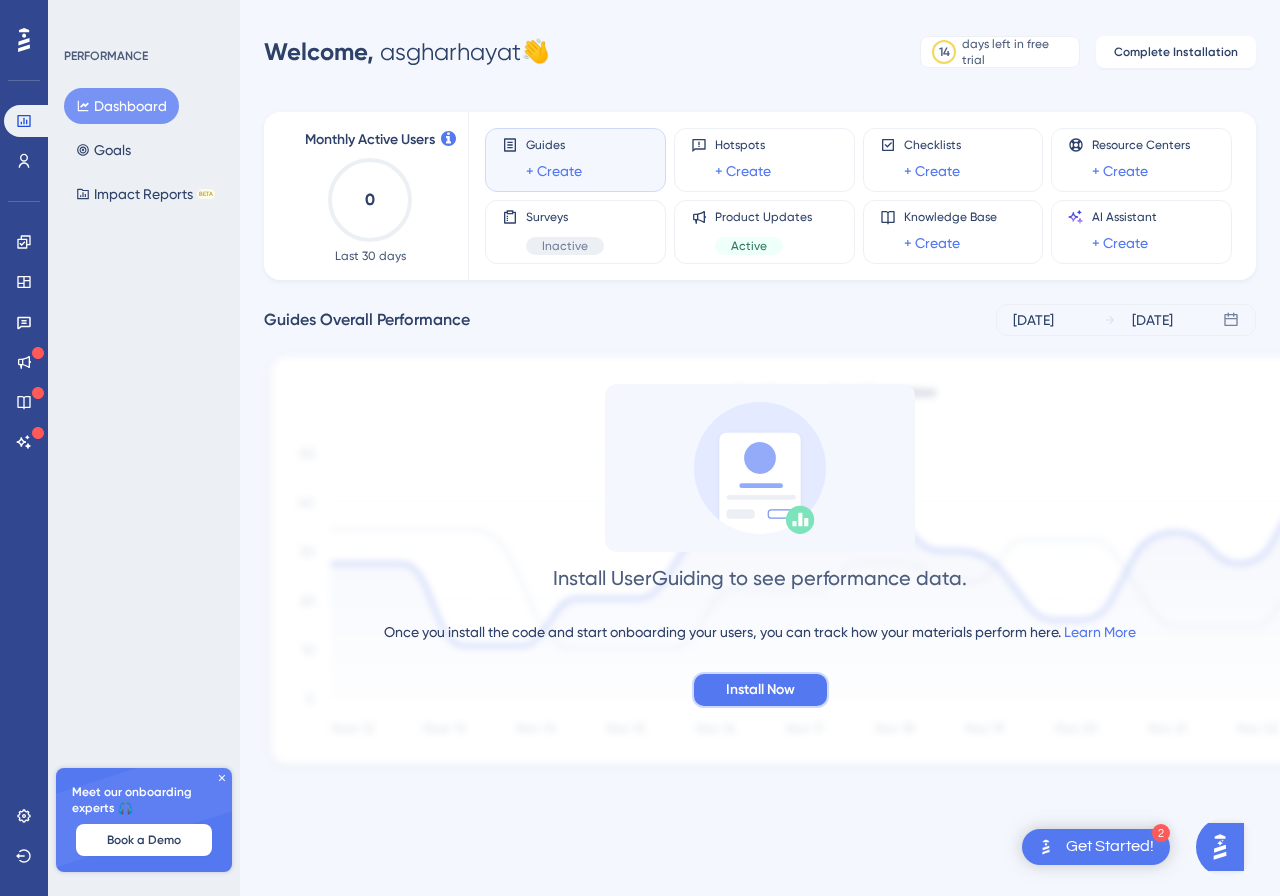 click on "Install Now" at bounding box center (760, 690) 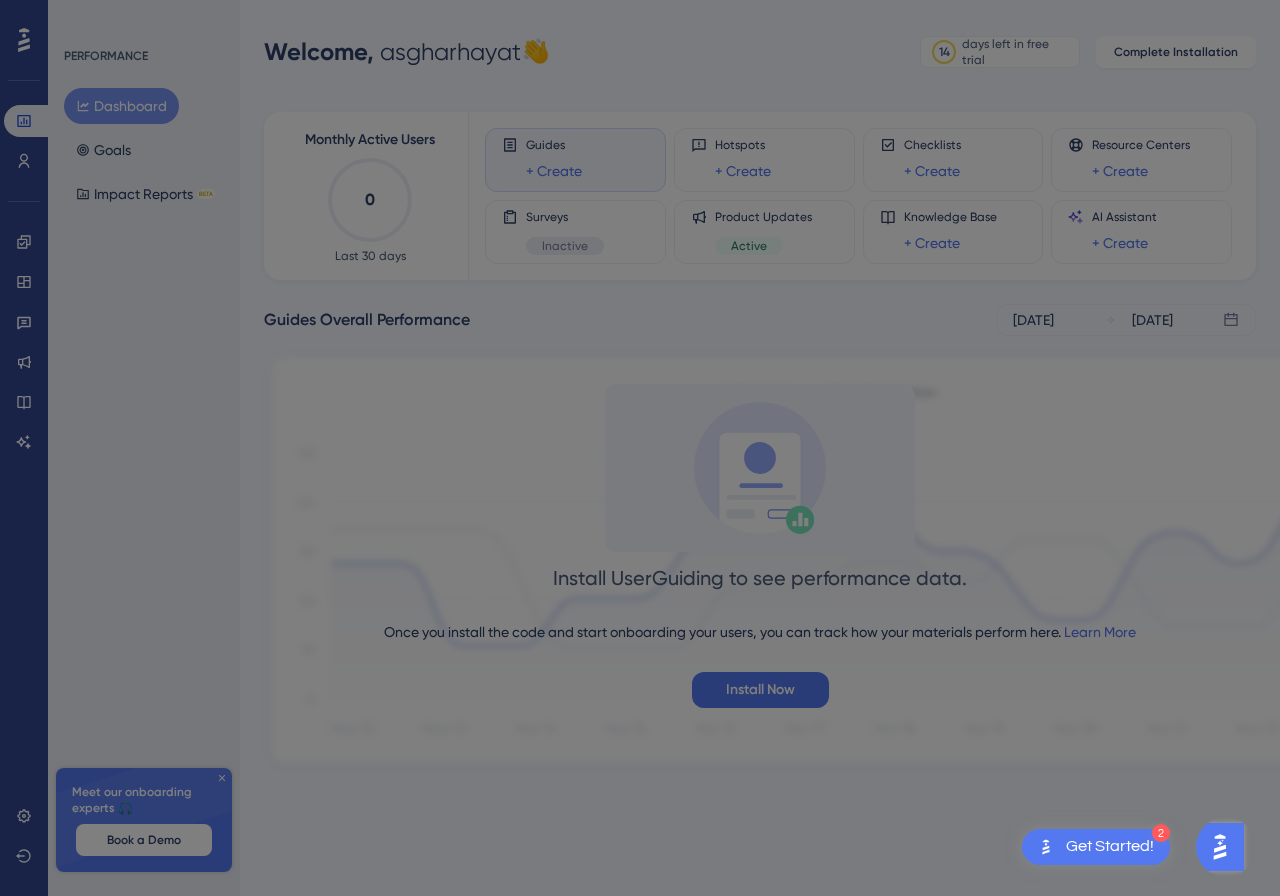 scroll, scrollTop: 0, scrollLeft: 0, axis: both 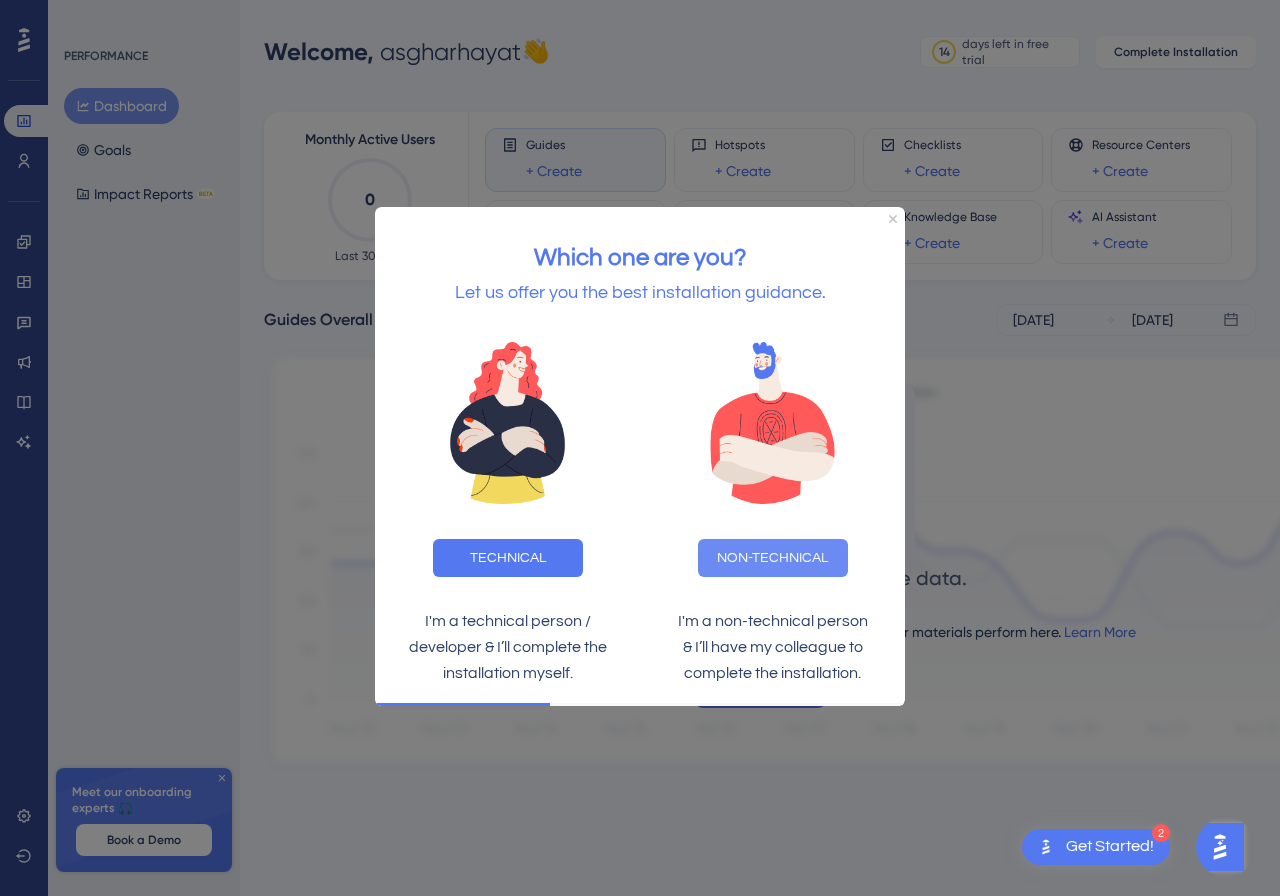 click on "NON-TECHNICAL" at bounding box center (773, 558) 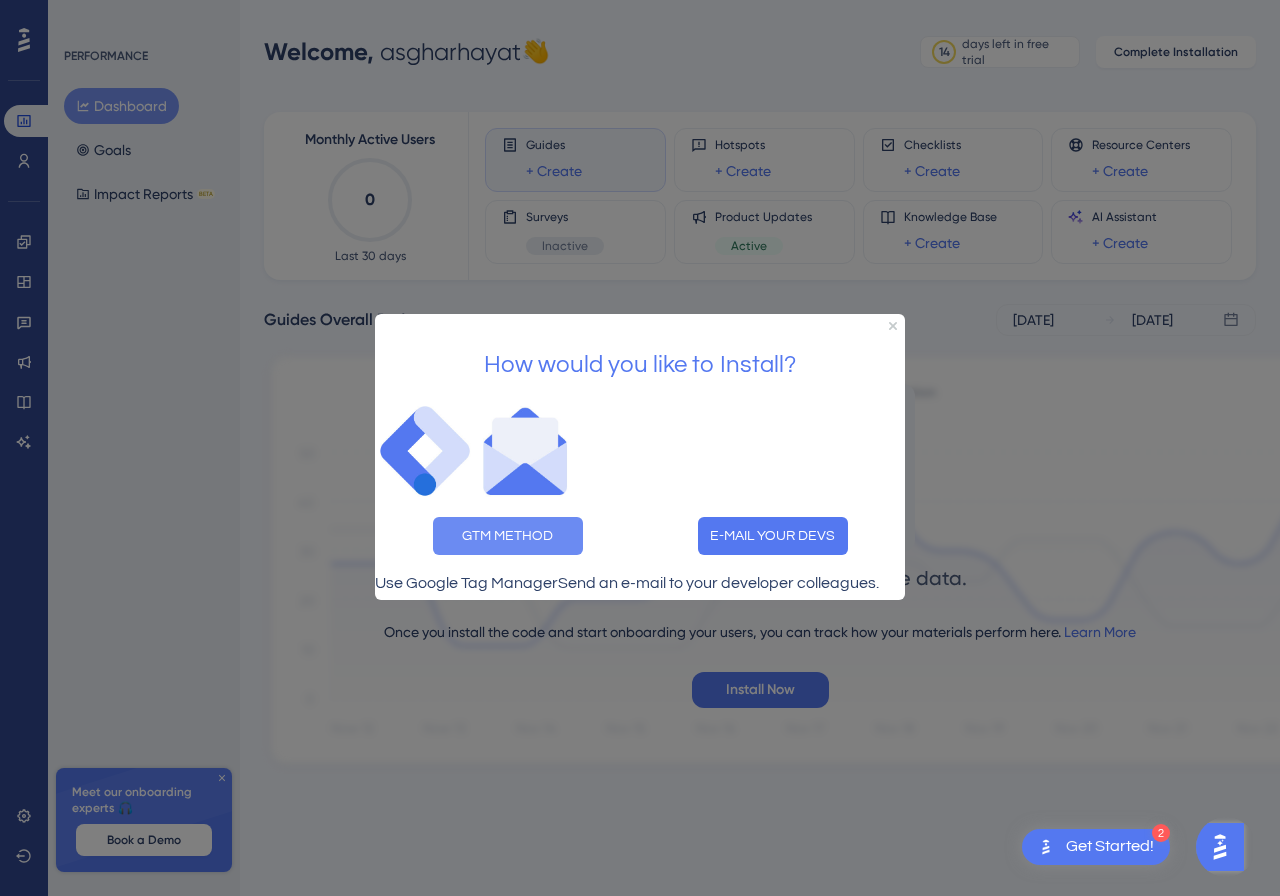 click on "GTM METHOD" at bounding box center (508, 535) 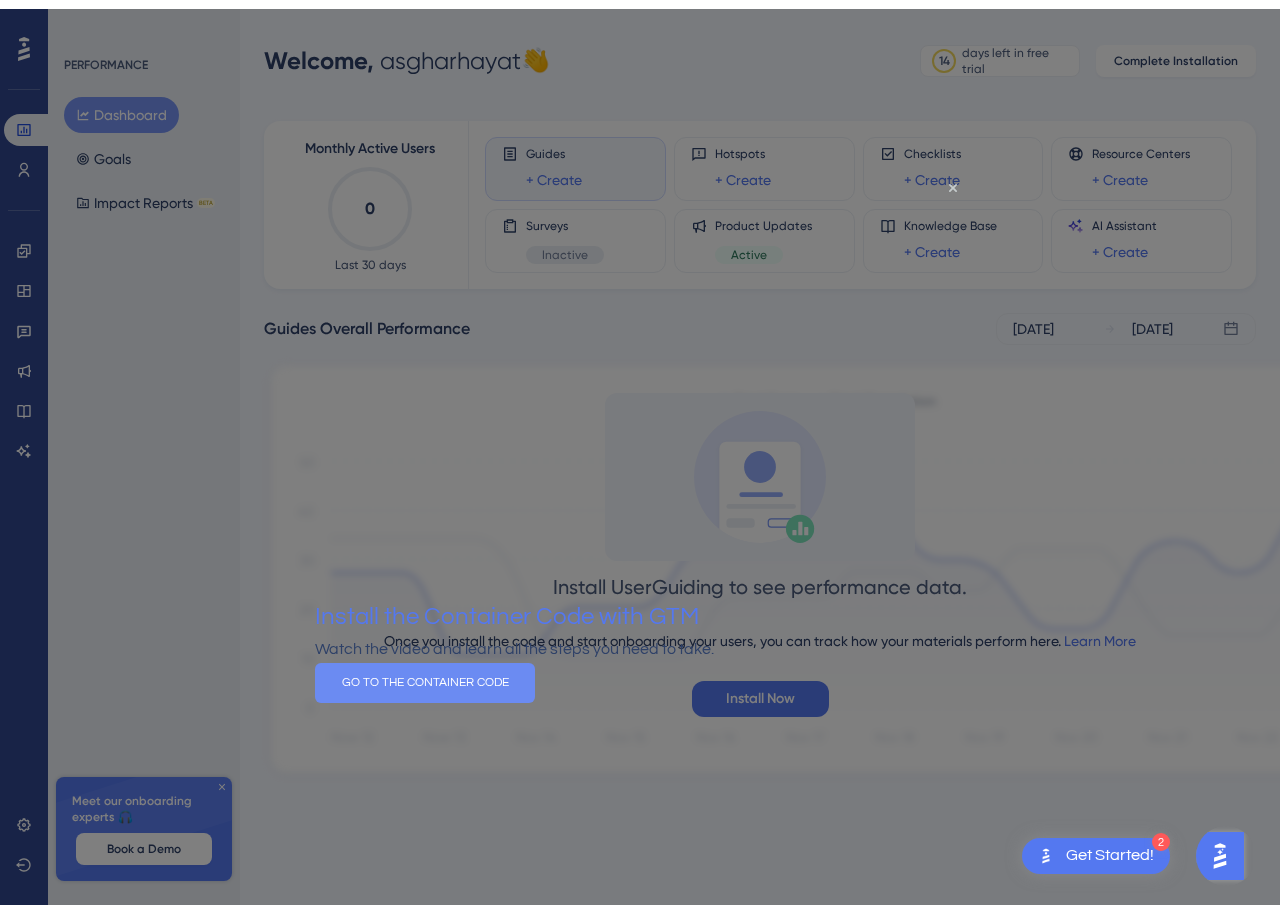 scroll, scrollTop: 0, scrollLeft: 0, axis: both 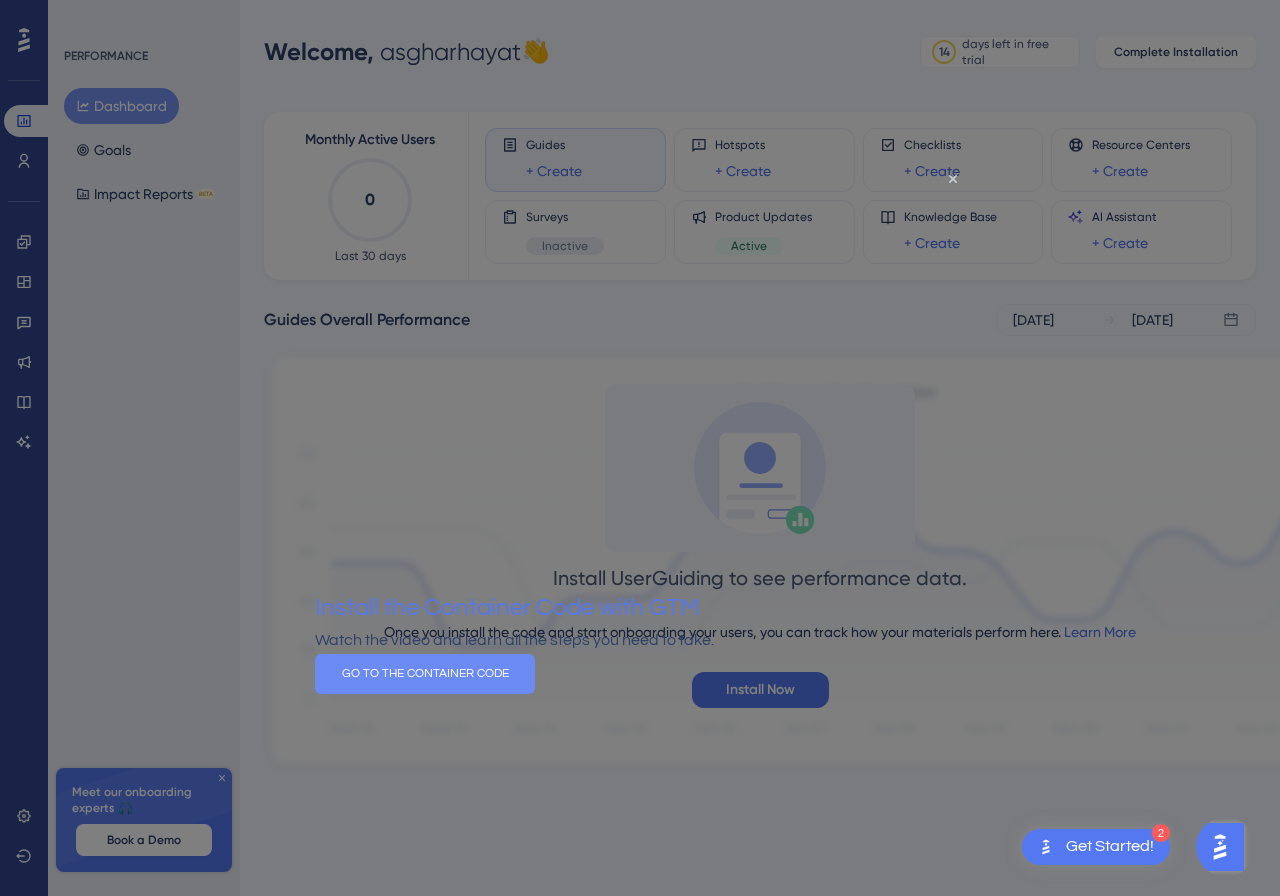 click on "GO TO THE CONTAINER CODE" at bounding box center [425, 674] 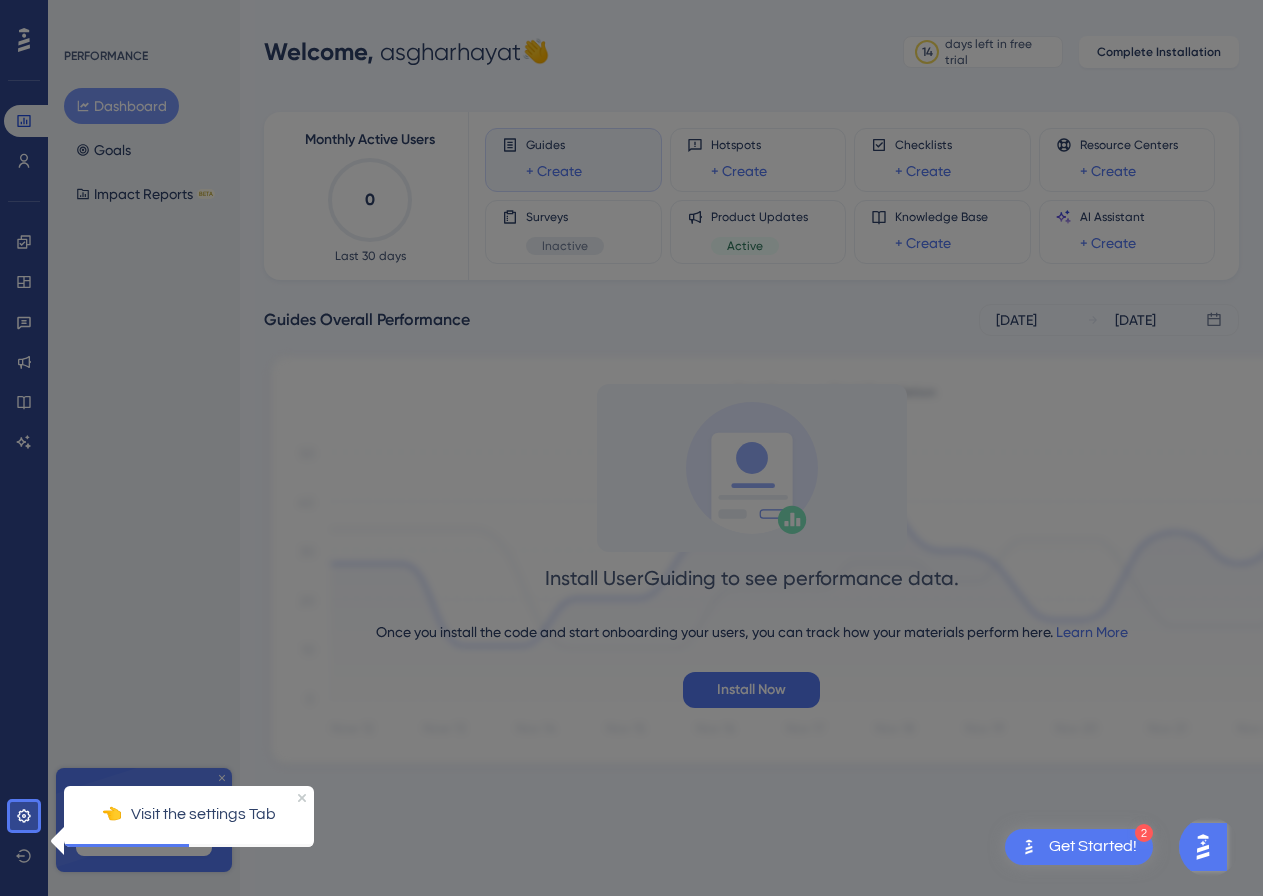 click on "👈   Visit the settings Tab" at bounding box center (189, 814) 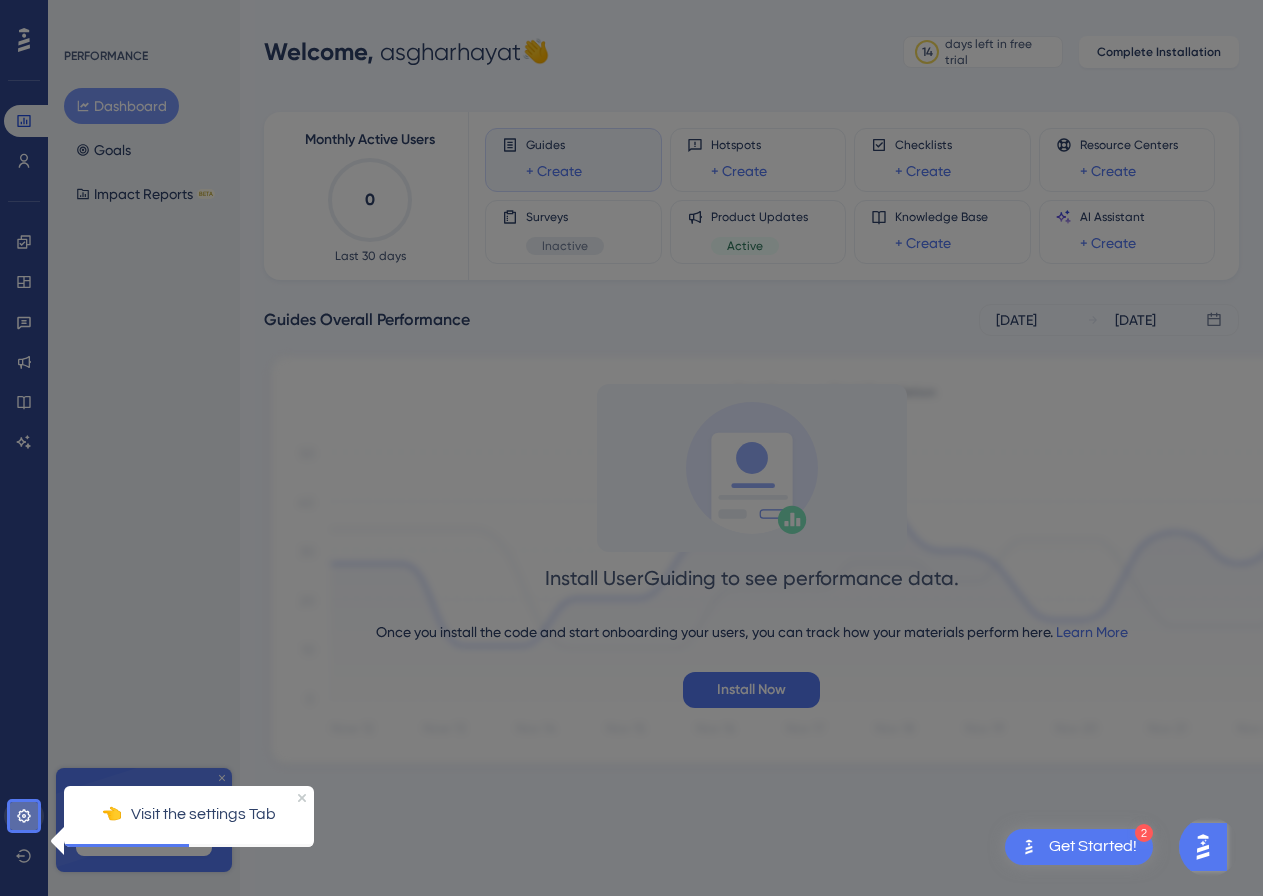 click 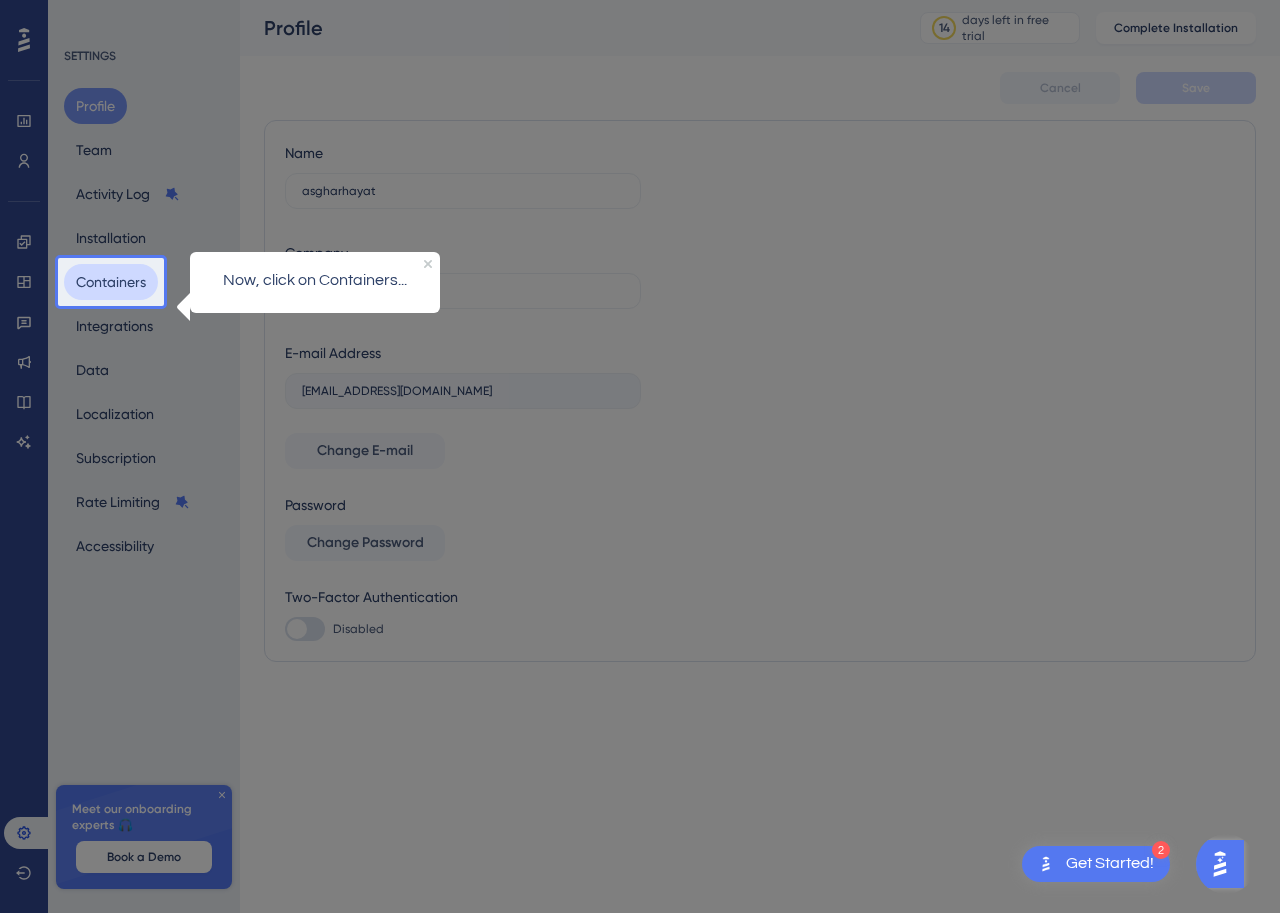 click on "Containers" at bounding box center [111, 282] 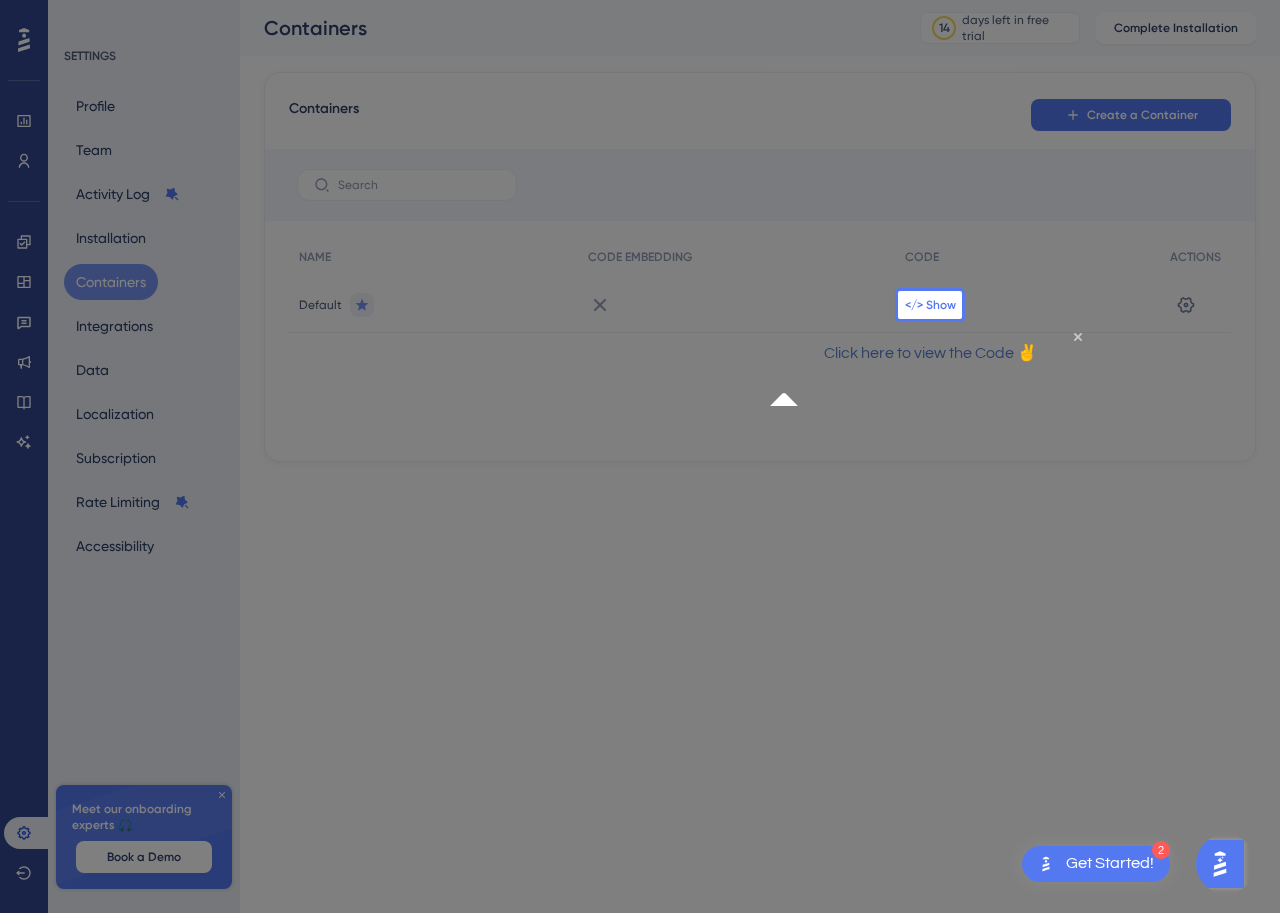 click on "</> Show" at bounding box center (930, 305) 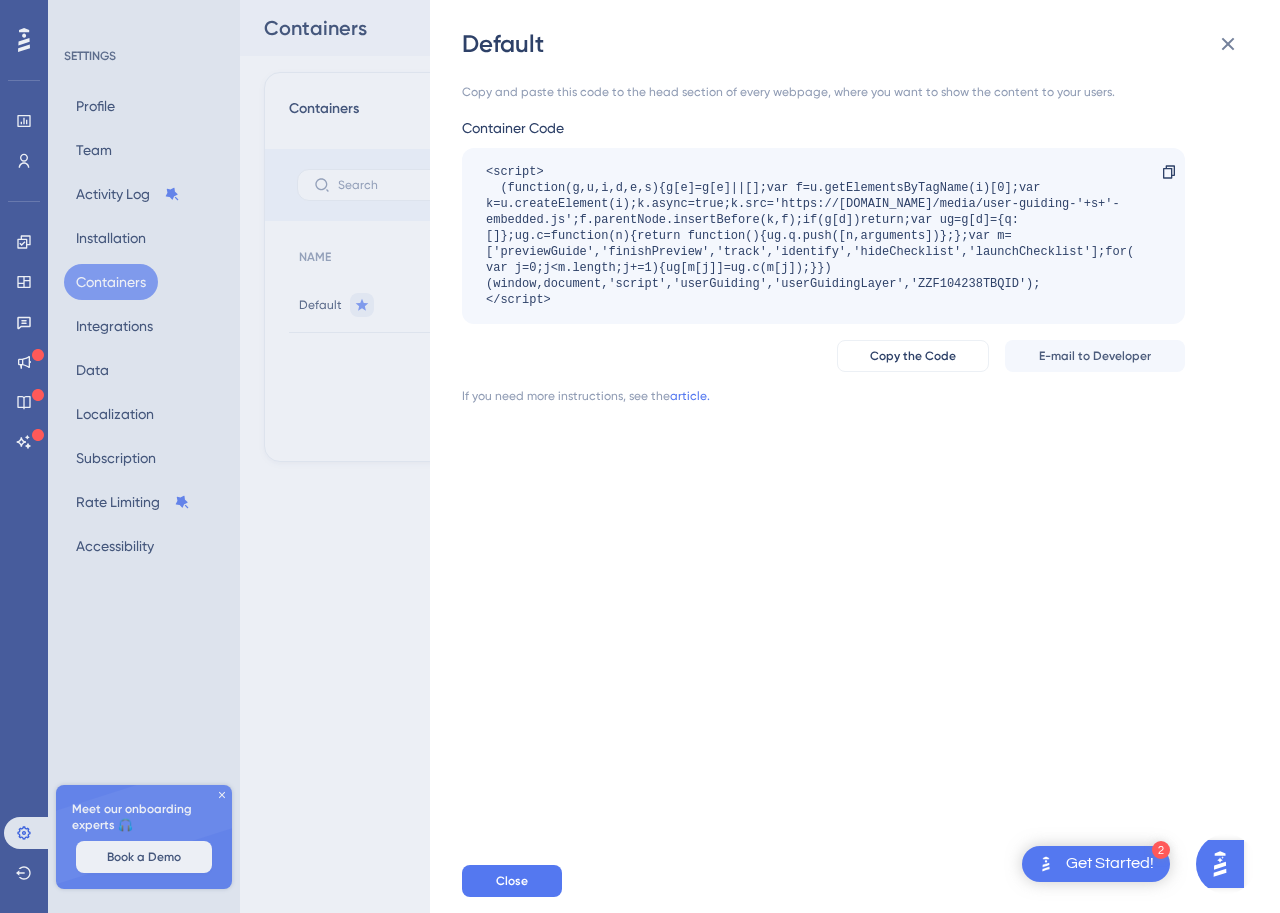 drag, startPoint x: 475, startPoint y: 167, endPoint x: 1071, endPoint y: 313, distance: 613.622 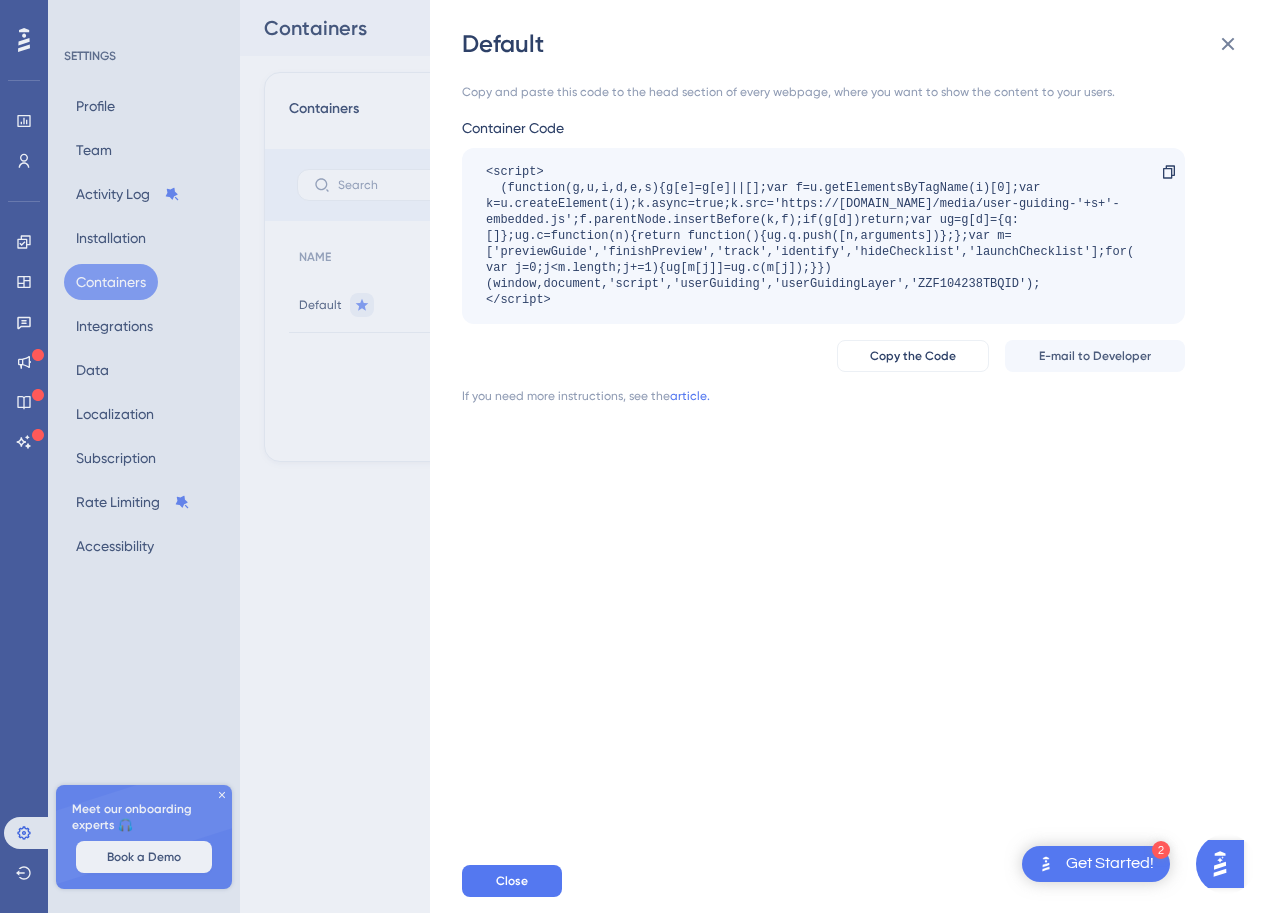 click on "Default Copy and paste this code to the head section of every webpage, where you want to show the content to your users. Container Code <script>
(function(g,u,i,d,e,s){g[e]=g[e]||[];var f=u.getElementsByTagName(i)[0];var k=u.createElement(i);k.async=true;k.src='https://[DOMAIN_NAME]/media/user-guiding-'+s+'-embedded.js';f.parentNode.insertBefore(k,f);if(g[d])return;var ug=g[d]={q:[]};ug.c=function(n){return function(){ug.q.push([n,arguments])};};var m=['previewGuide','finishPreview','track','identify','hideChecklist','launchChecklist'];for(var j=0;j<m.length;j+=1){ug[m[j]]=ug.c(m[j]);}})(window,document,'script','userGuiding','userGuidingLayer','ZZF104238TBQID');
</script>
Copy Copy the Code E-mail to Developer If you need more instructions, see the  article. Close" at bounding box center [640, 456] 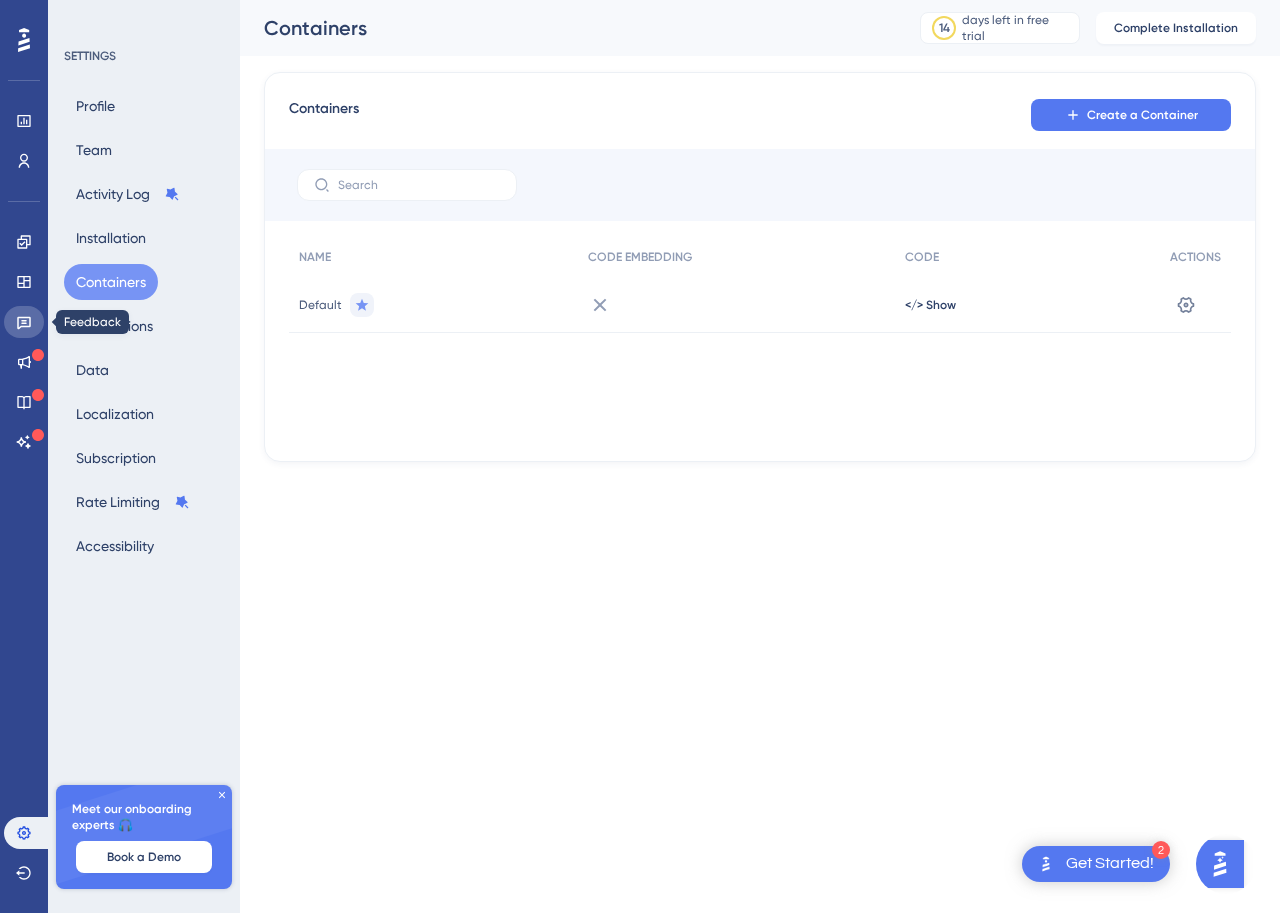 click at bounding box center [24, 322] 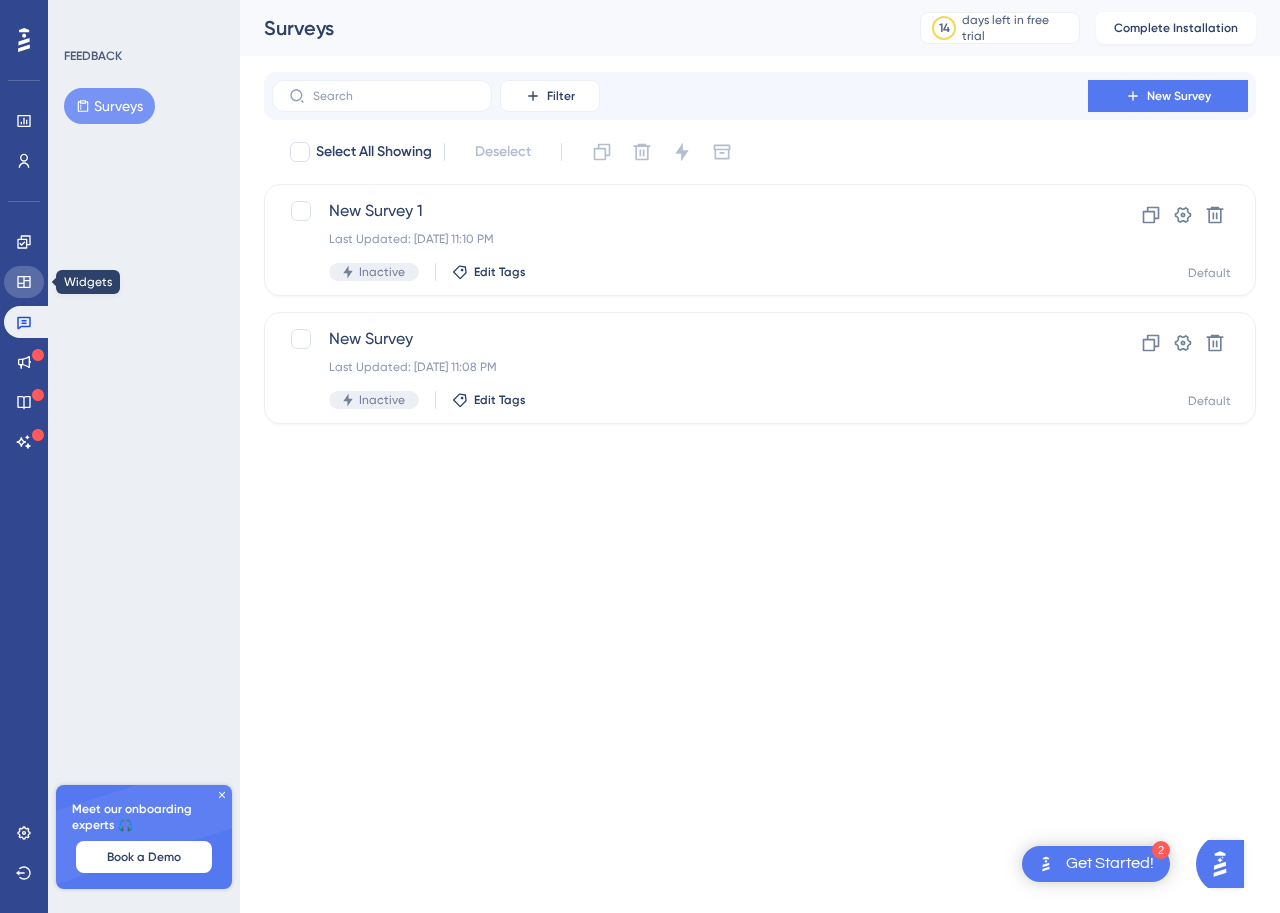click at bounding box center [24, 282] 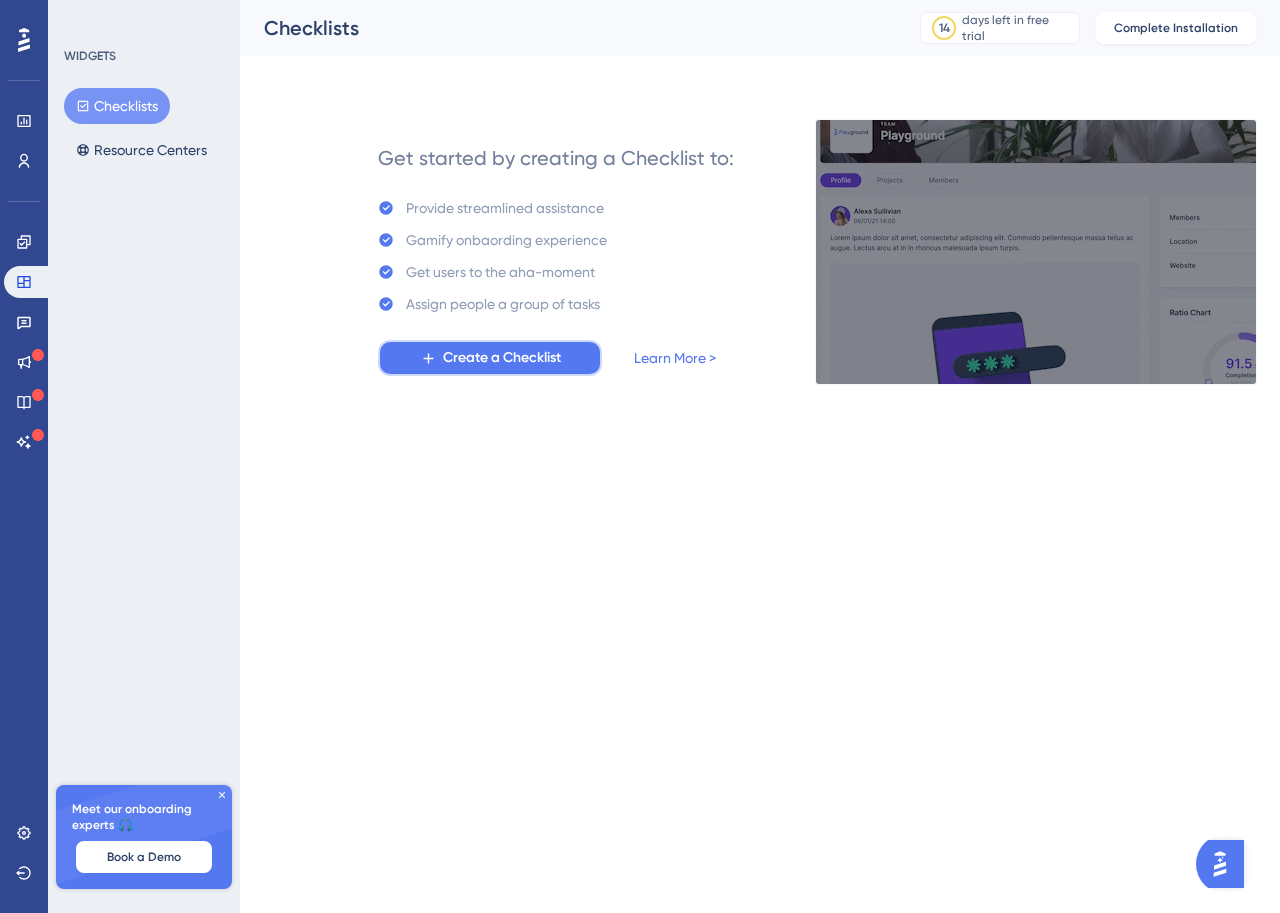 click on "Create a Checklist" at bounding box center (502, 358) 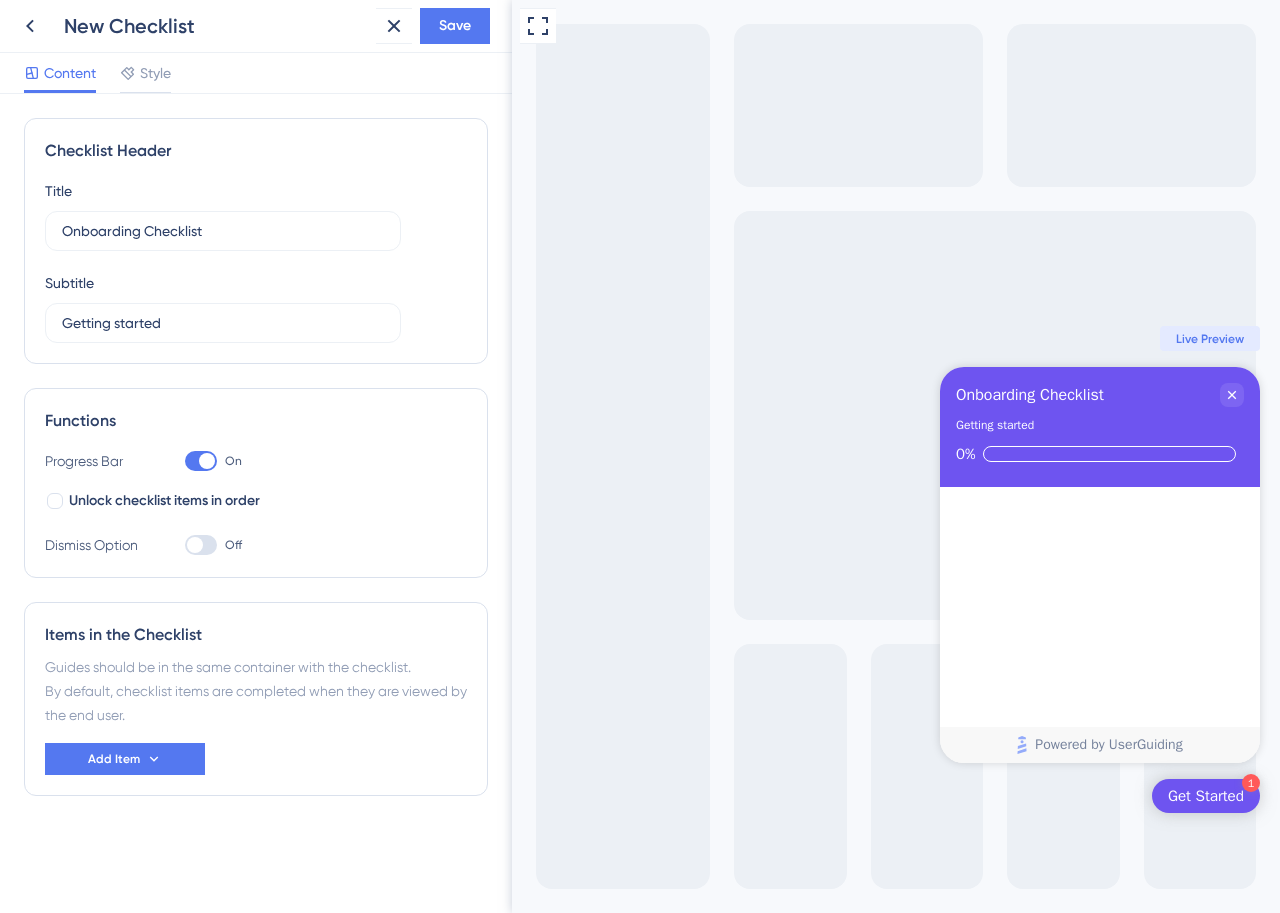 scroll, scrollTop: 0, scrollLeft: 0, axis: both 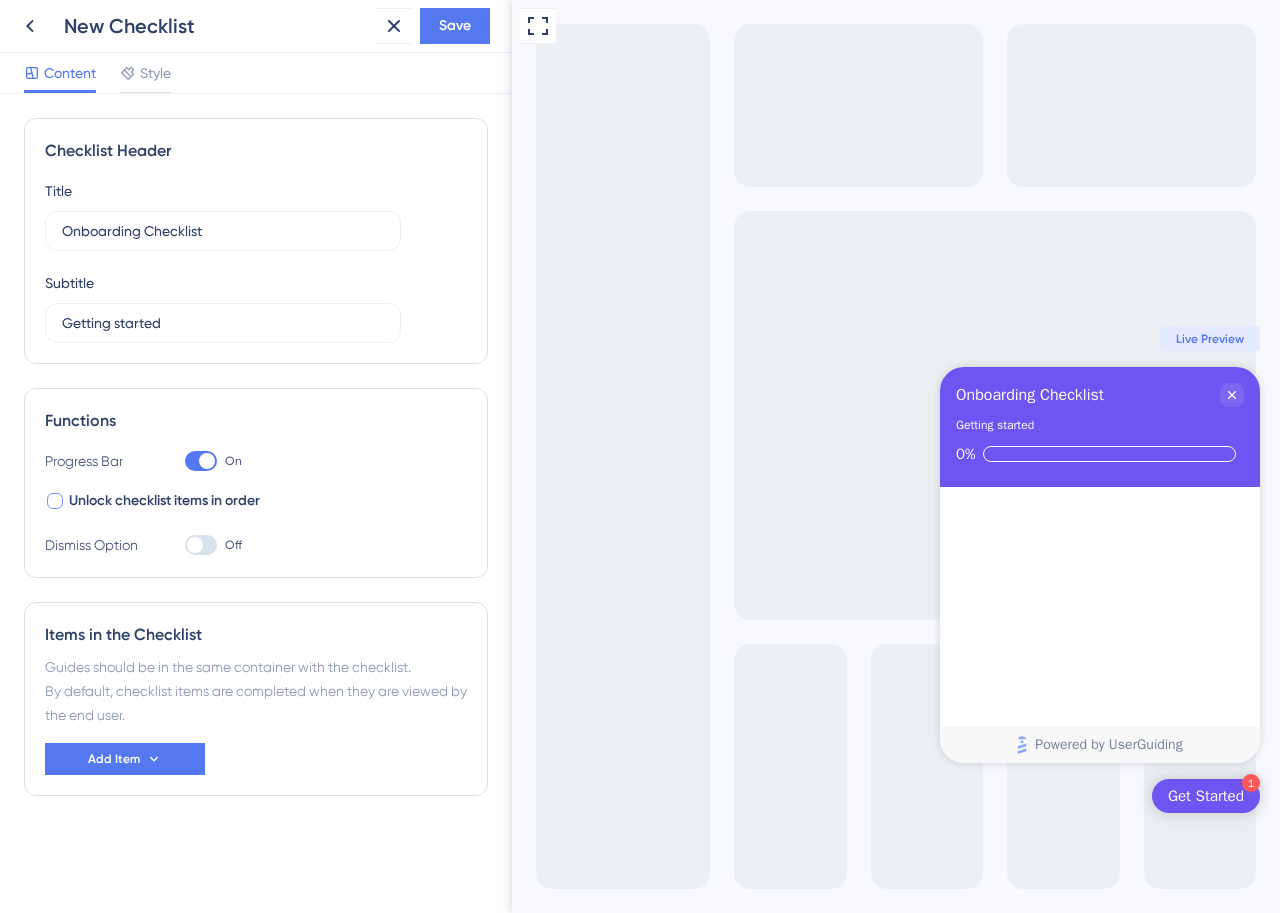 click at bounding box center [55, 501] 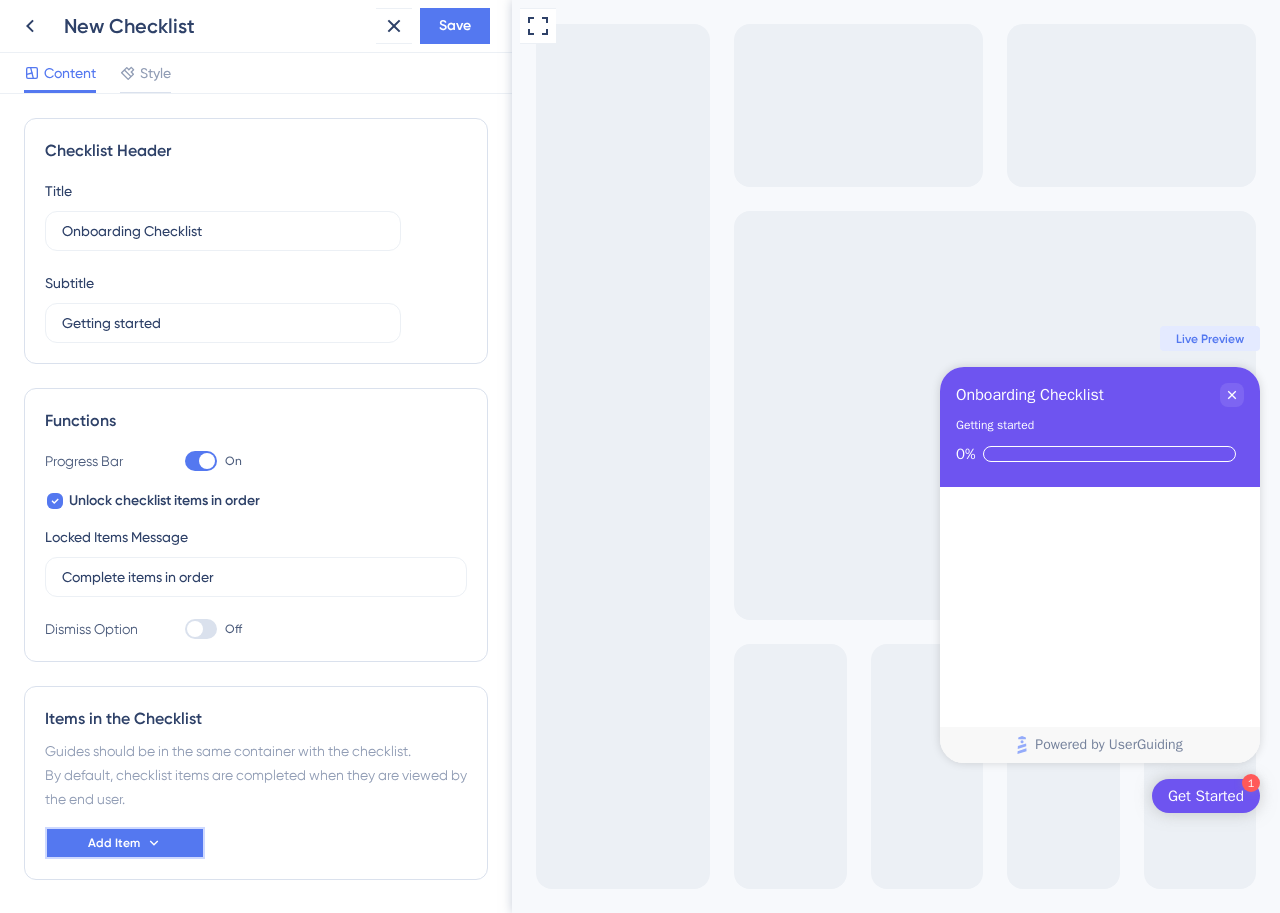 click on "Add Item" at bounding box center [125, 843] 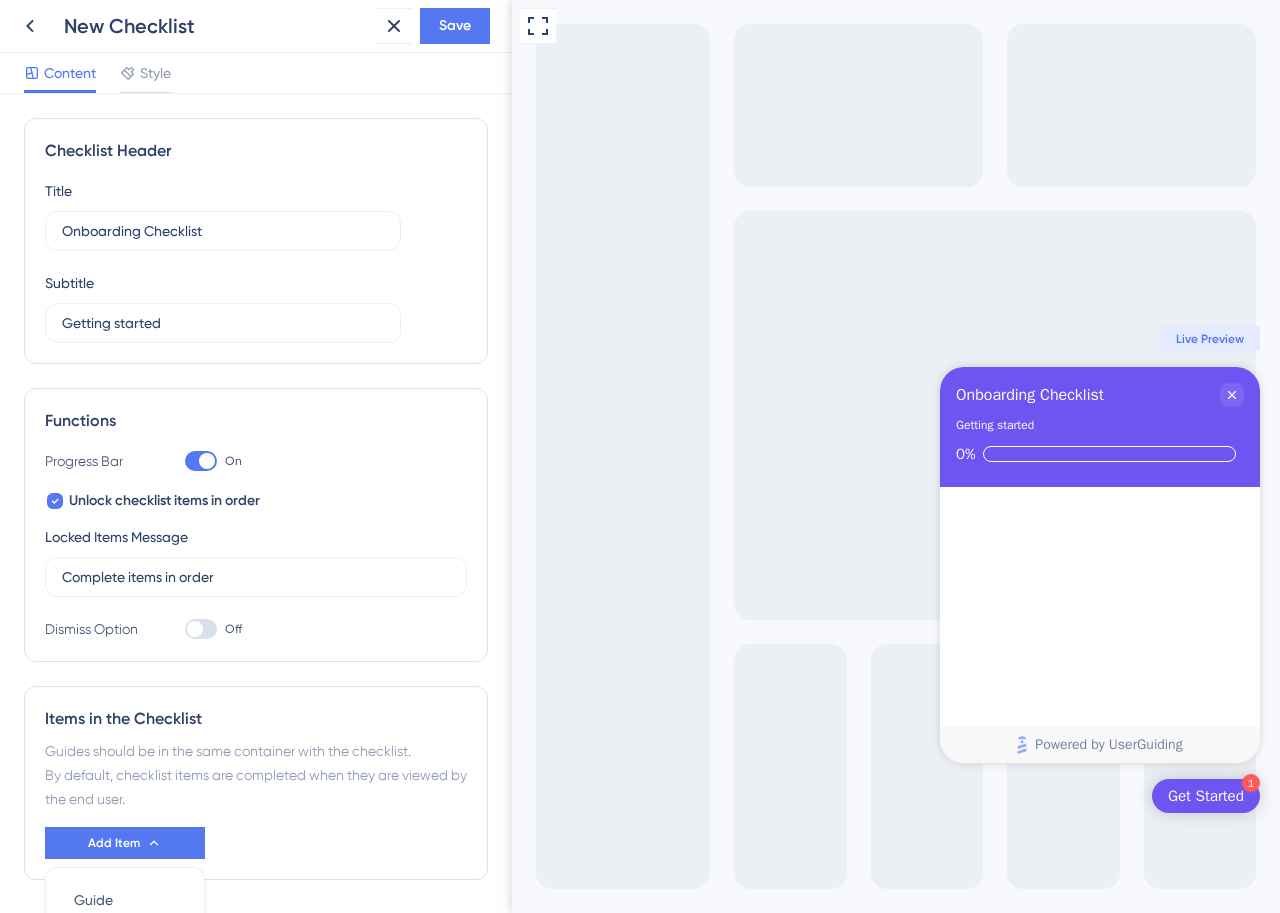 scroll, scrollTop: 140, scrollLeft: 0, axis: vertical 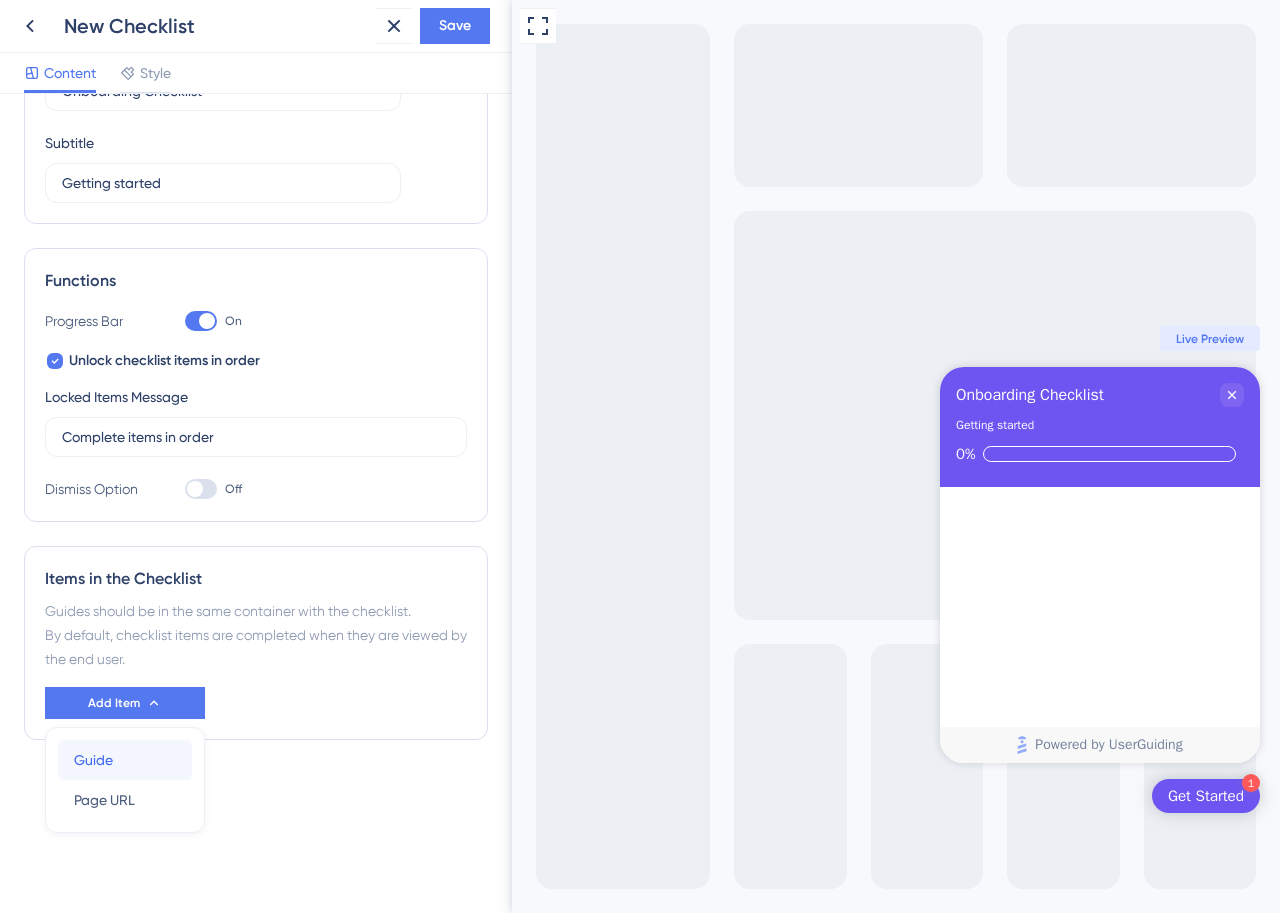 click on "Guide Guide" at bounding box center [125, 760] 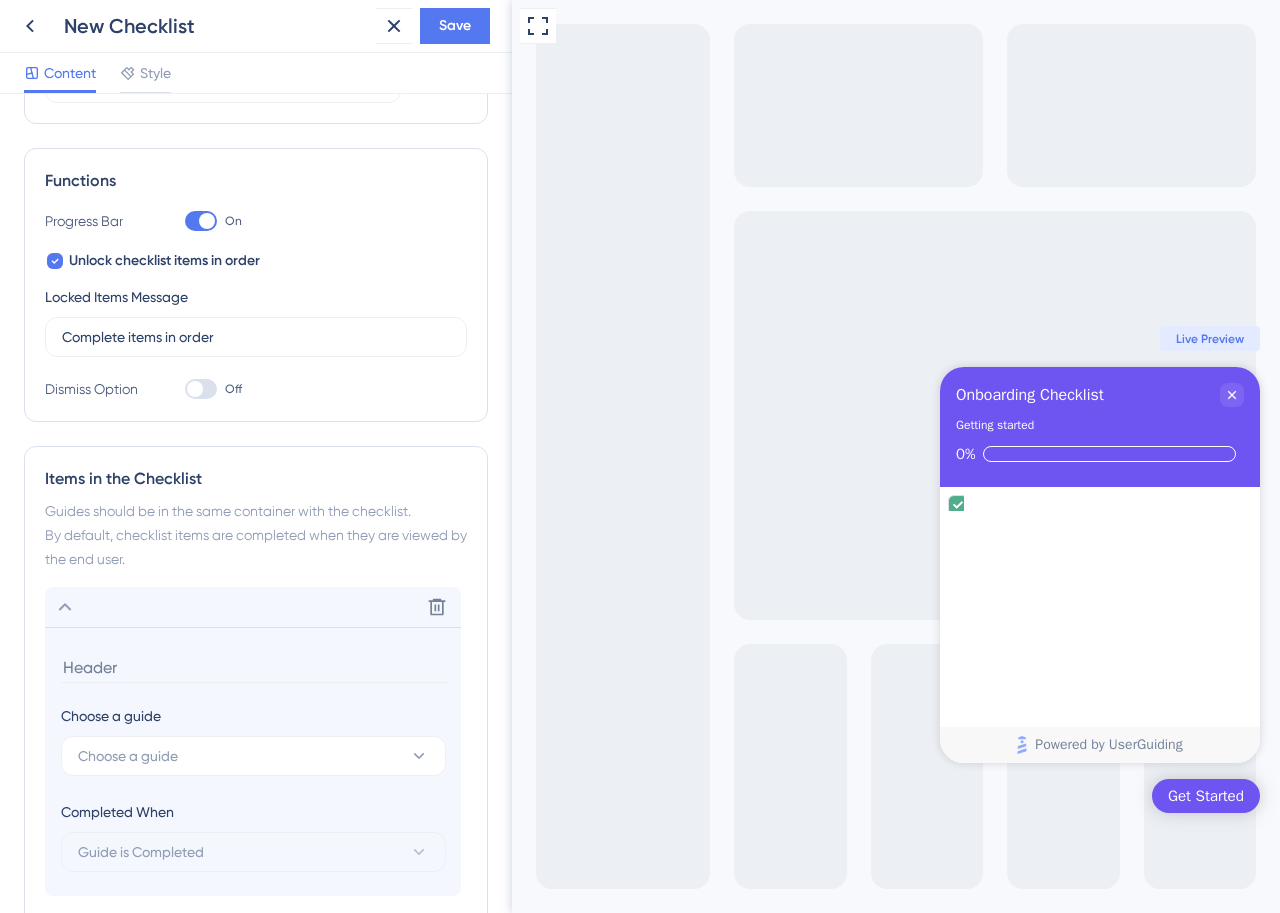 scroll, scrollTop: 400, scrollLeft: 0, axis: vertical 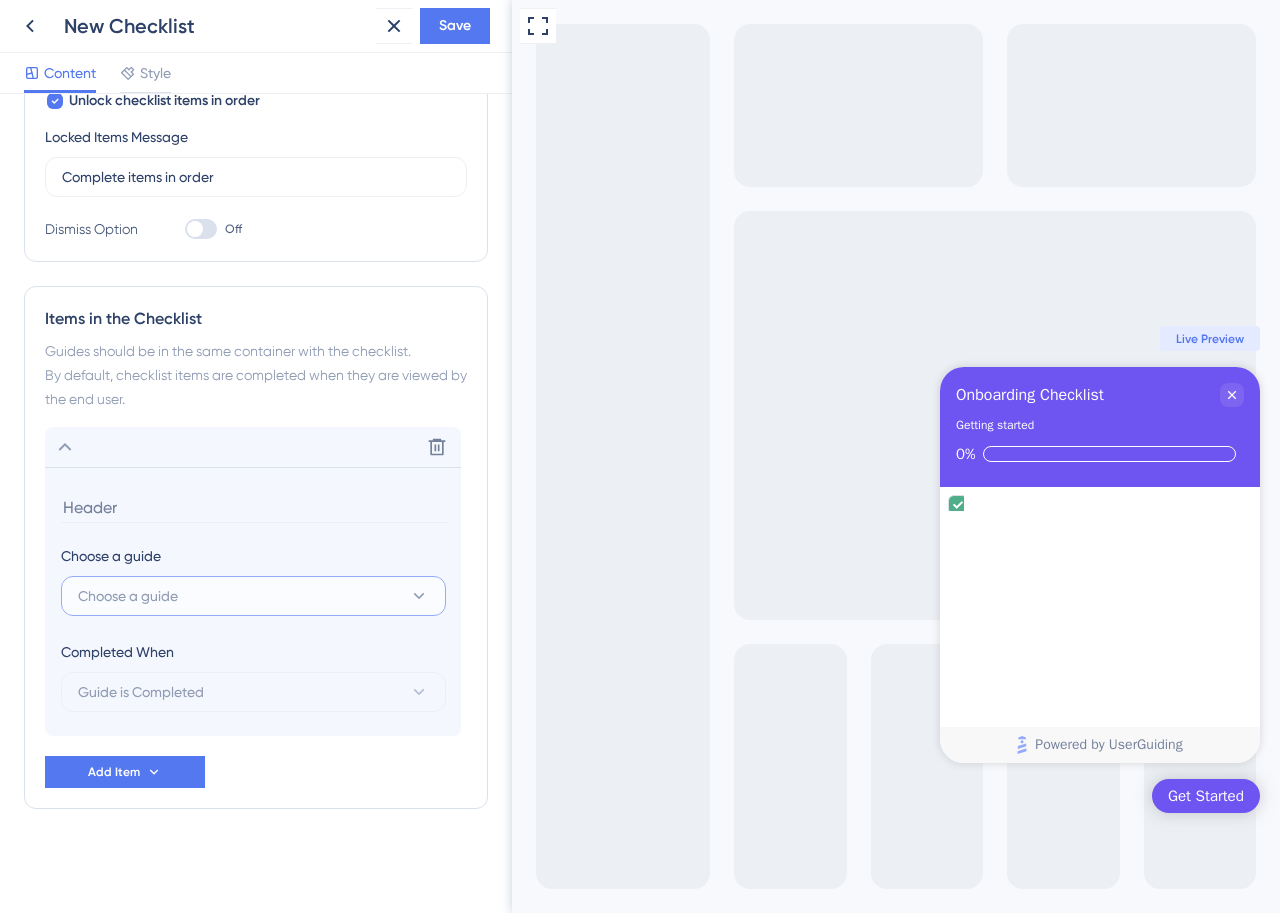 click on "Choose a guide" at bounding box center [128, 596] 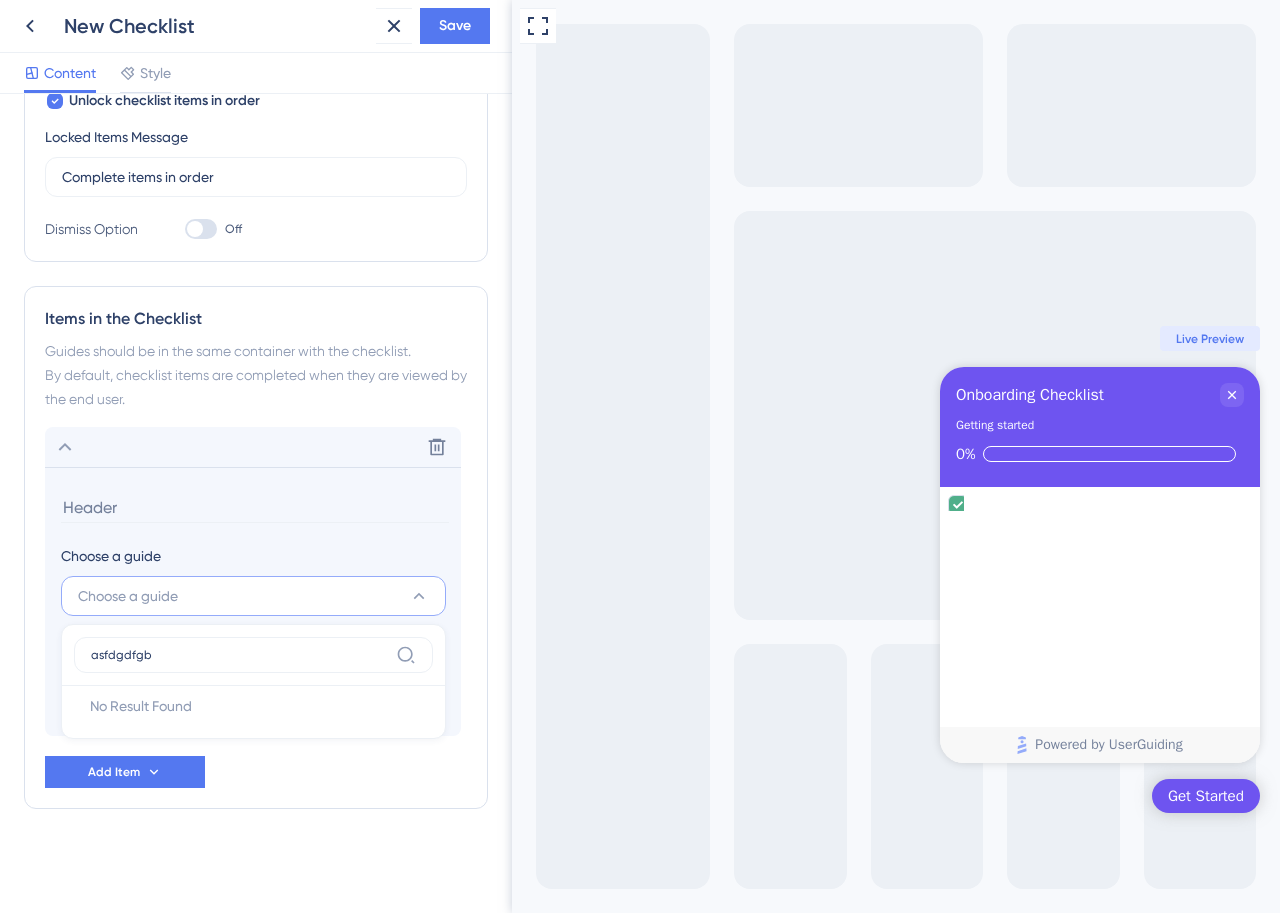 click 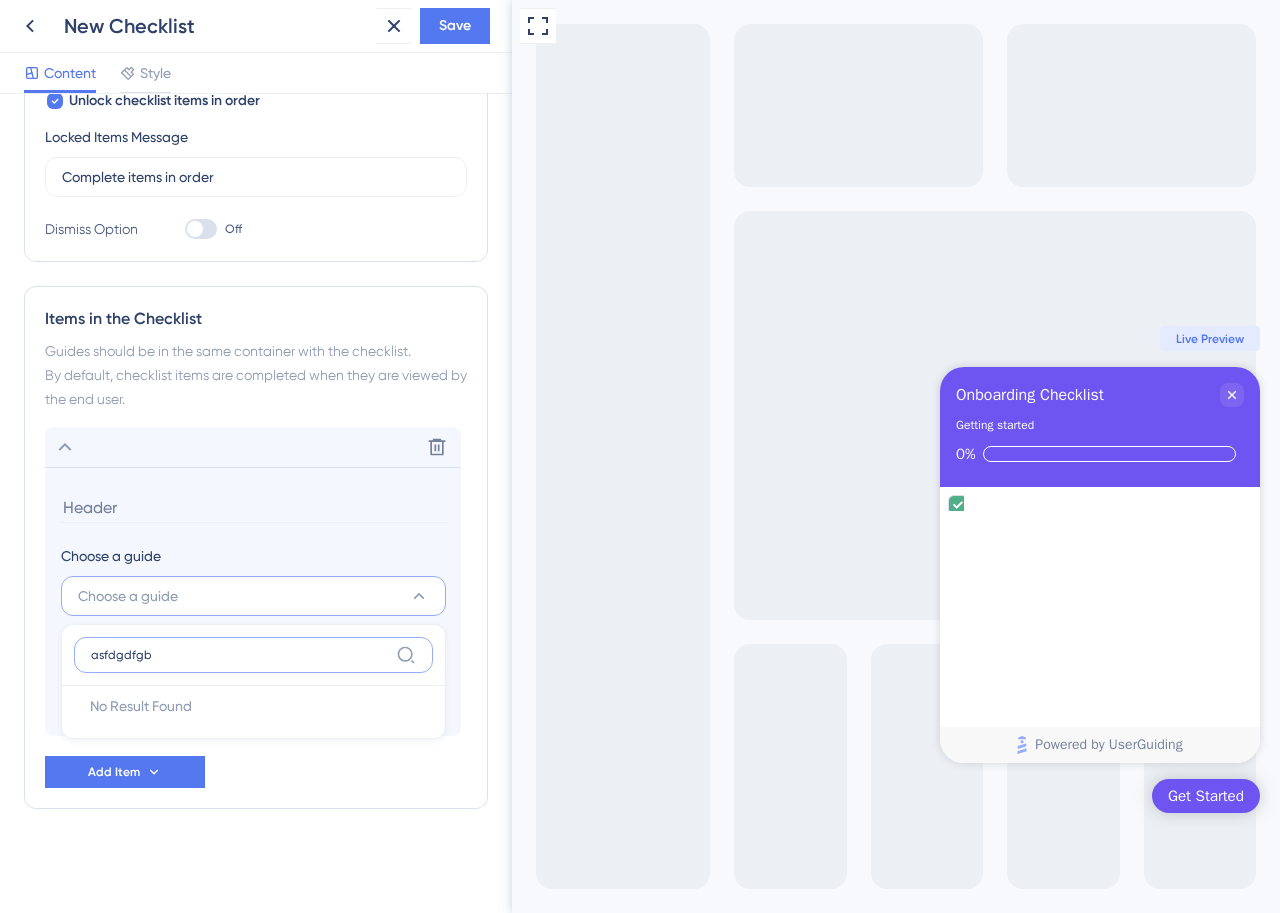 click on "asfdgdfgb" at bounding box center [239, 655] 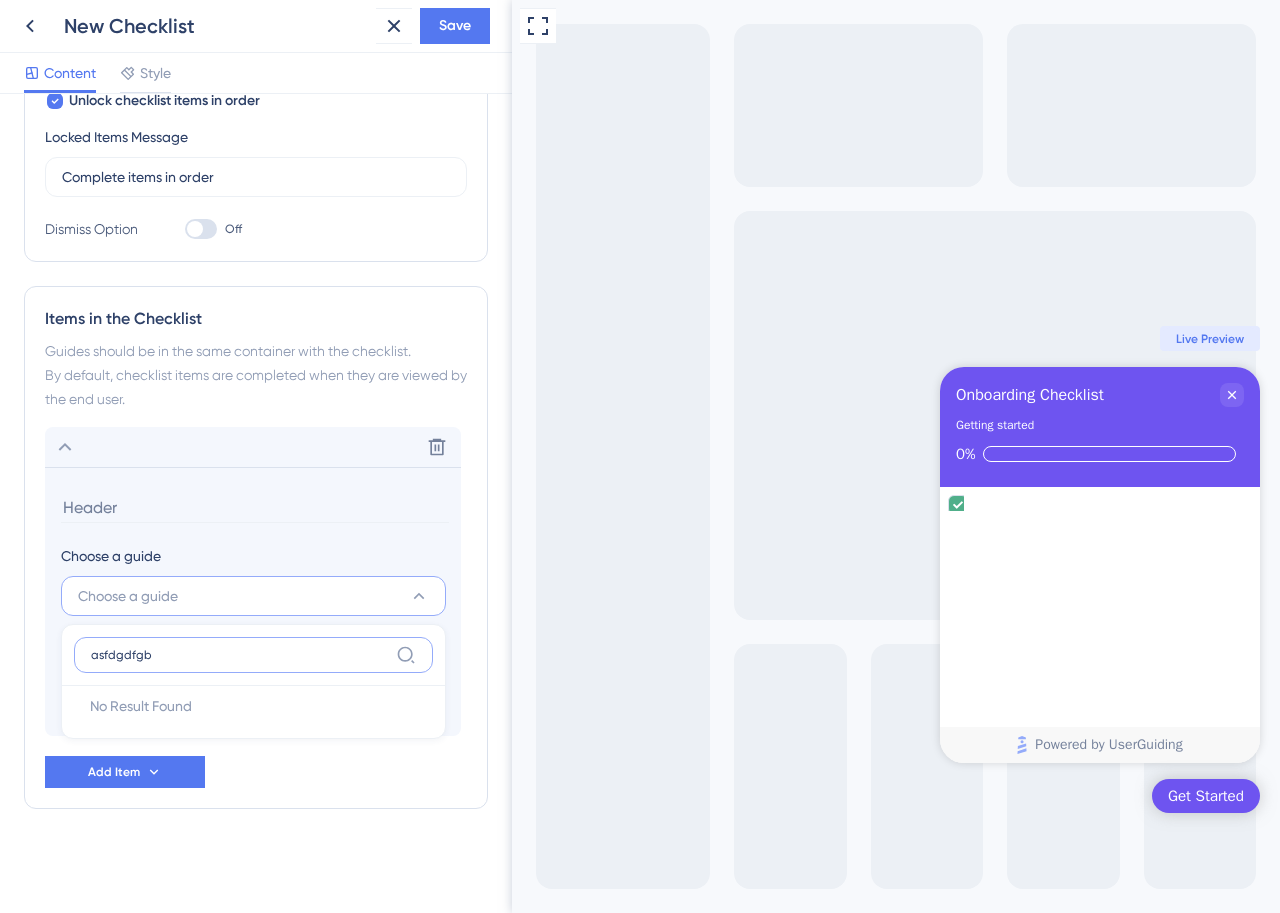 click on "asfdgdfgb" at bounding box center (239, 655) 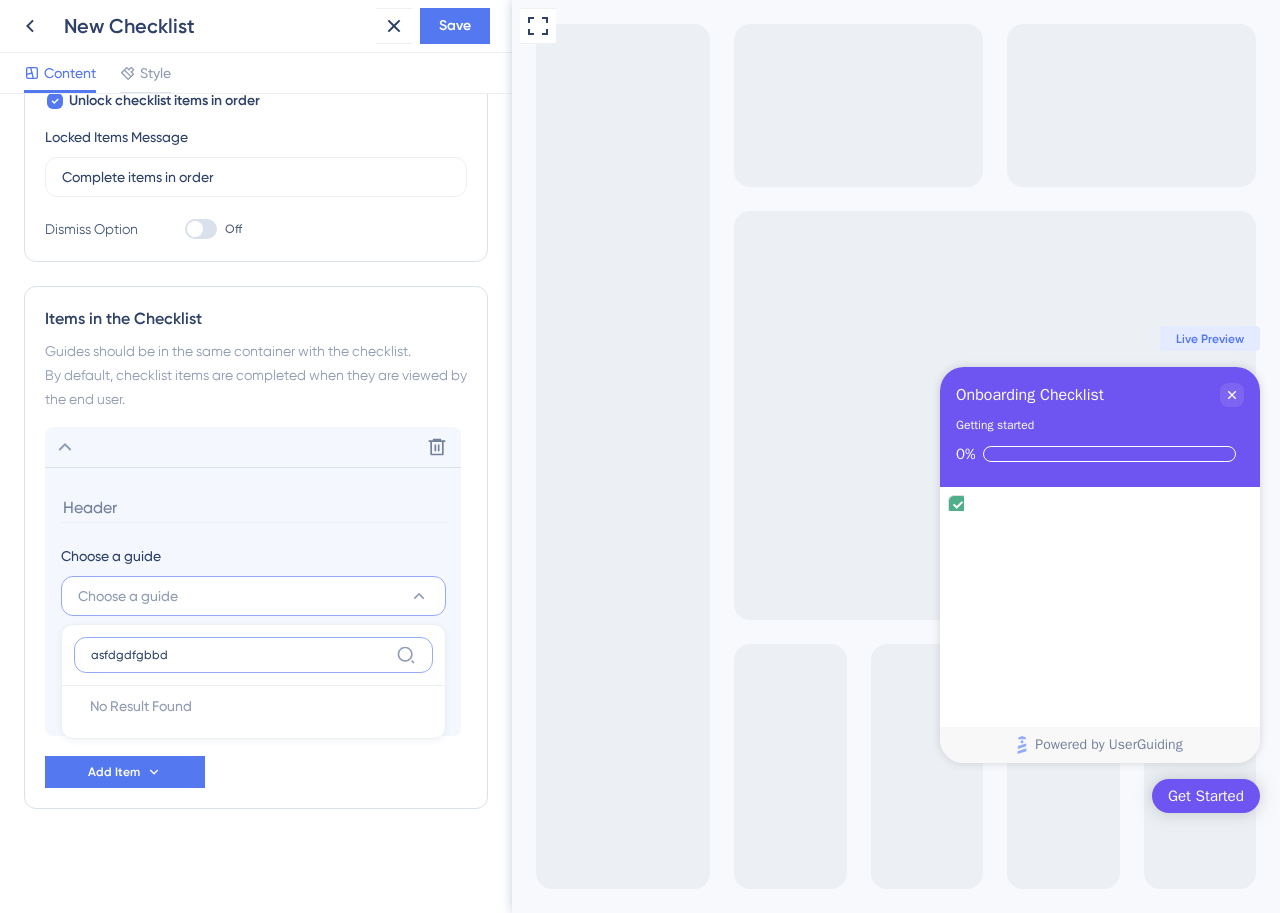 type on "asfdgdfgbbd" 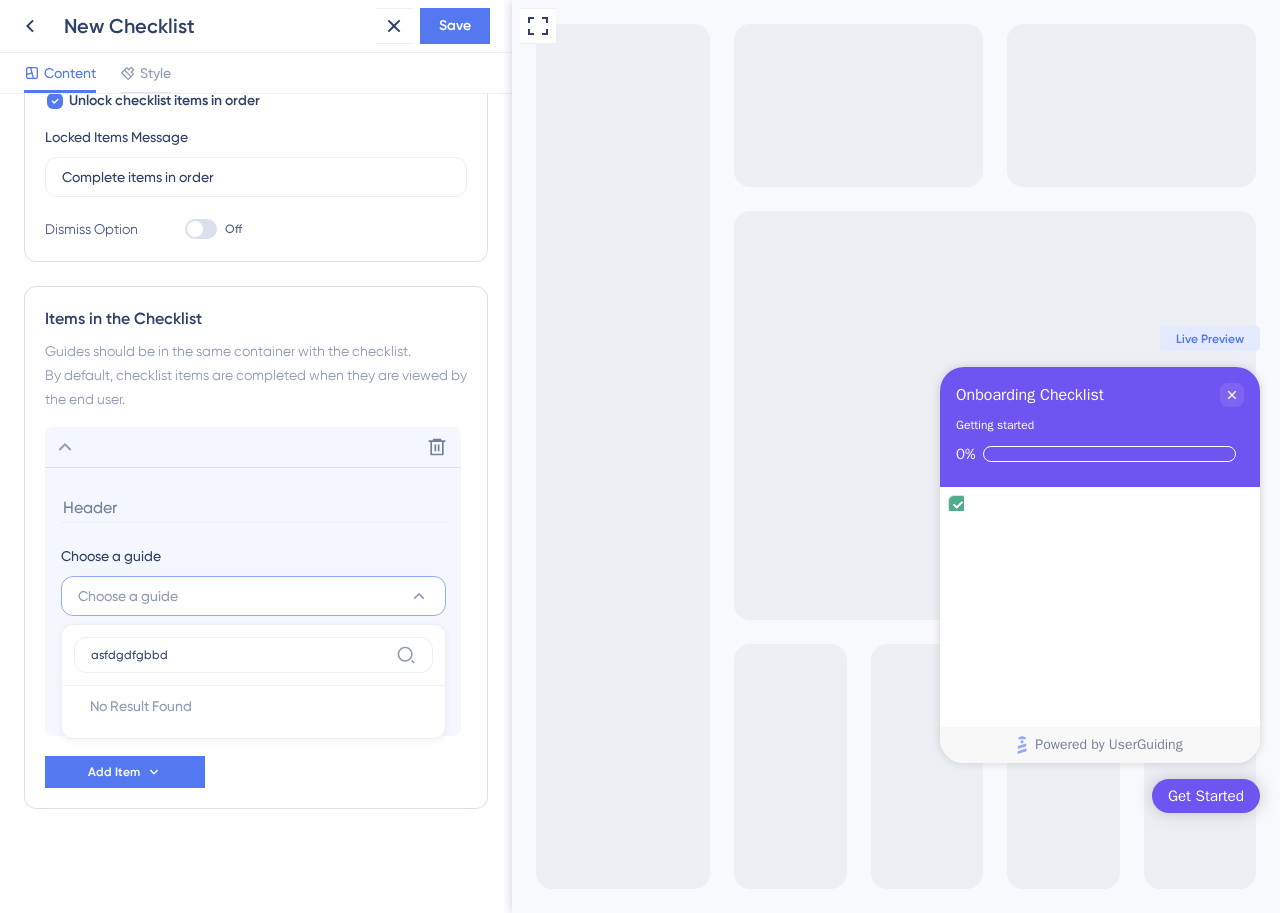 click on "Guides should be in the same container with the checklist. By default, checklist items are completed when they are viewed by the end user." at bounding box center [256, 375] 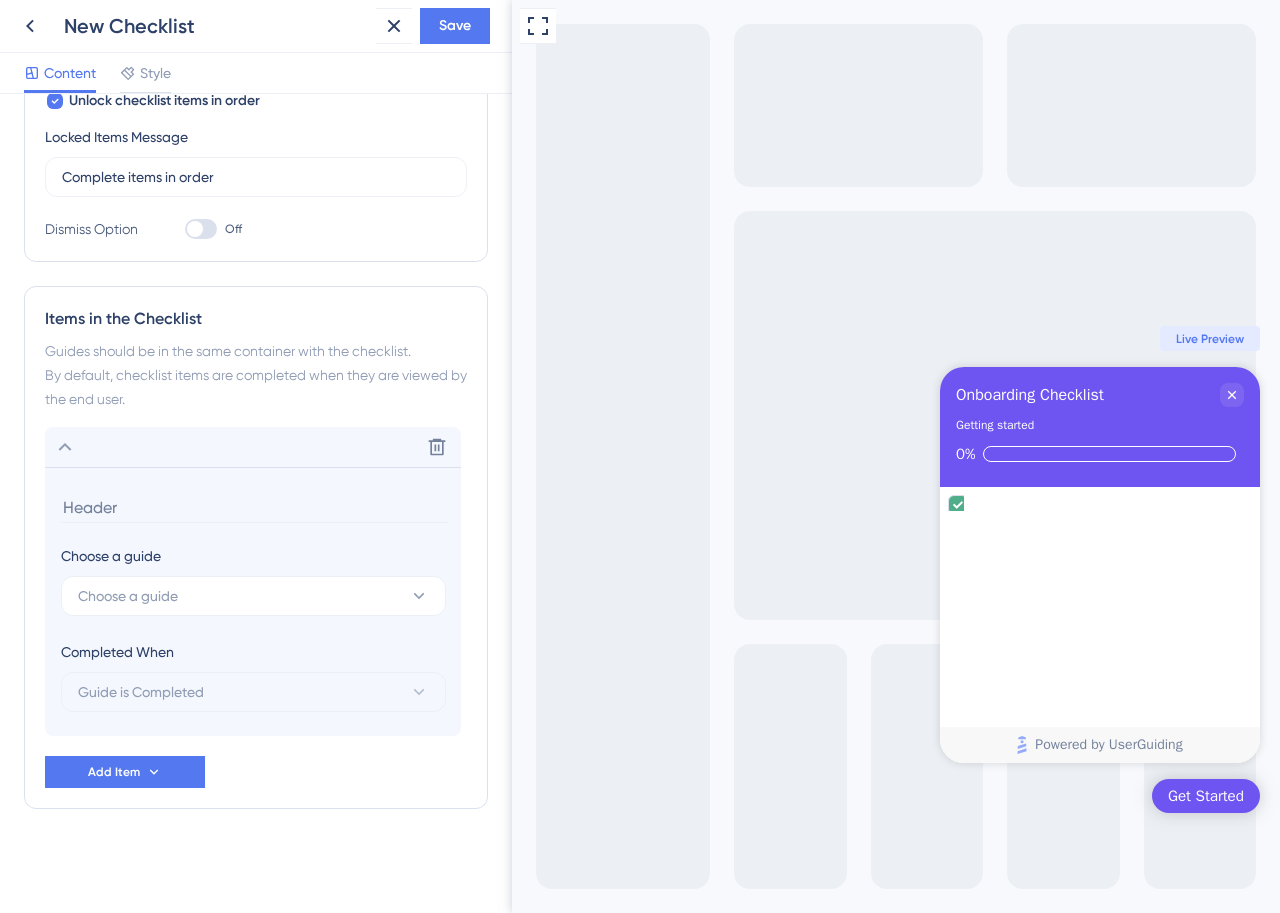 click at bounding box center (195, 229) 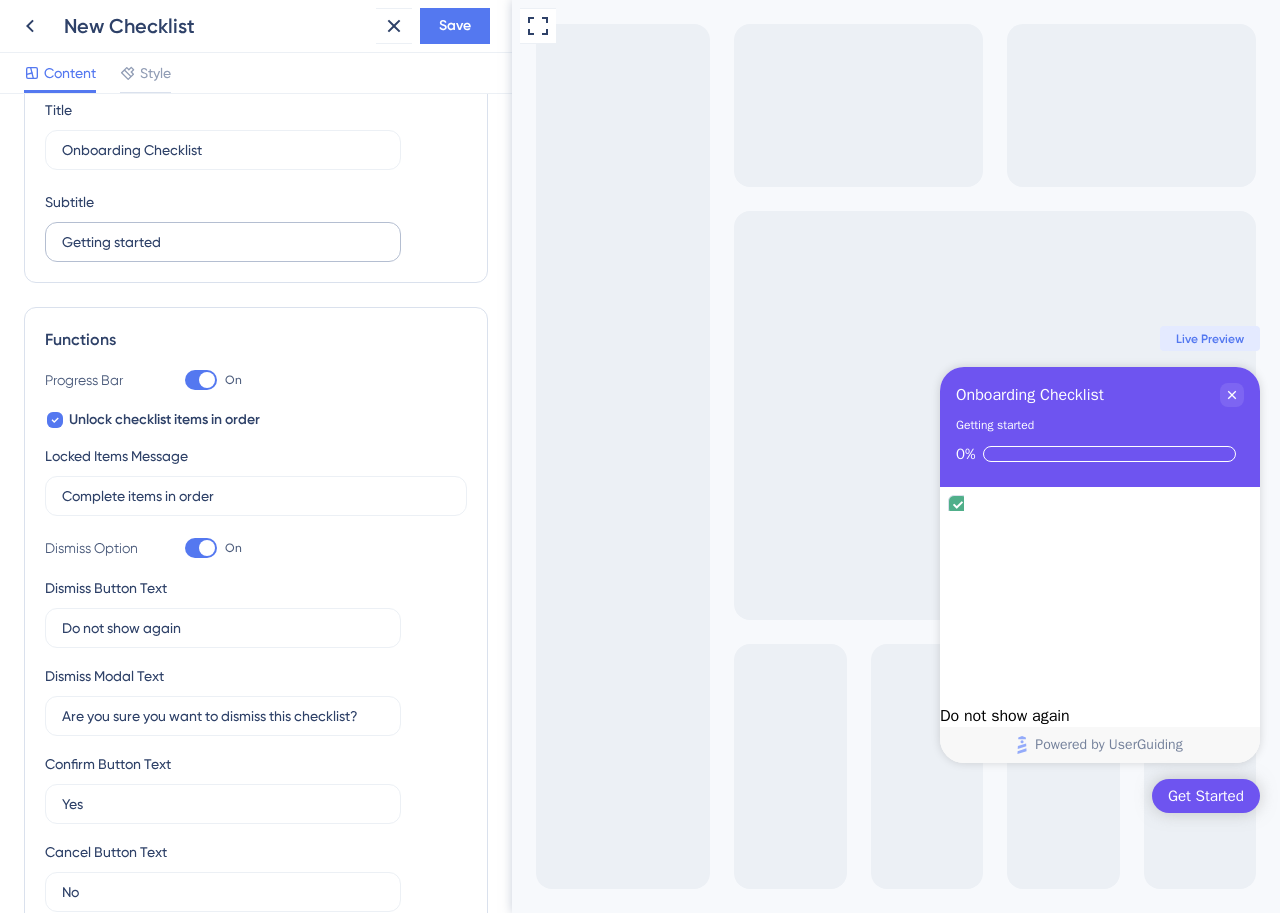 scroll, scrollTop: 52, scrollLeft: 0, axis: vertical 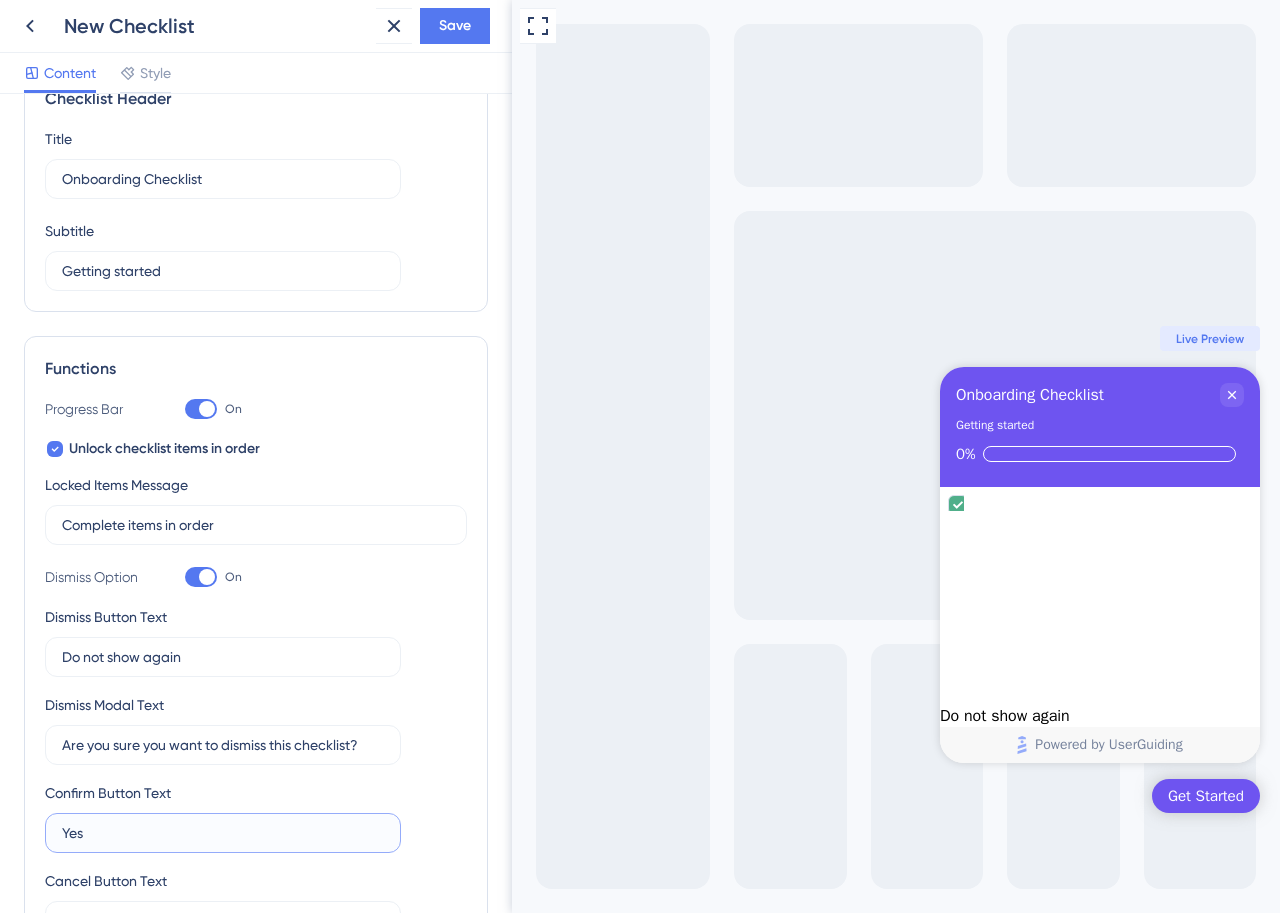 click on "Yes" at bounding box center [223, 833] 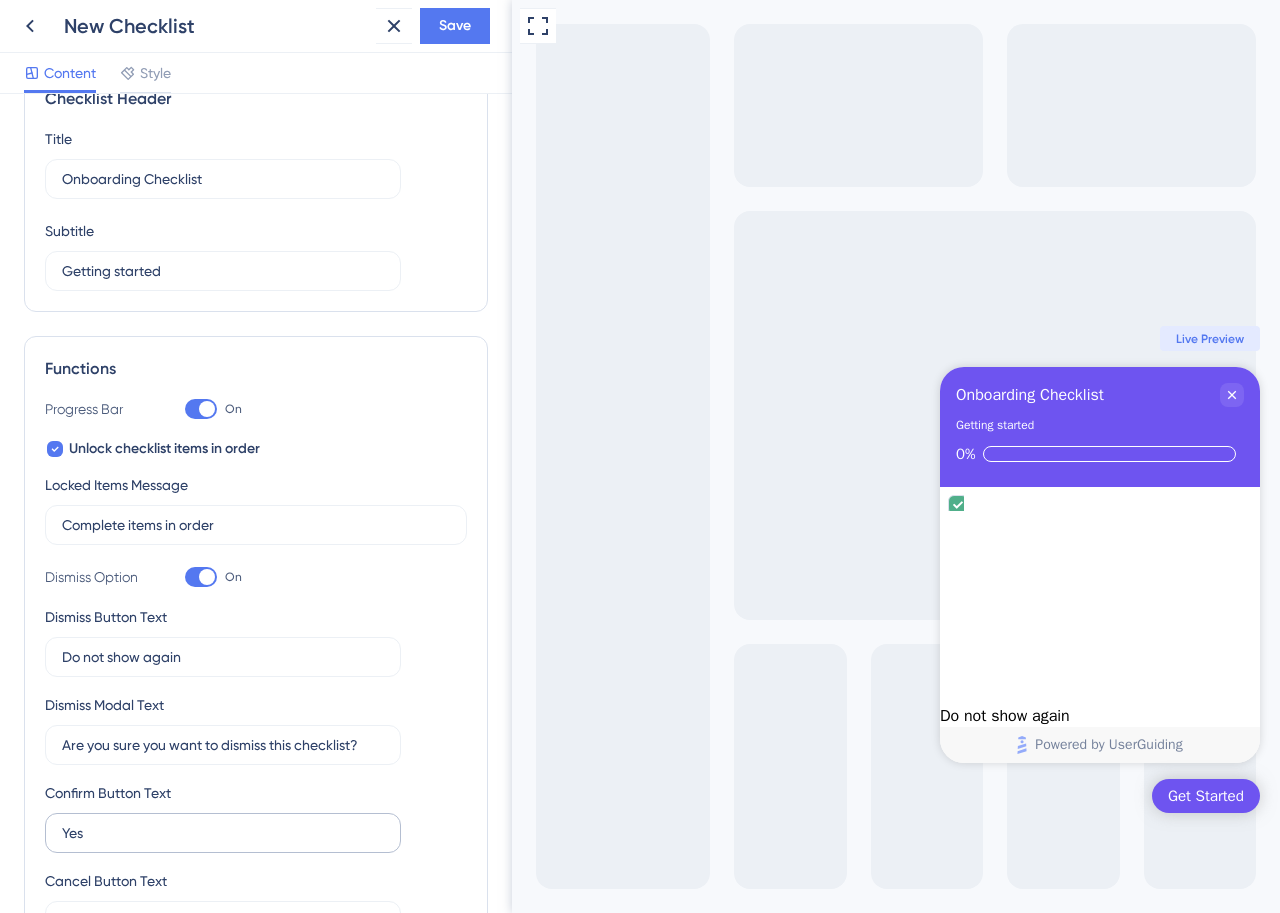 click on "Yes" at bounding box center (223, 833) 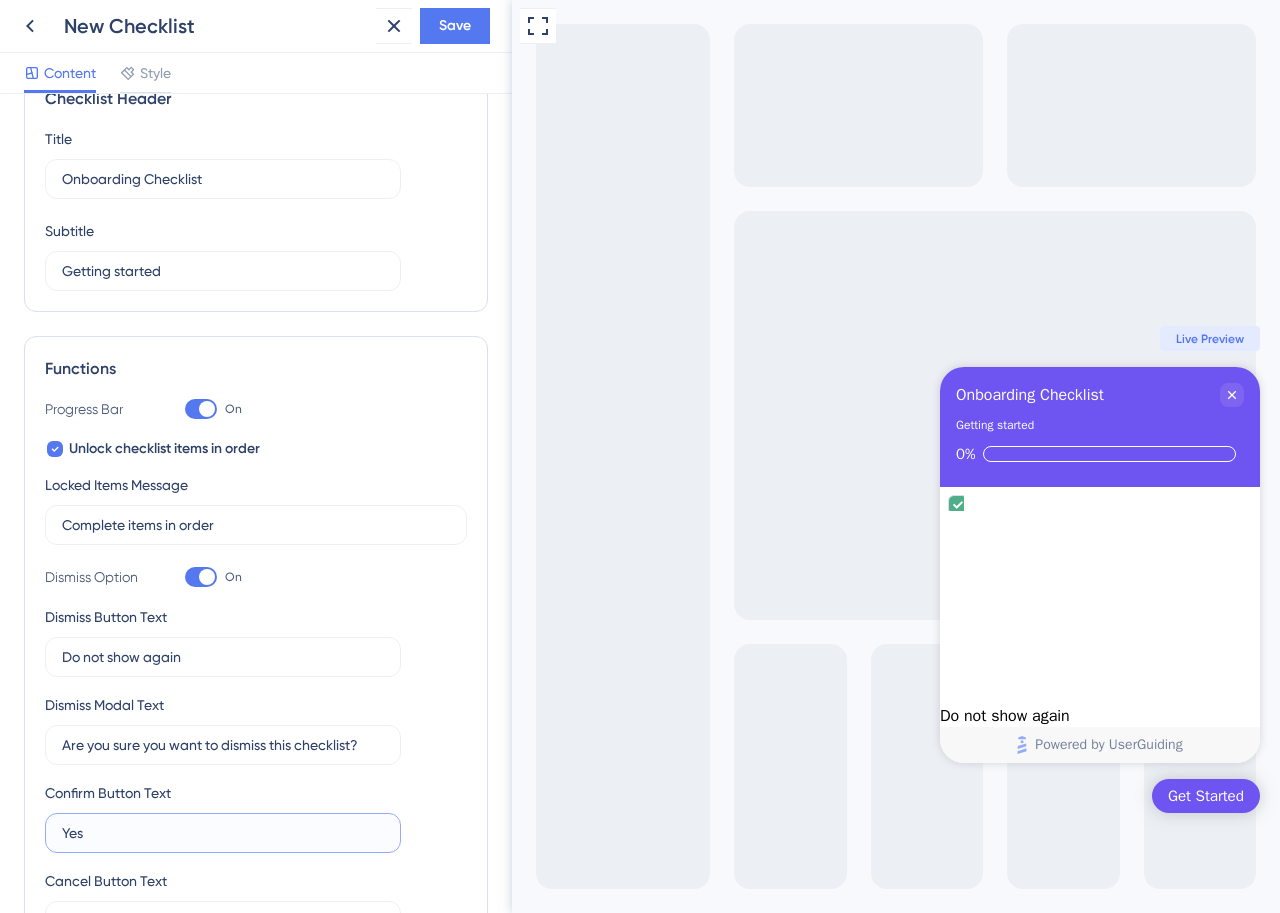 click on "Yes" at bounding box center (223, 833) 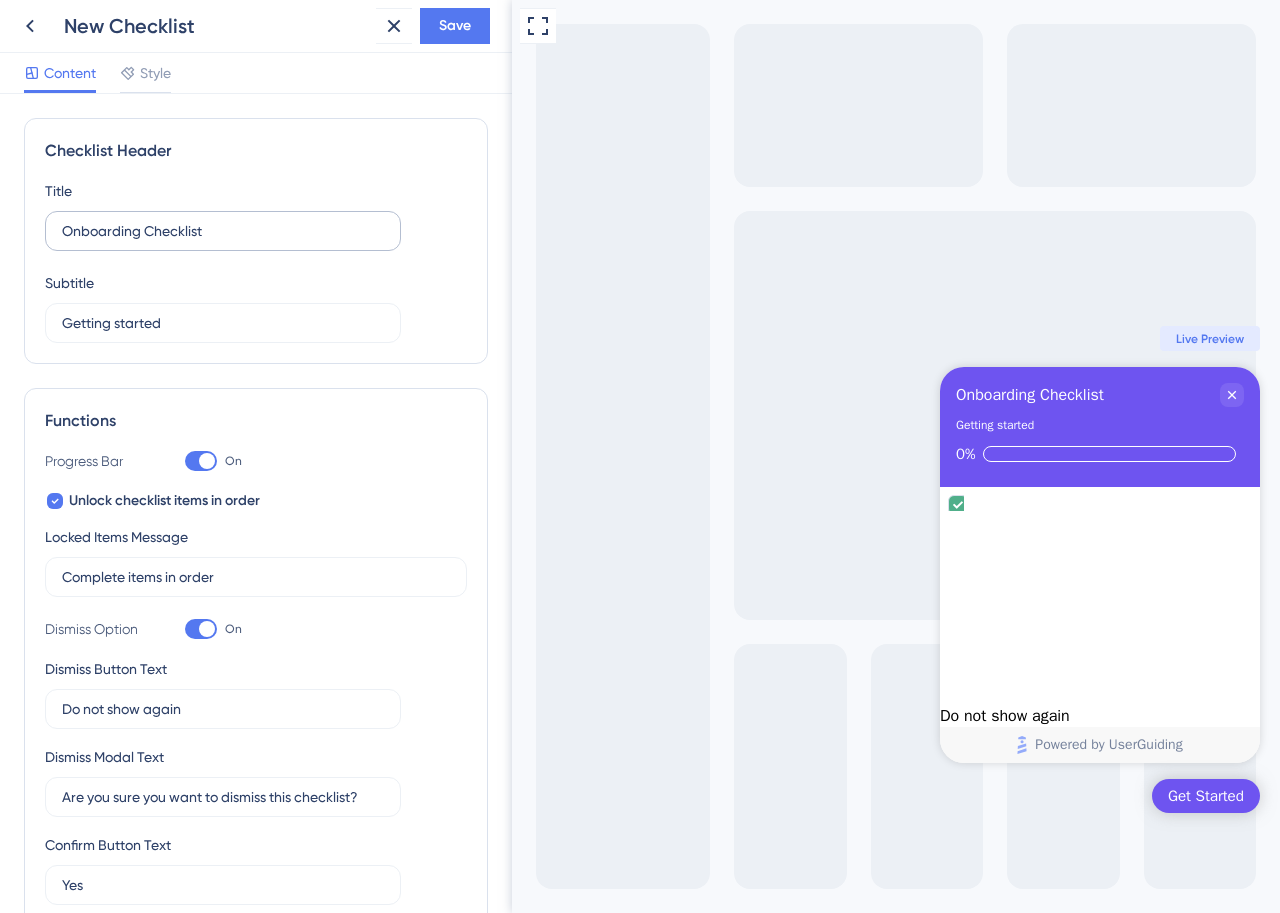 click on "Onboarding Checklist" at bounding box center [223, 231] 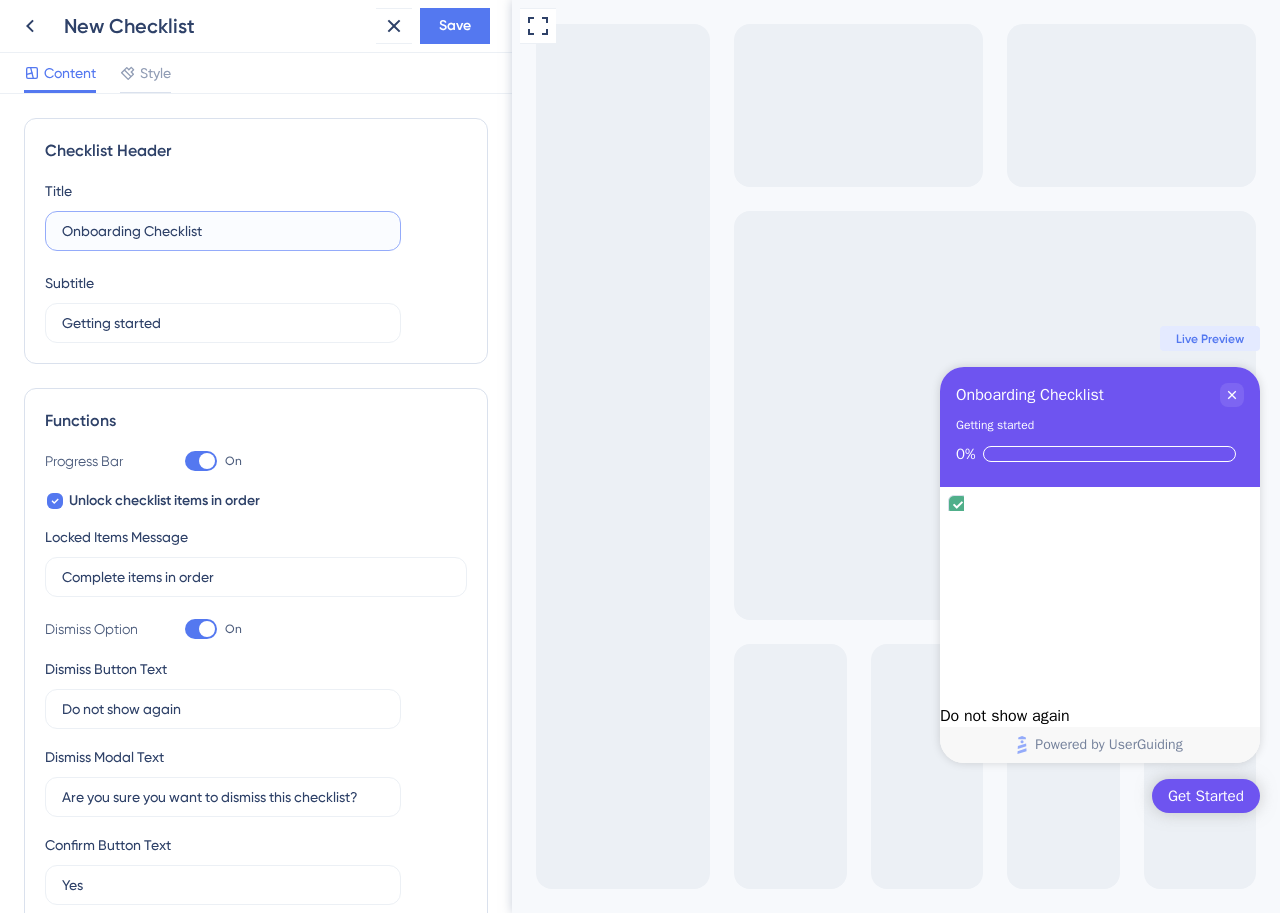 click on "Onboarding Checklist" at bounding box center [223, 231] 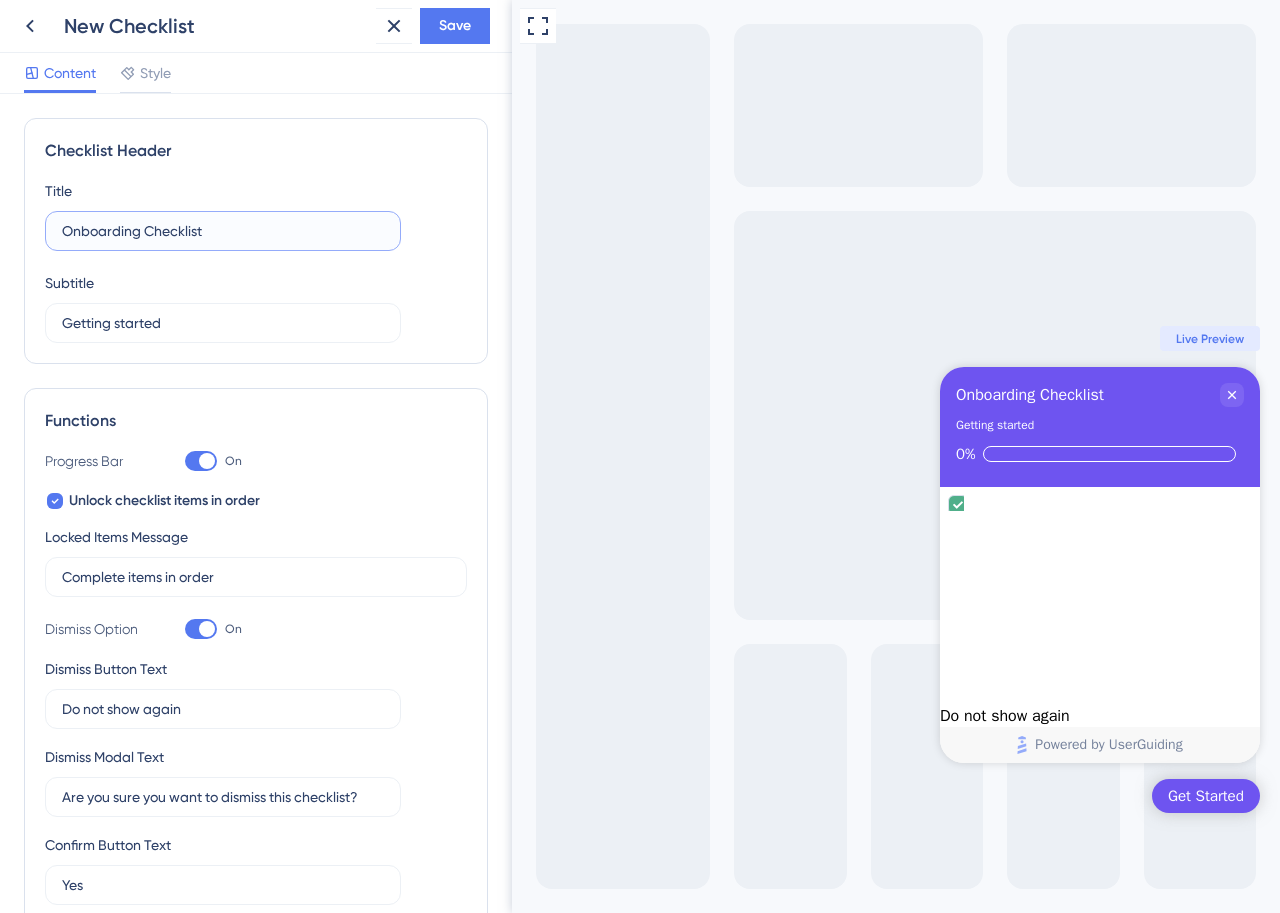 click on "Onboarding Checklist" at bounding box center [223, 231] 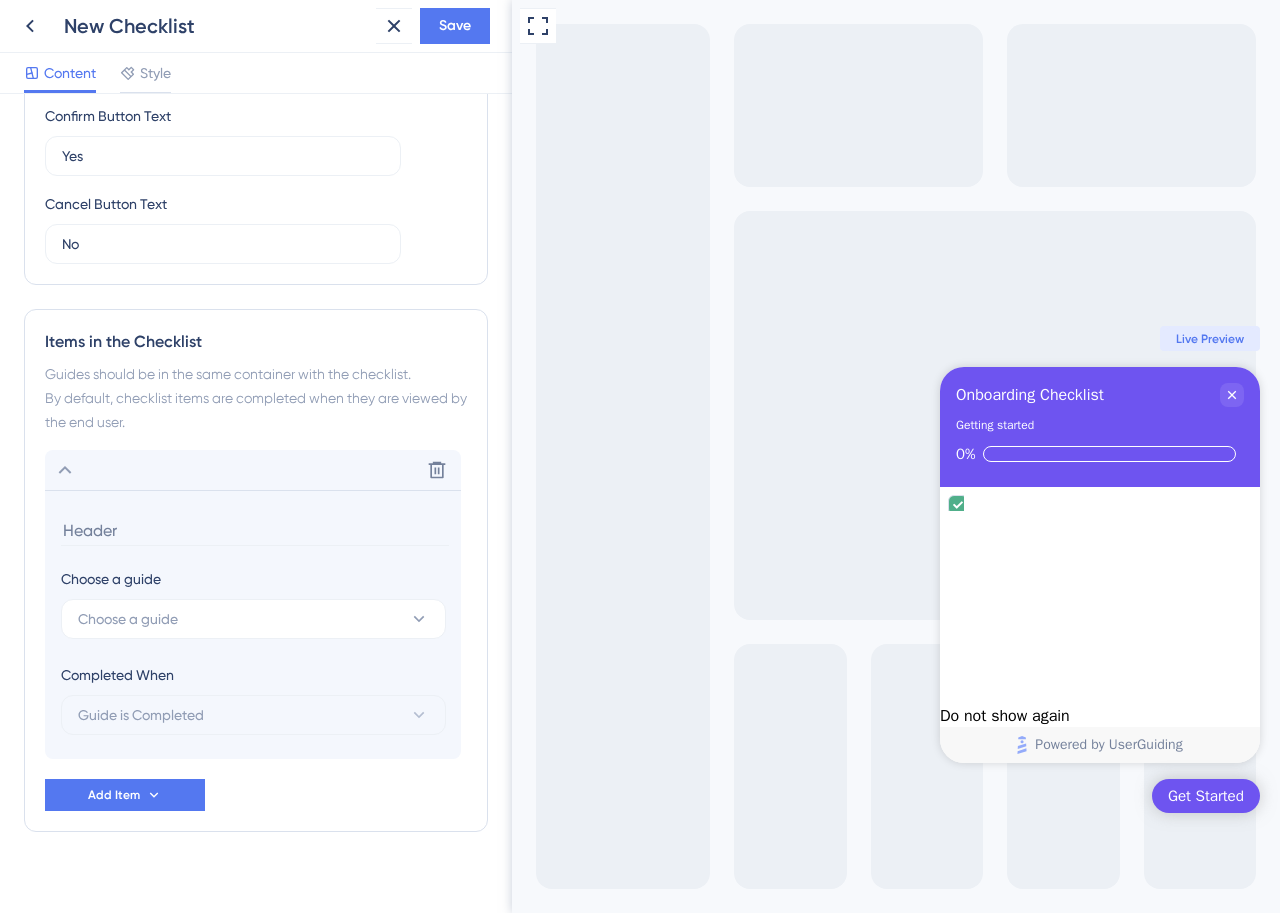 scroll, scrollTop: 752, scrollLeft: 0, axis: vertical 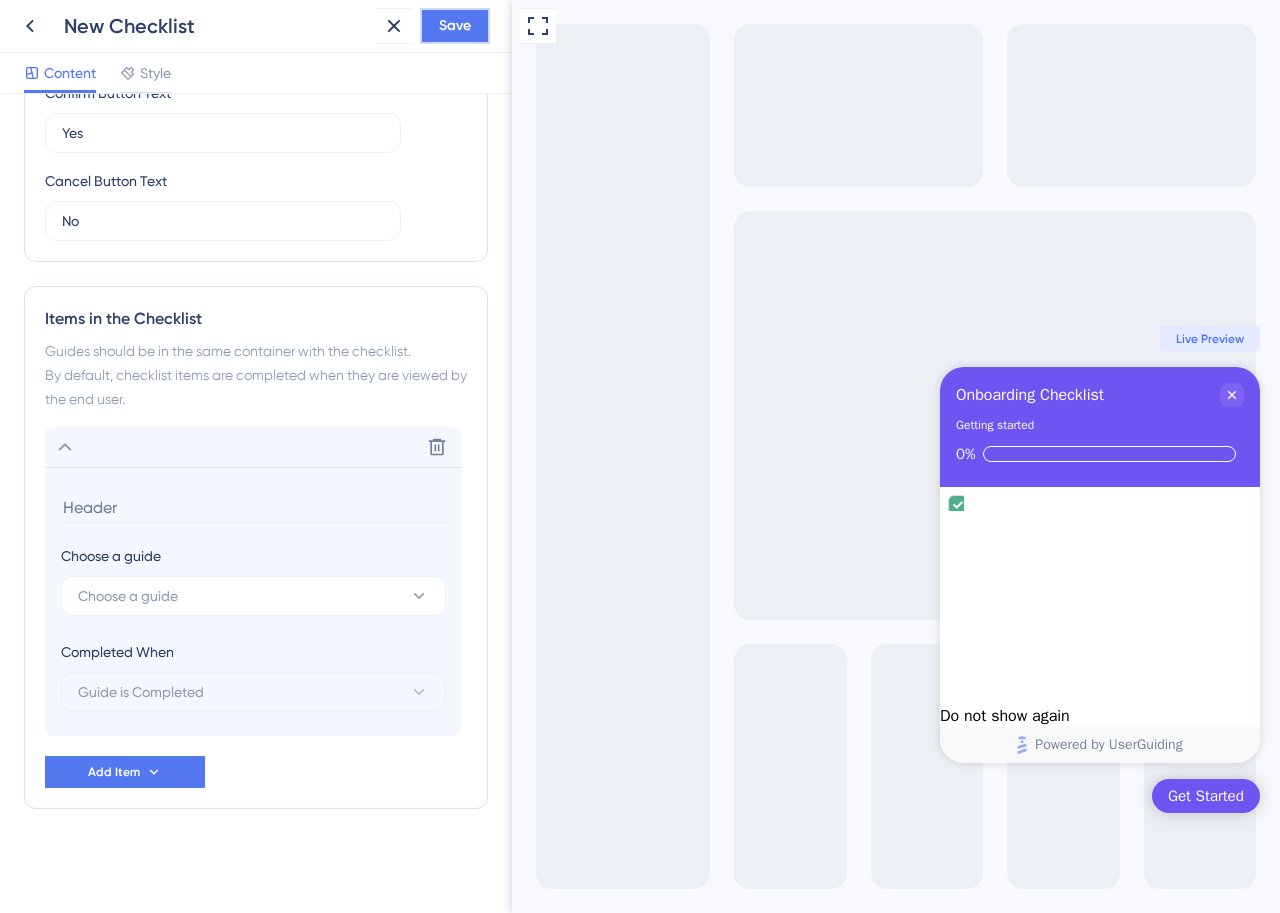 drag, startPoint x: 444, startPoint y: 26, endPoint x: 144, endPoint y: 321, distance: 420.74338 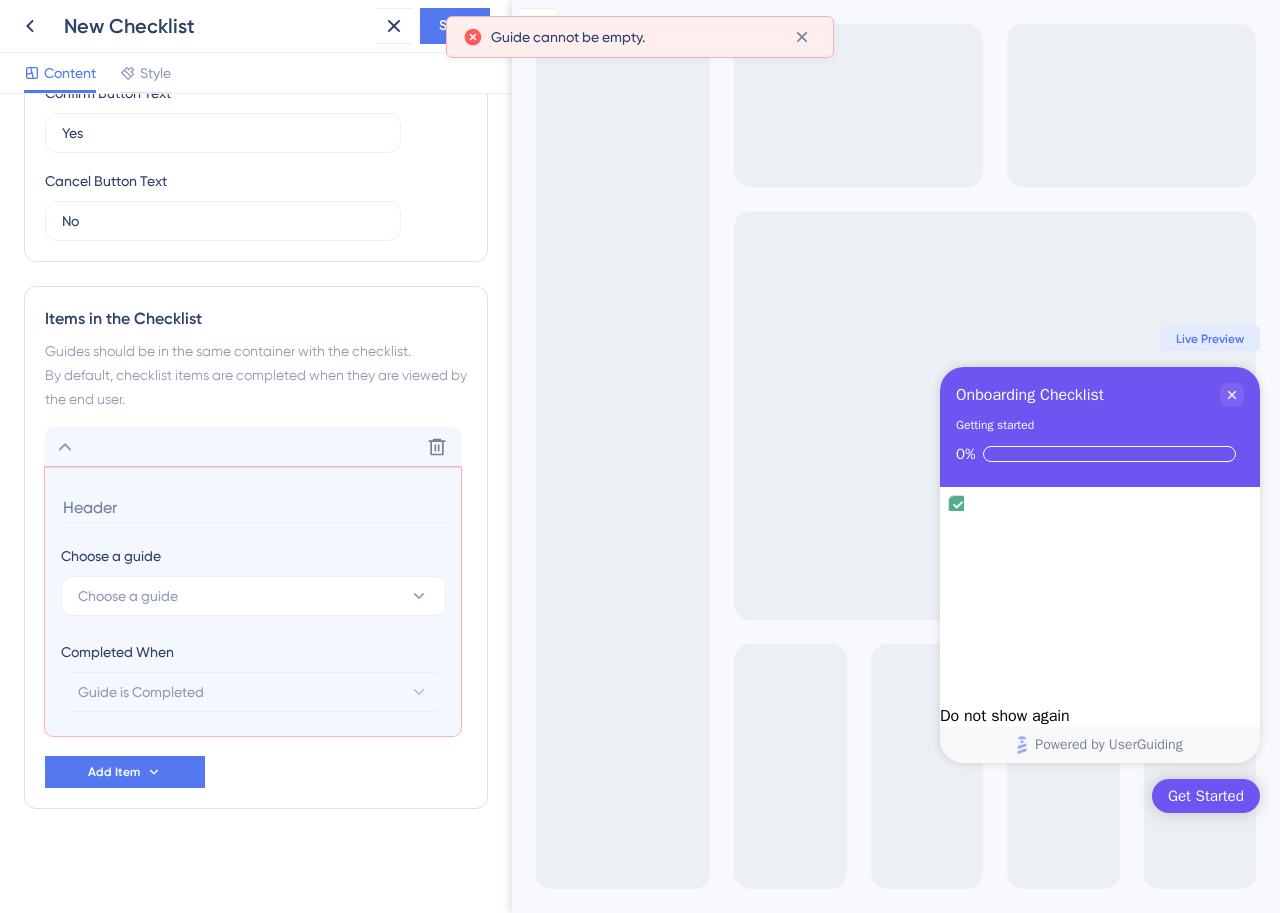 click on "Do not show again" at bounding box center (1100, 716) 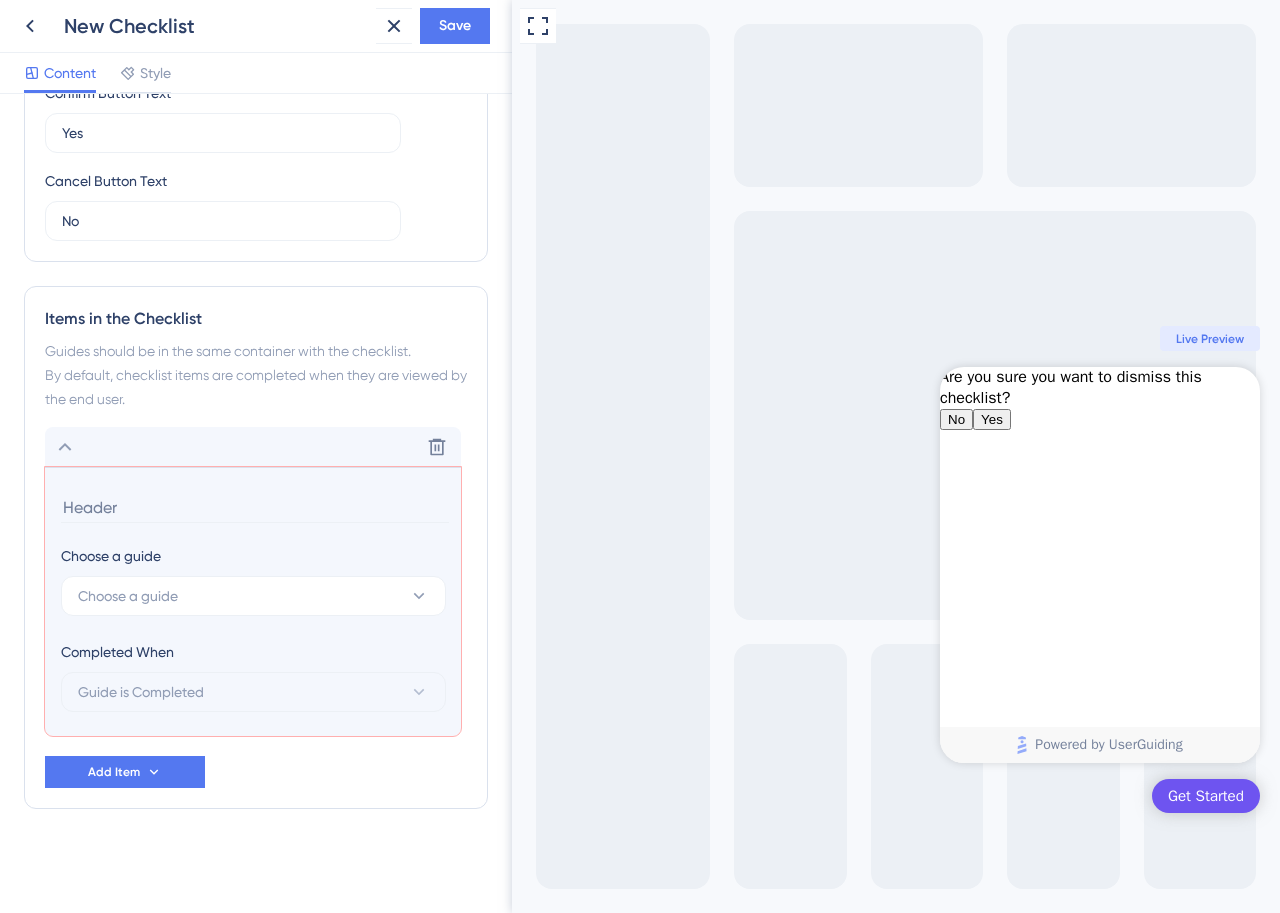 click on "Yes" at bounding box center (992, 419) 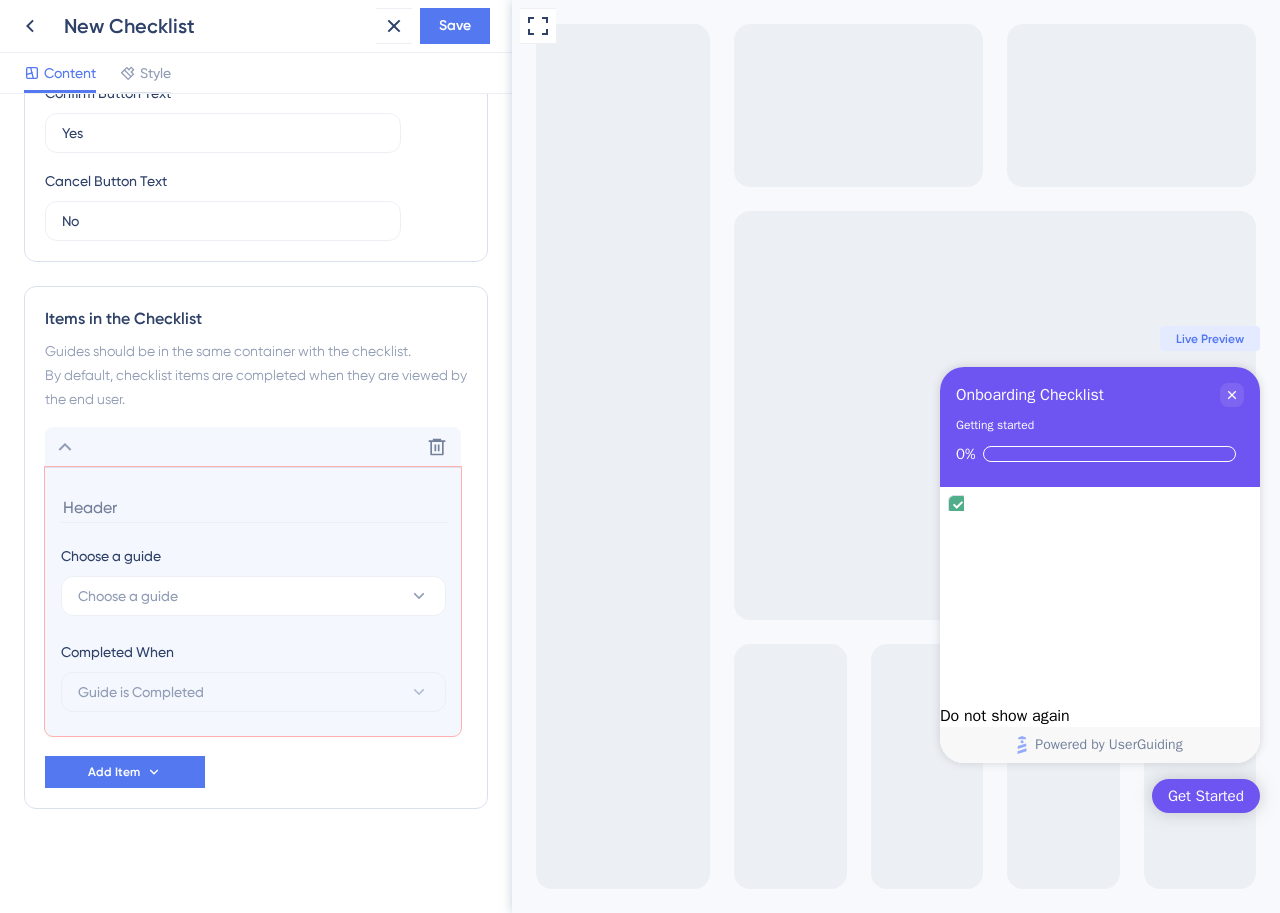 drag, startPoint x: 1039, startPoint y: 458, endPoint x: 1100, endPoint y: 463, distance: 61.204575 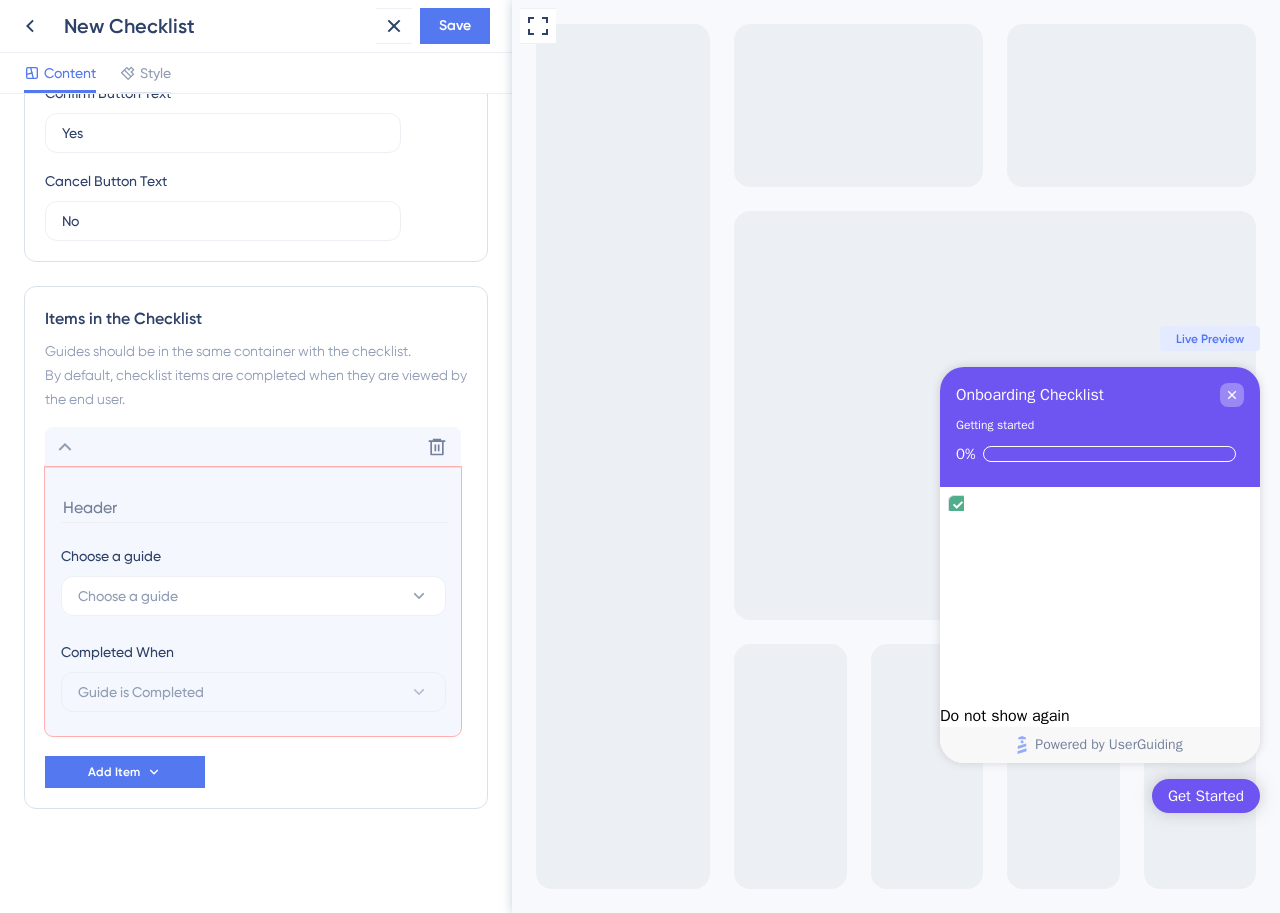 drag, startPoint x: 1233, startPoint y: 381, endPoint x: 1229, endPoint y: 396, distance: 15.524175 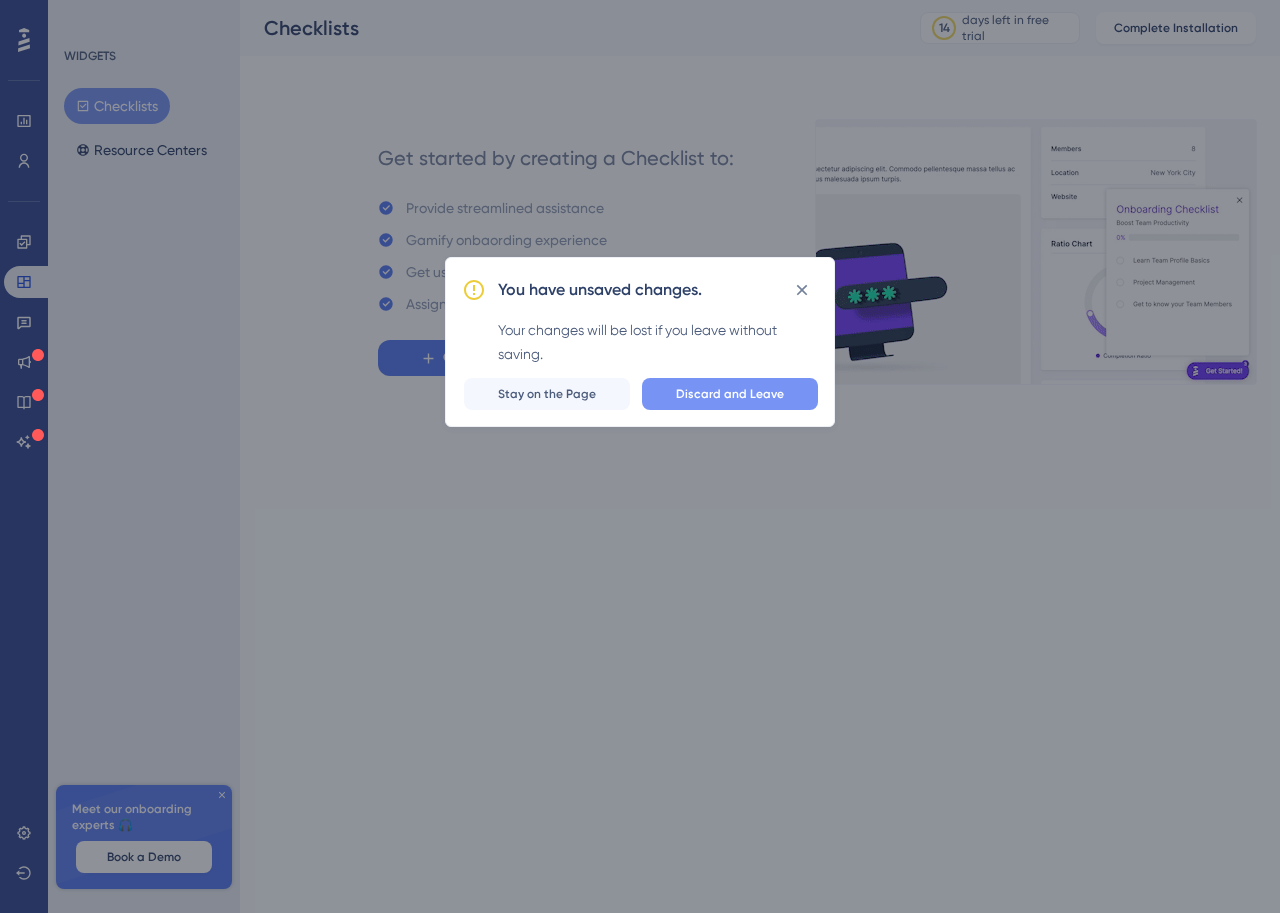 click on "Discard and Leave" at bounding box center [730, 394] 